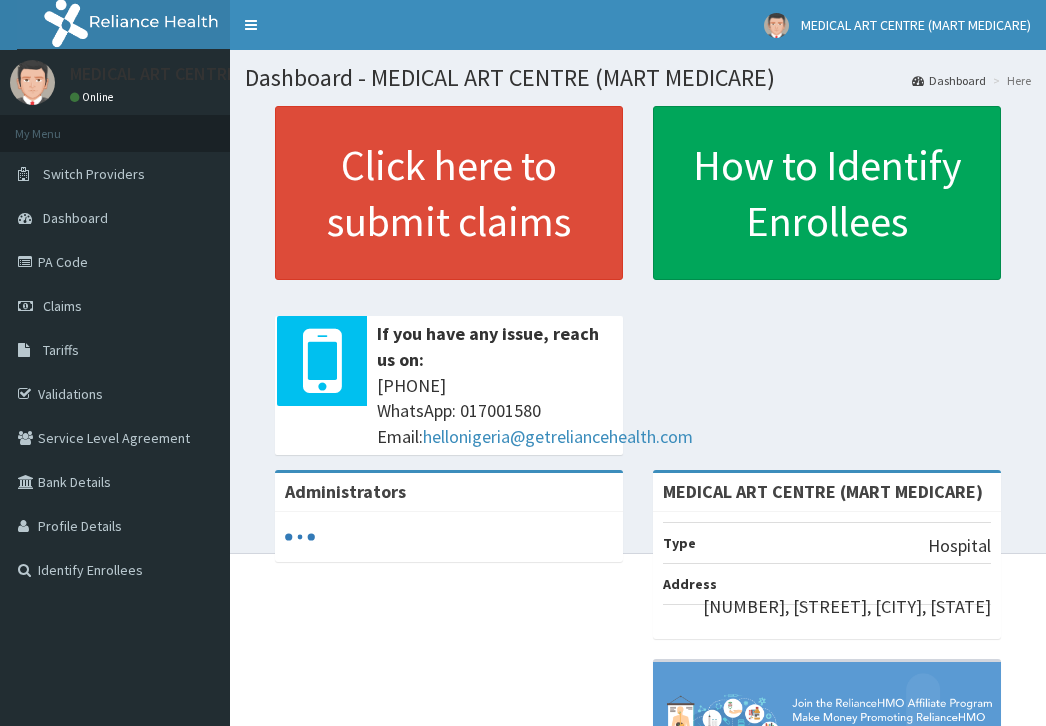 scroll, scrollTop: 0, scrollLeft: 0, axis: both 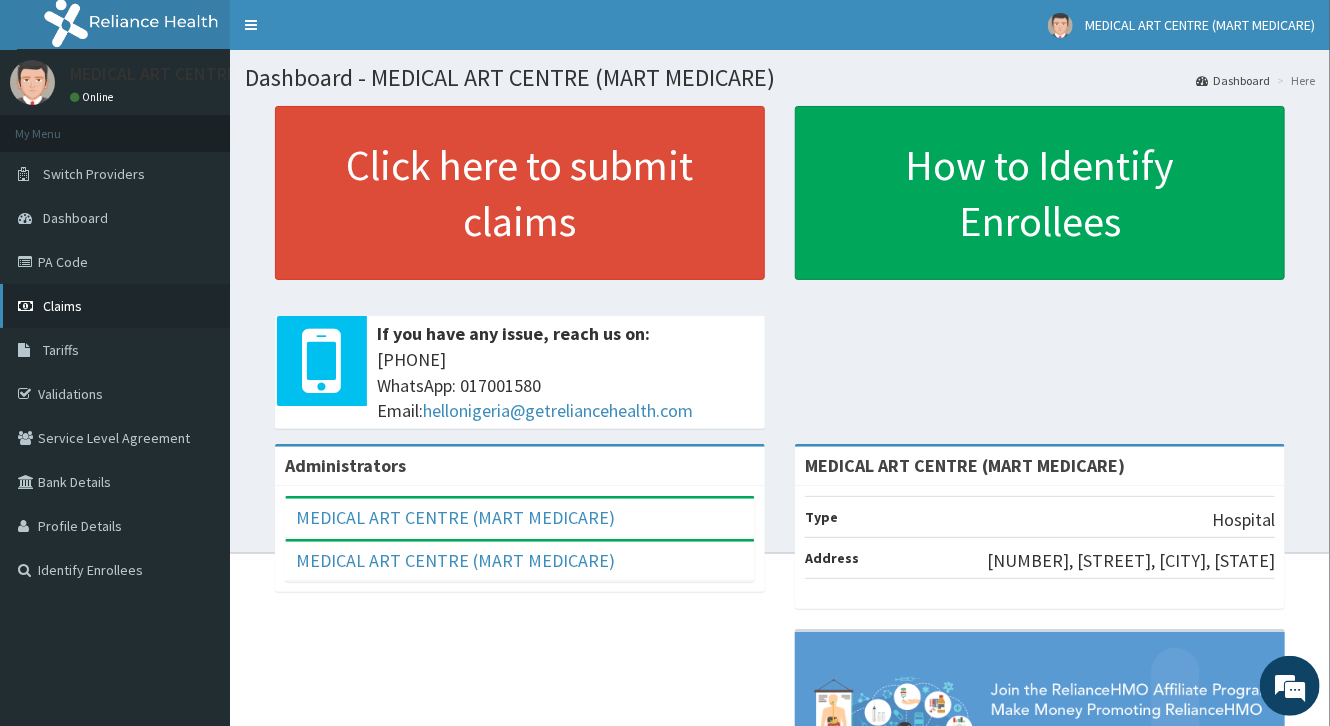 click on "Claims" at bounding box center [115, 306] 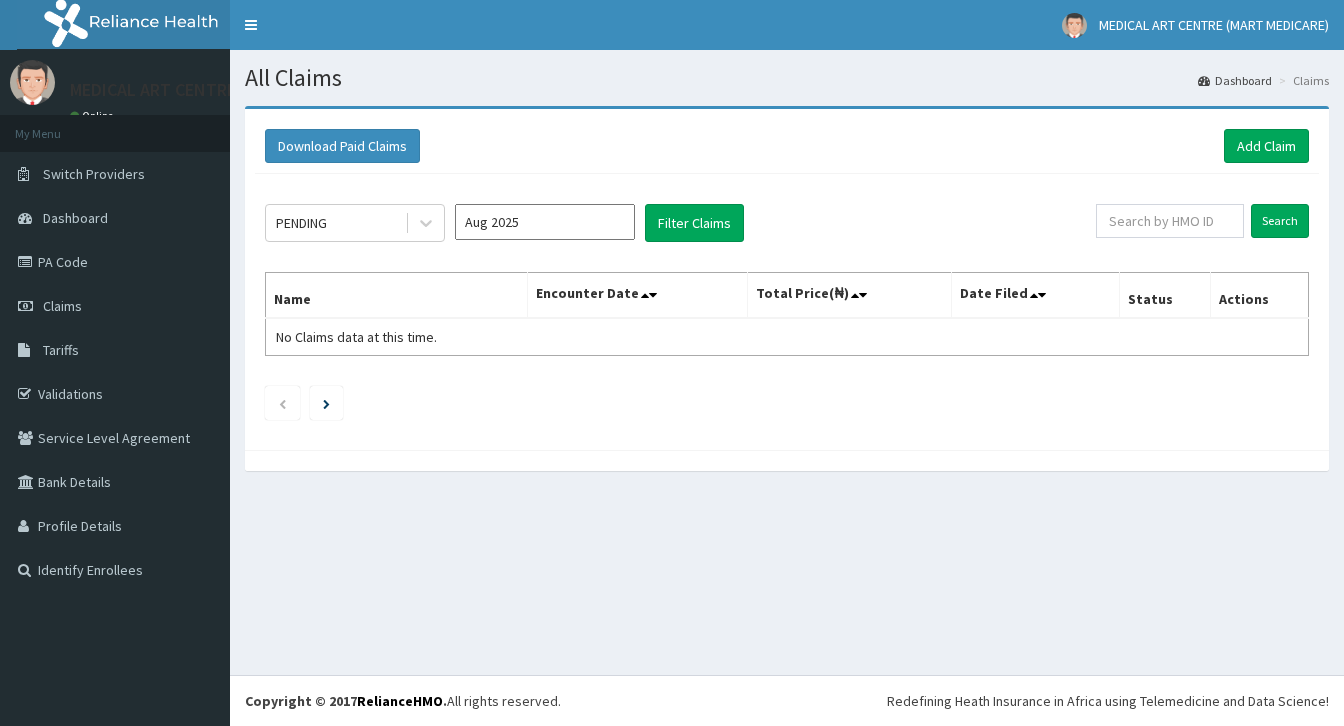scroll, scrollTop: 0, scrollLeft: 0, axis: both 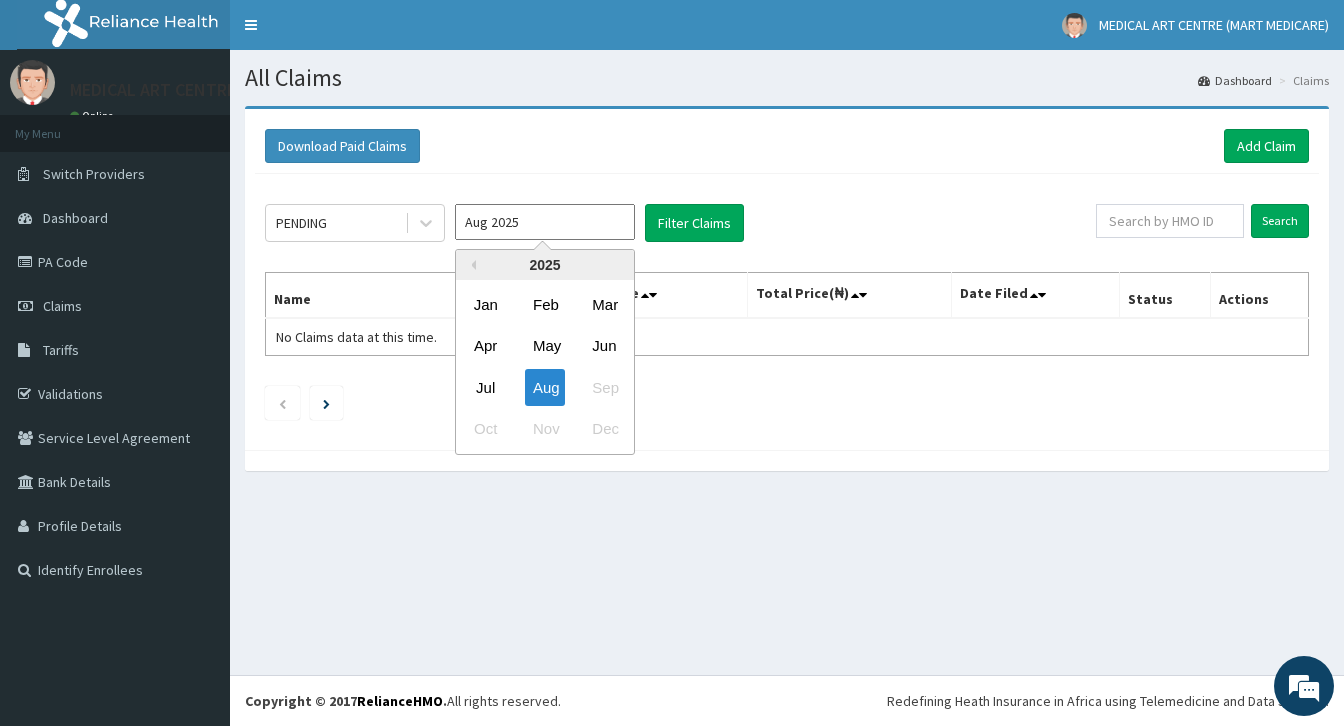 click on "Aug 2025" at bounding box center (545, 222) 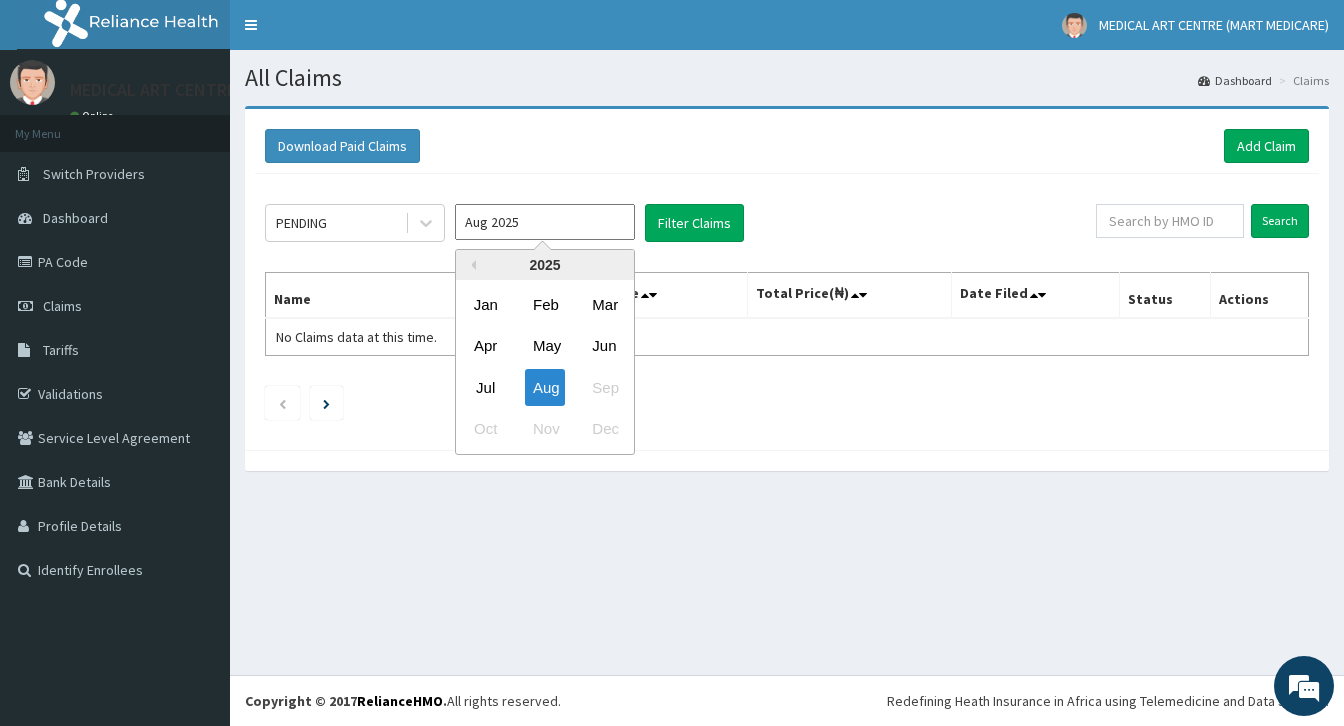 click on "Jul" at bounding box center [486, 387] 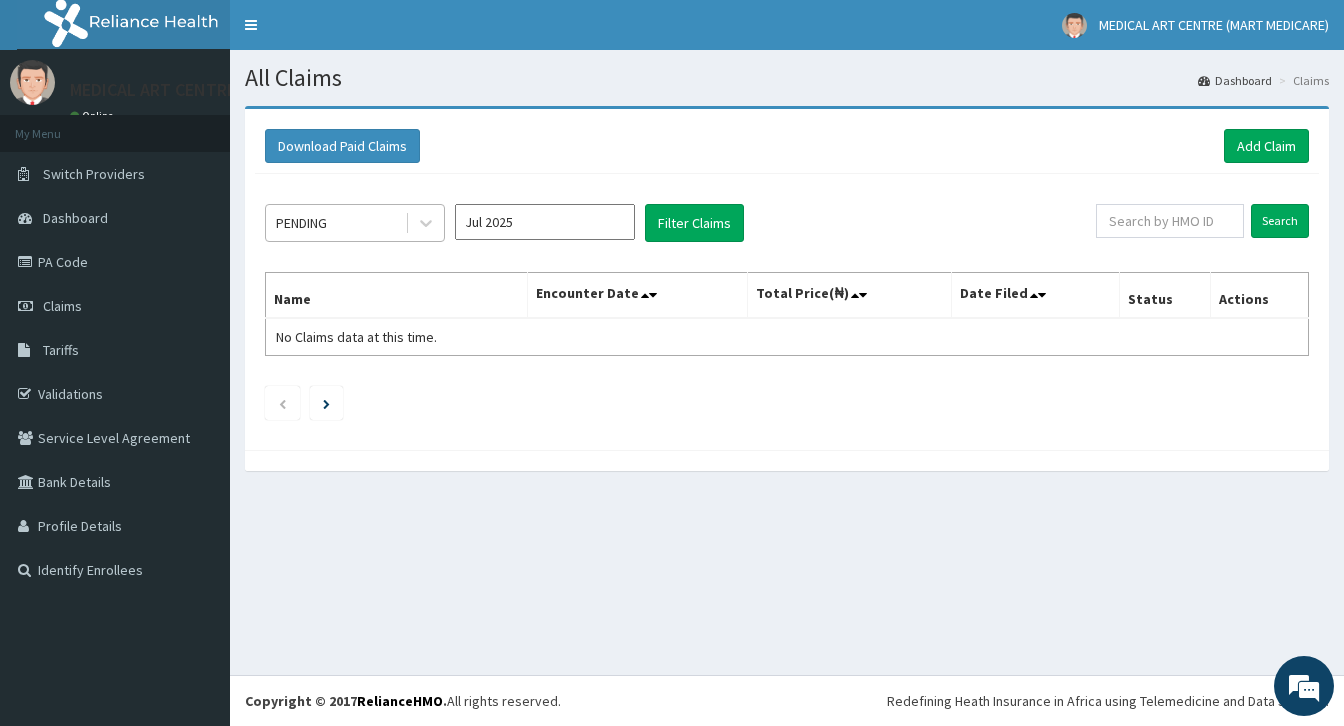 click on "PENDING" at bounding box center [335, 223] 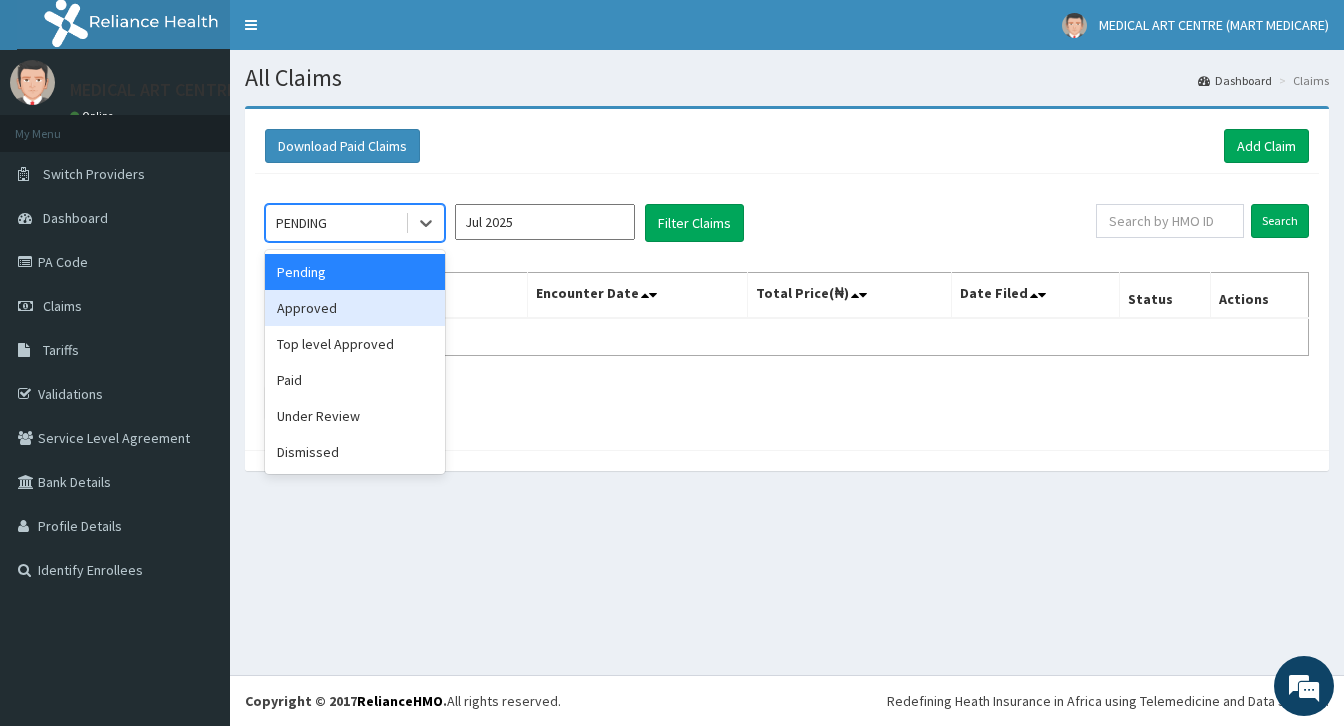 drag, startPoint x: 369, startPoint y: 306, endPoint x: 458, endPoint y: 306, distance: 89 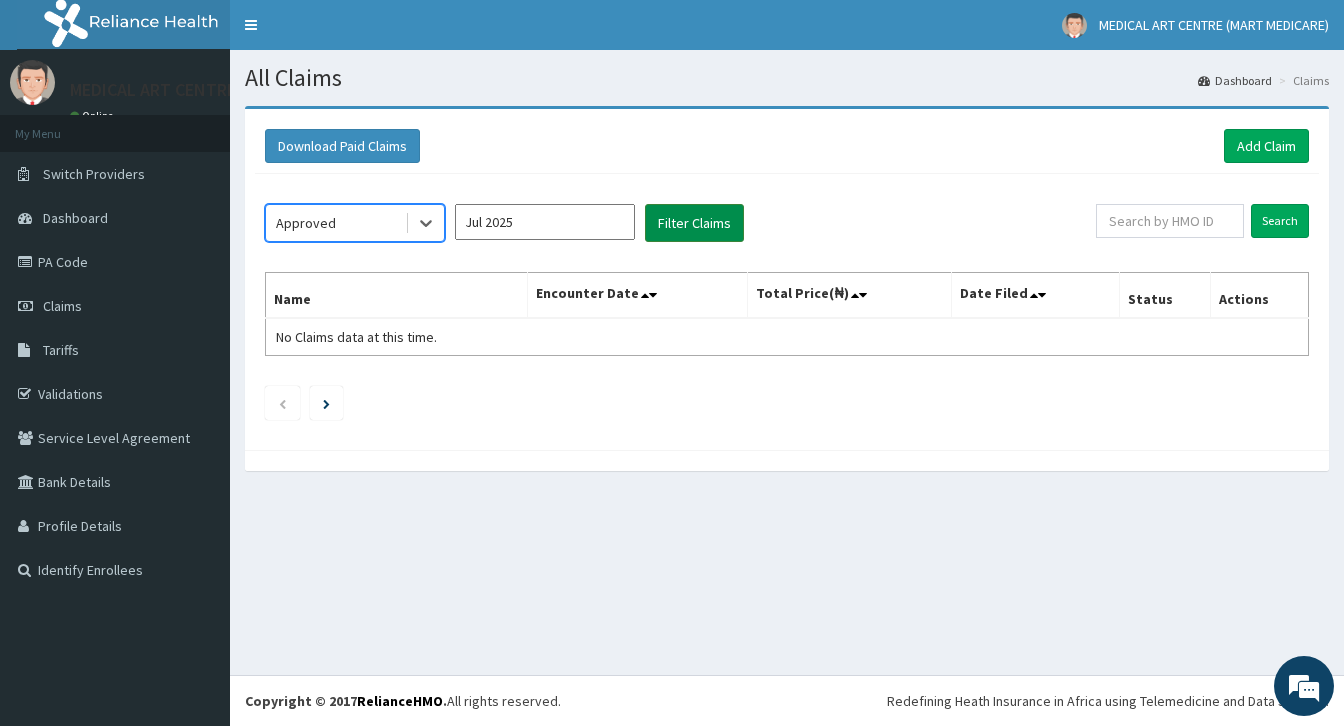 click on "Filter Claims" at bounding box center [694, 223] 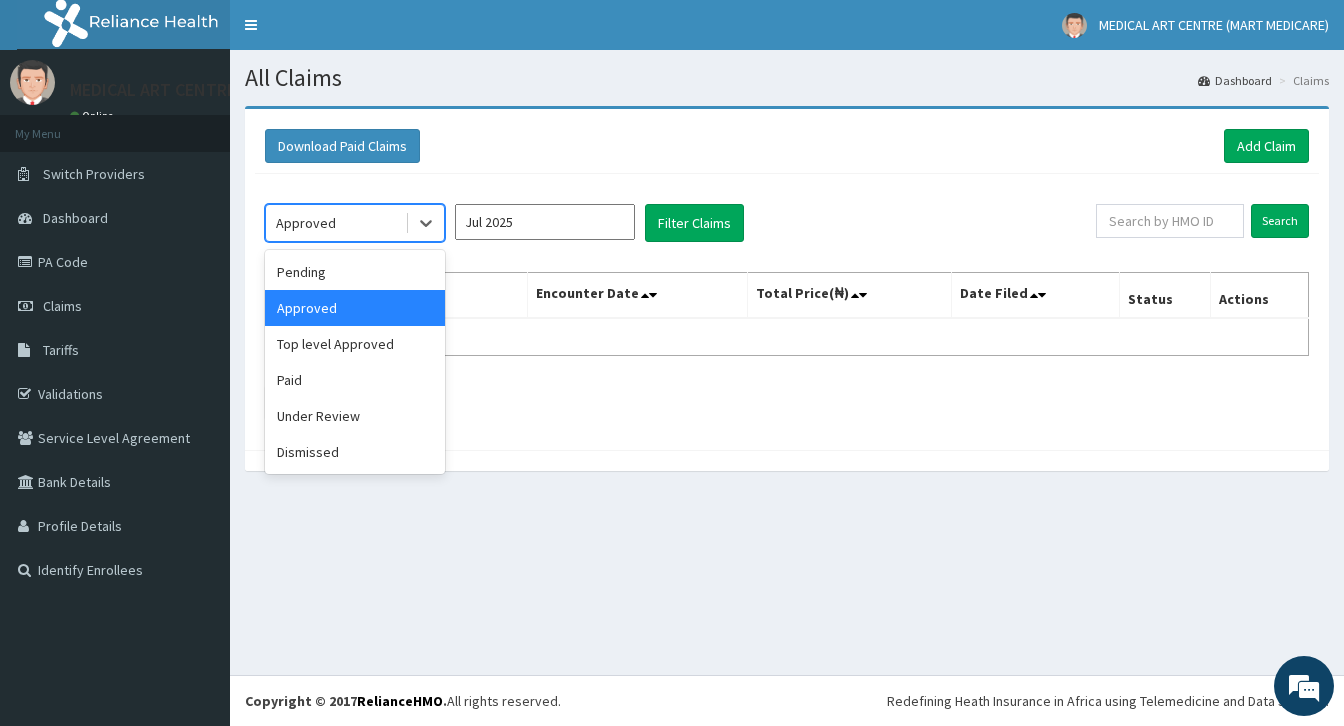 click on "Approved" at bounding box center [335, 223] 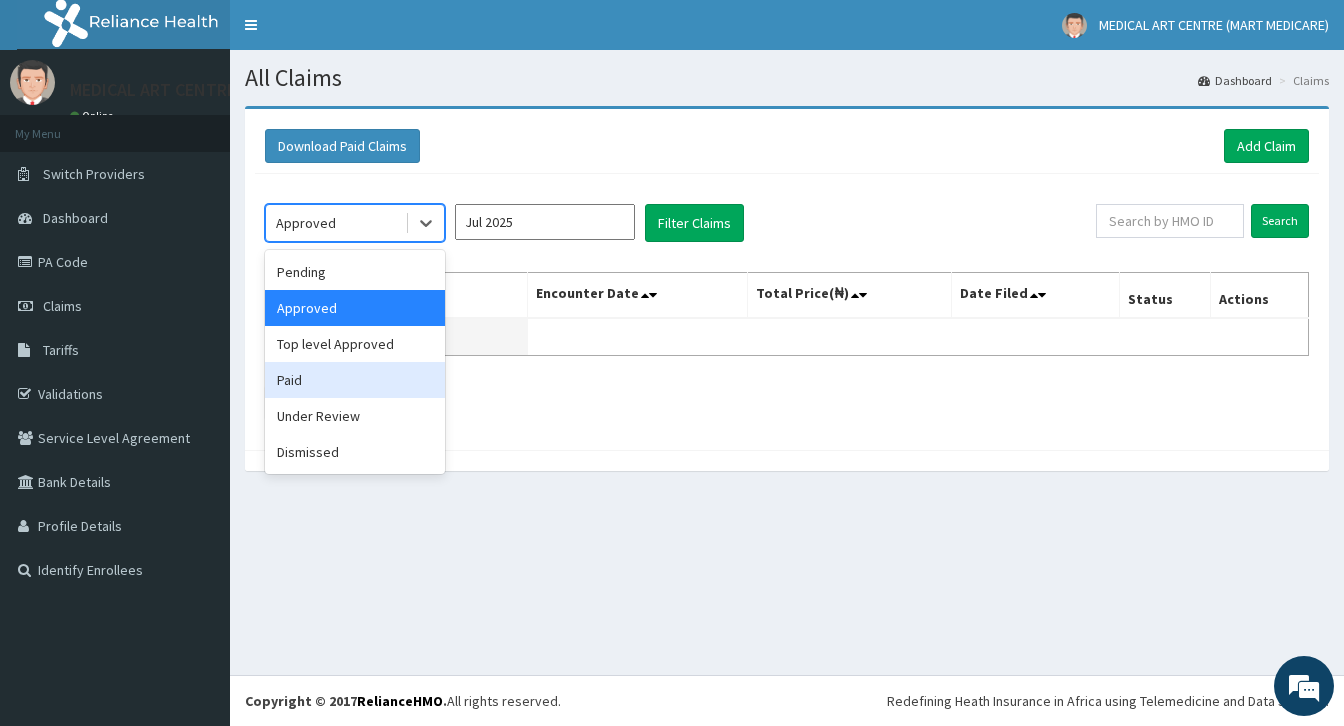 drag, startPoint x: 344, startPoint y: 366, endPoint x: 376, endPoint y: 332, distance: 46.69047 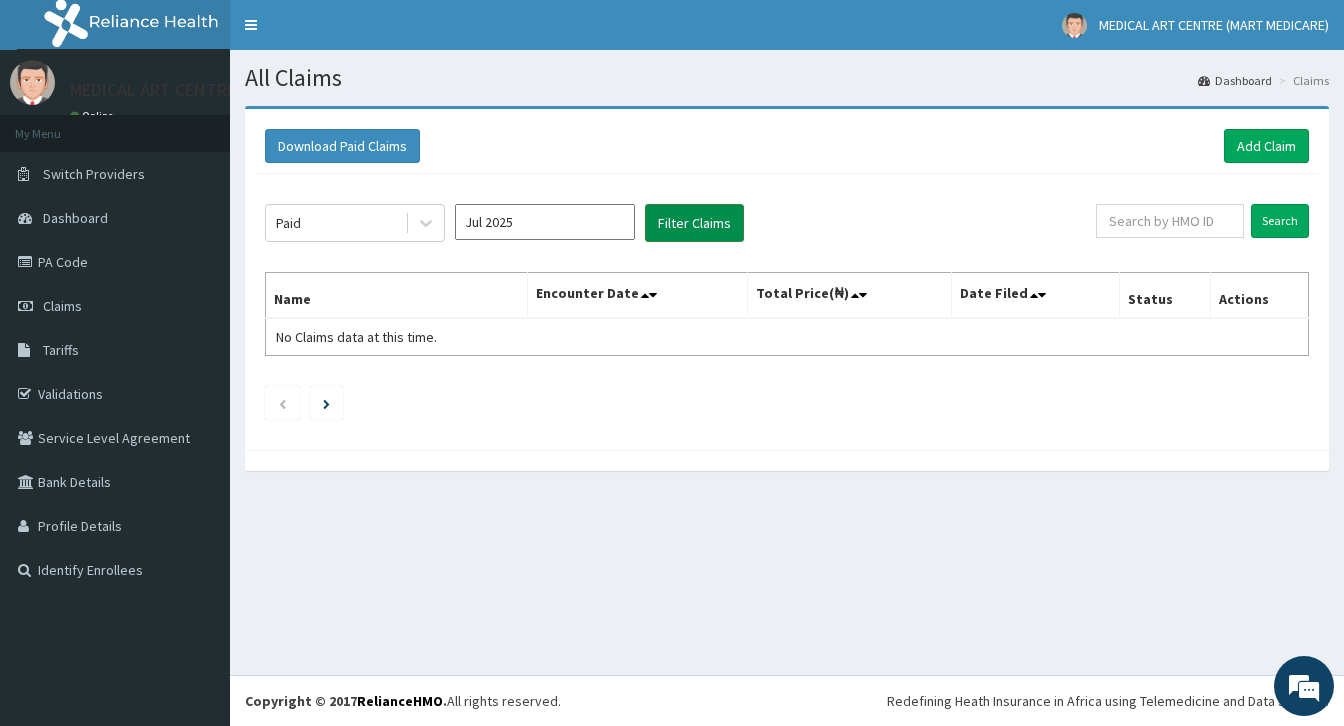 click on "Filter Claims" at bounding box center (694, 223) 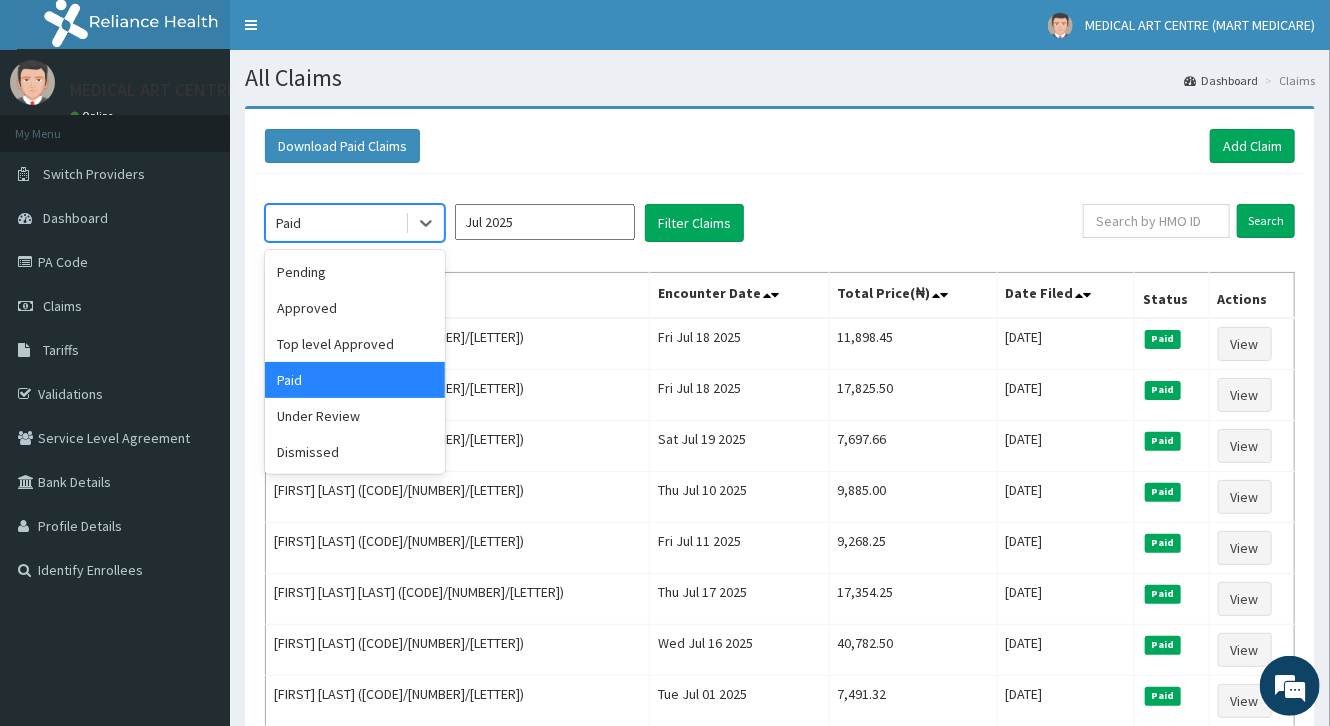 click on "Paid" at bounding box center (335, 223) 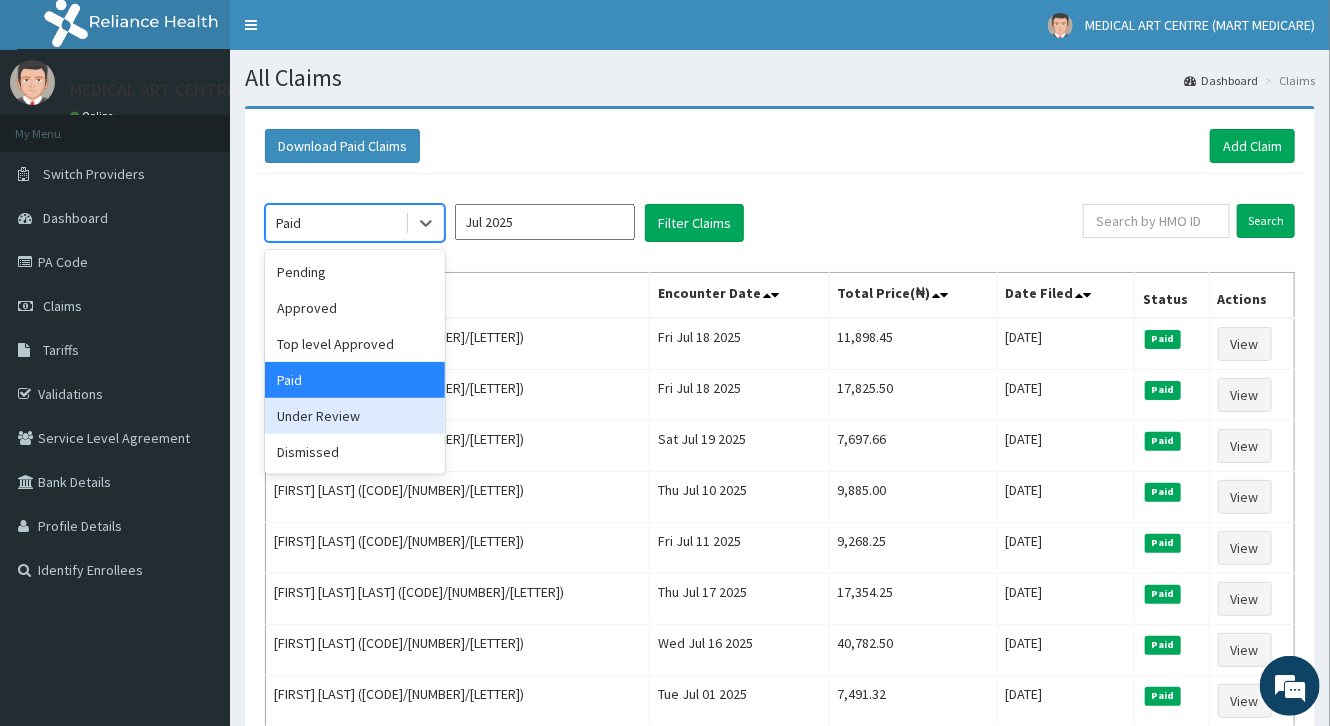 click on "Under Review" at bounding box center (355, 416) 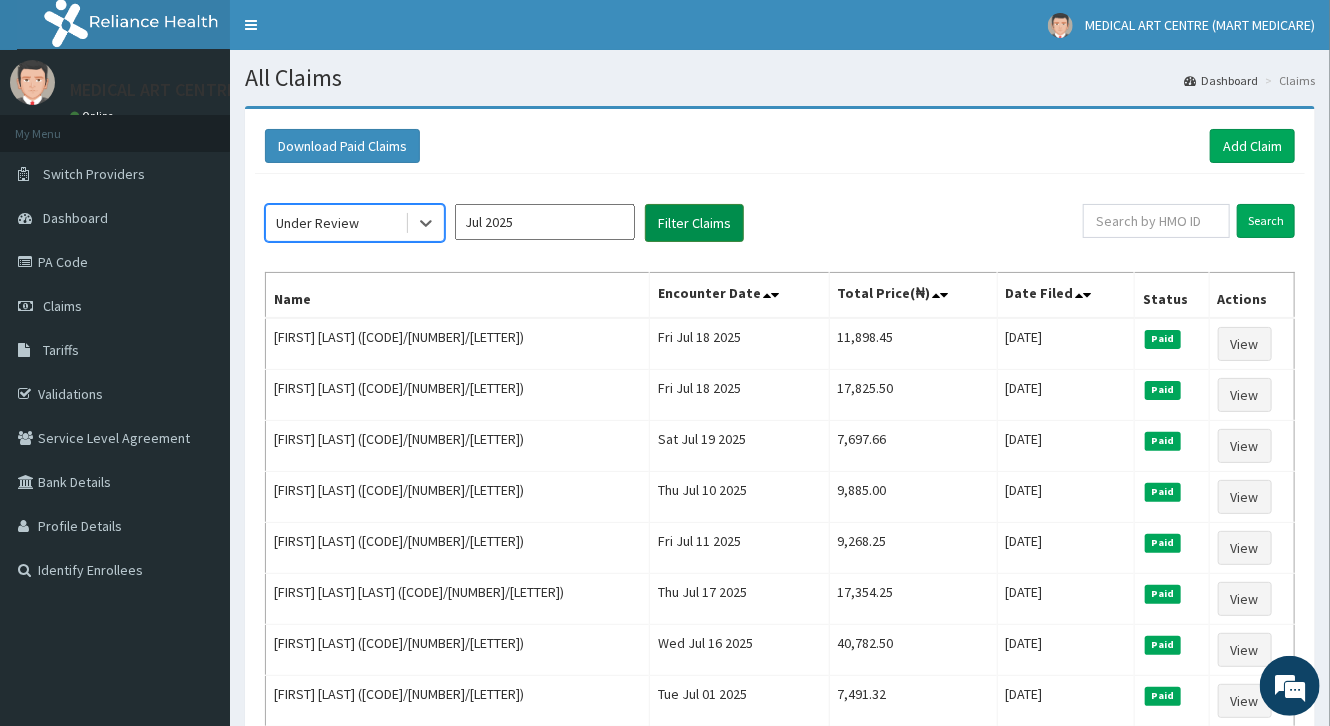 click on "Filter Claims" at bounding box center [694, 223] 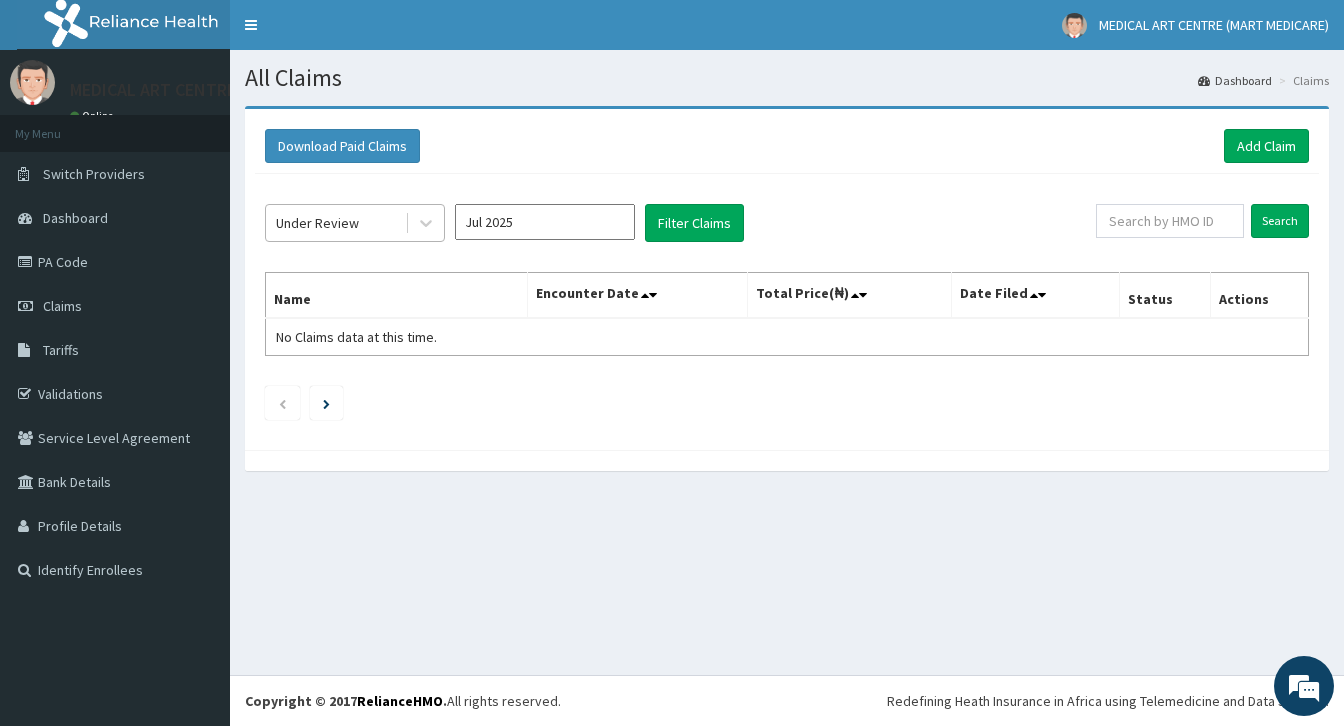 click on "Under Review" at bounding box center (335, 223) 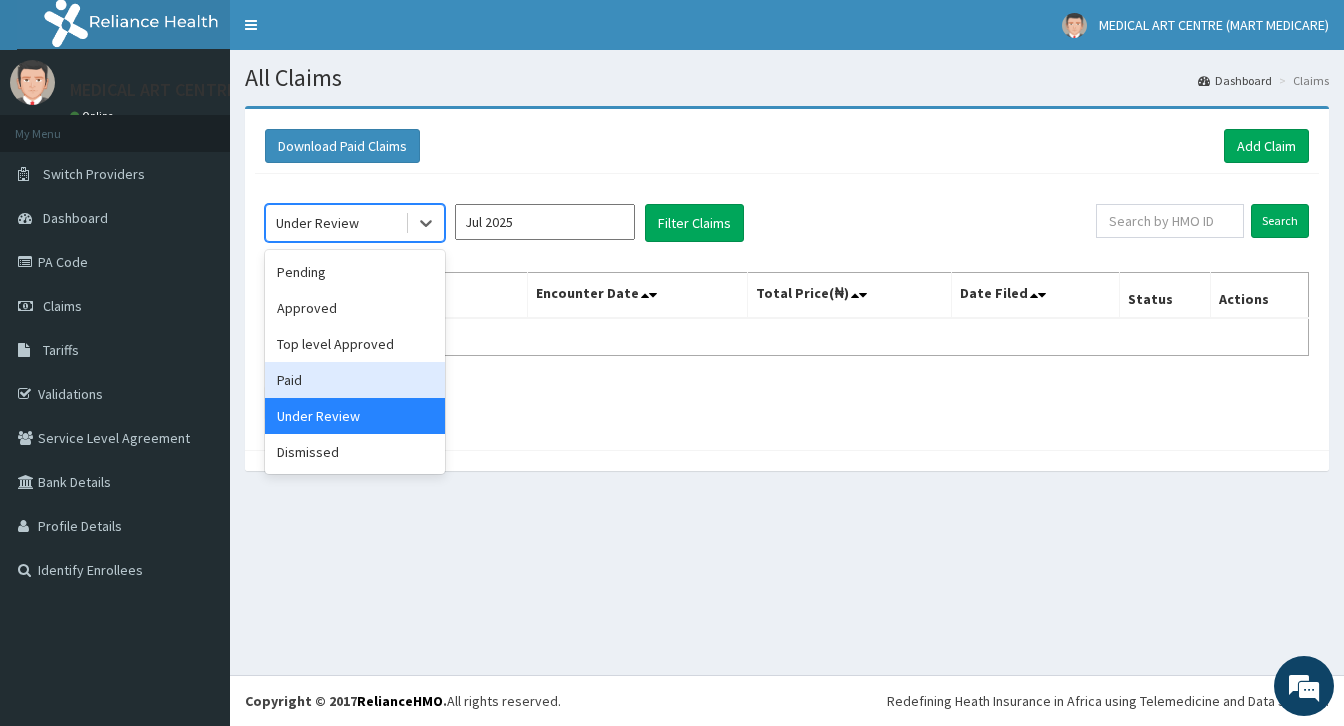 click on "Paid" at bounding box center [355, 380] 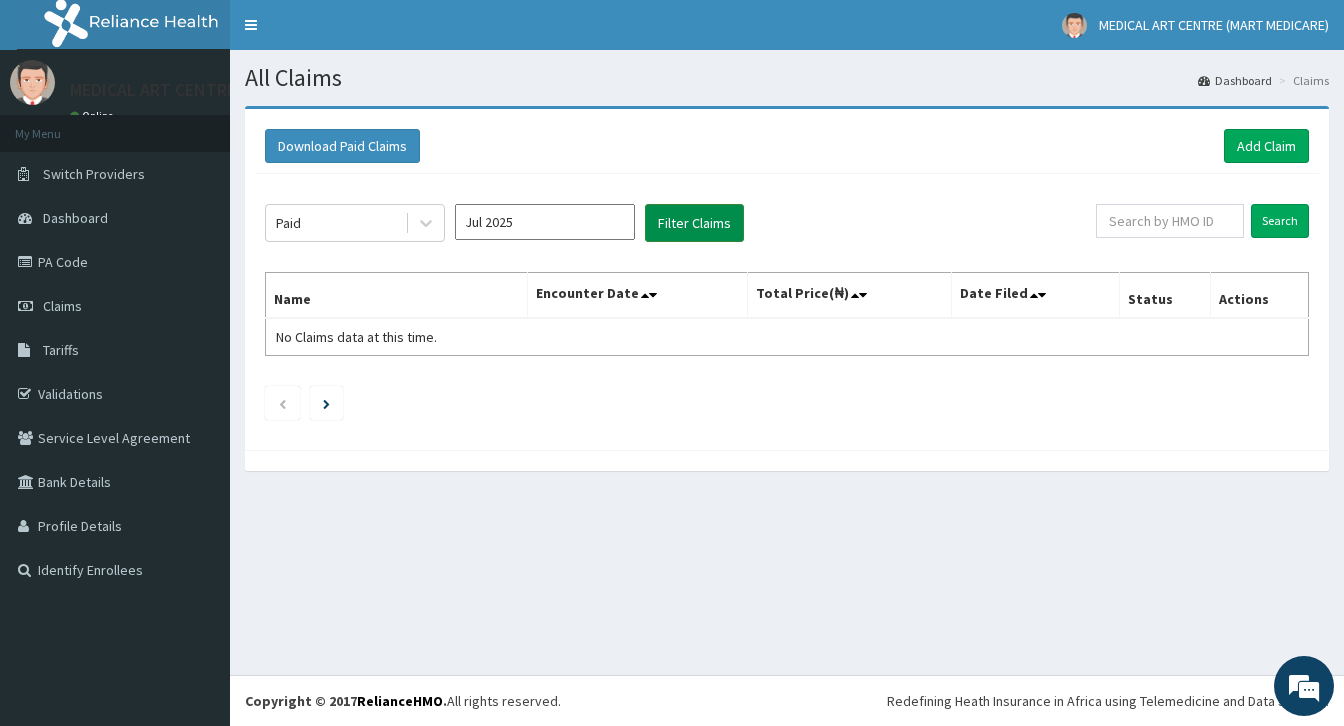 click on "Filter Claims" at bounding box center (694, 223) 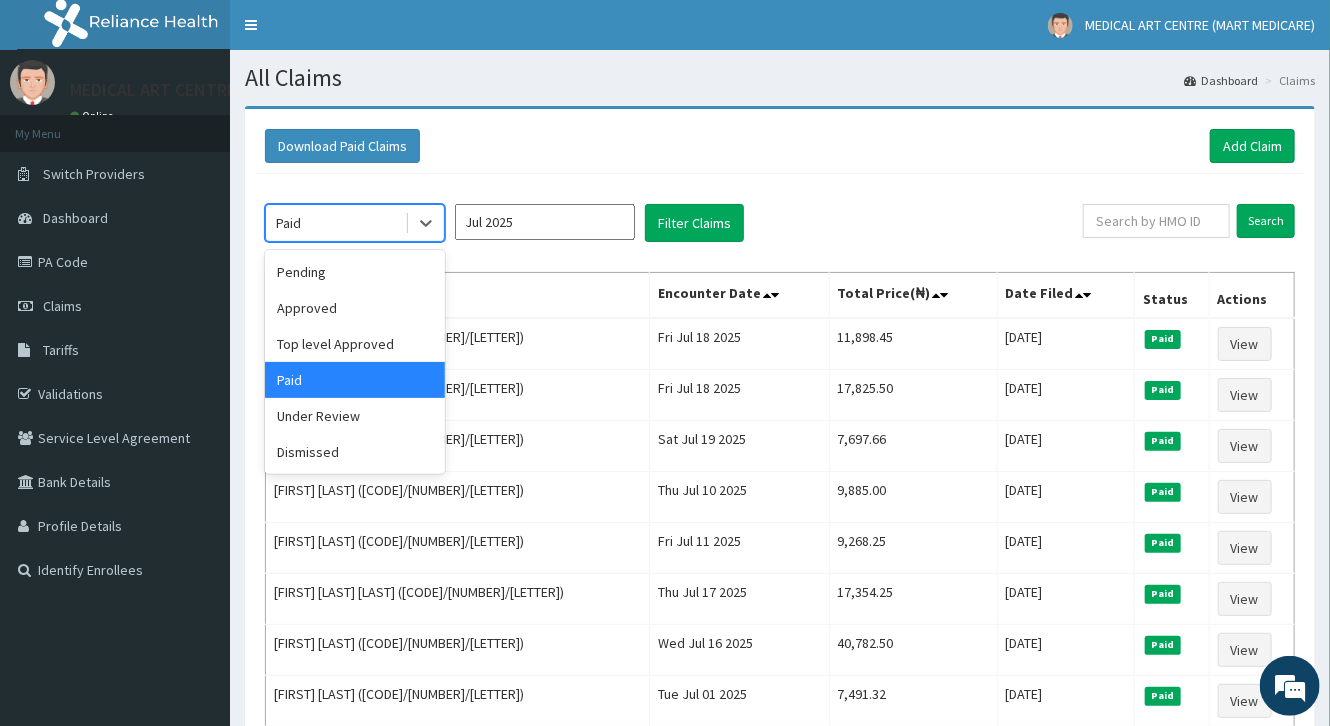 click on "Paid" at bounding box center [335, 223] 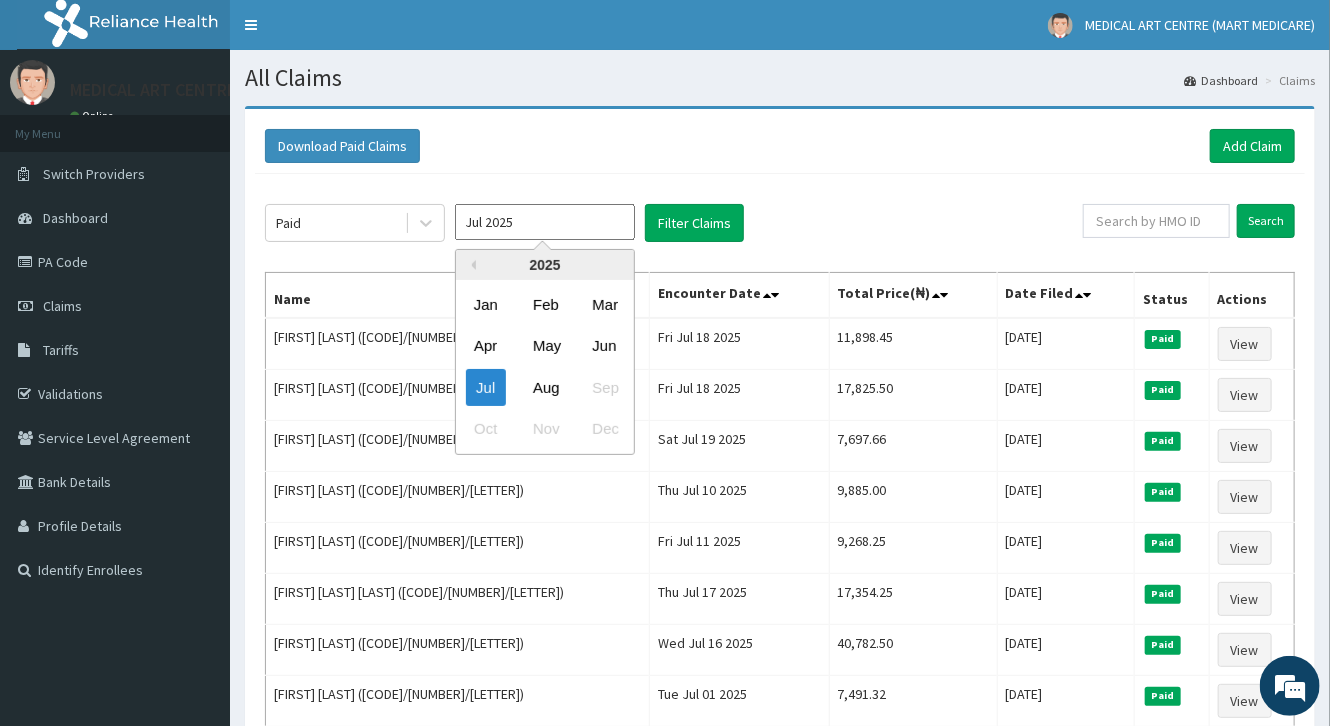 click on "Jul 2025" at bounding box center [545, 222] 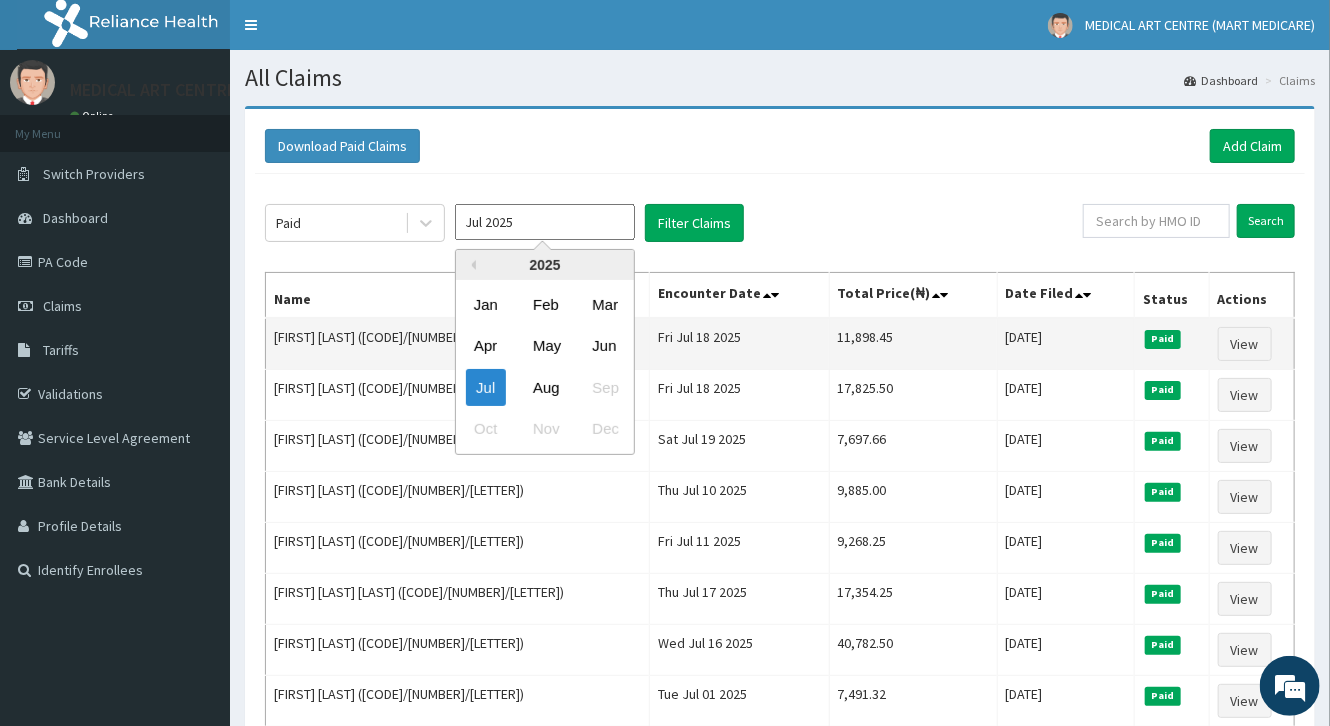 drag, startPoint x: 549, startPoint y: 385, endPoint x: 562, endPoint y: 348, distance: 39.217342 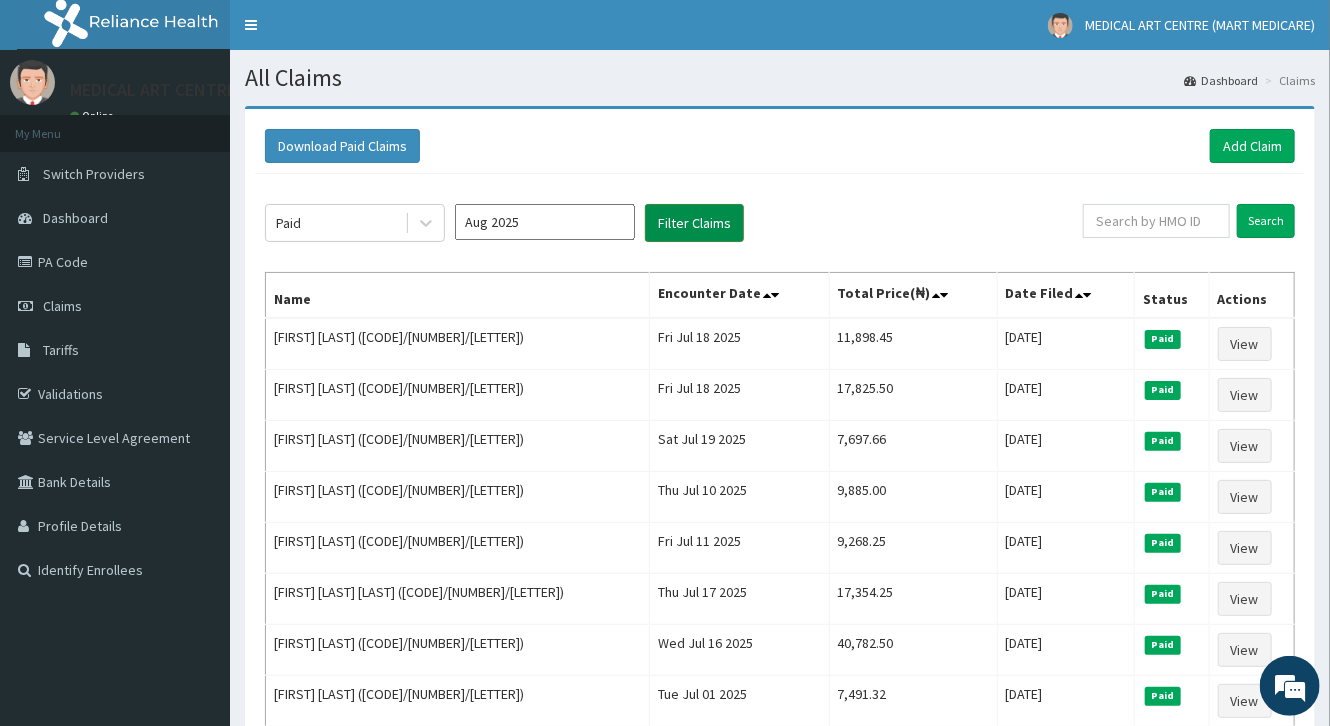 click on "Filter Claims" at bounding box center [694, 223] 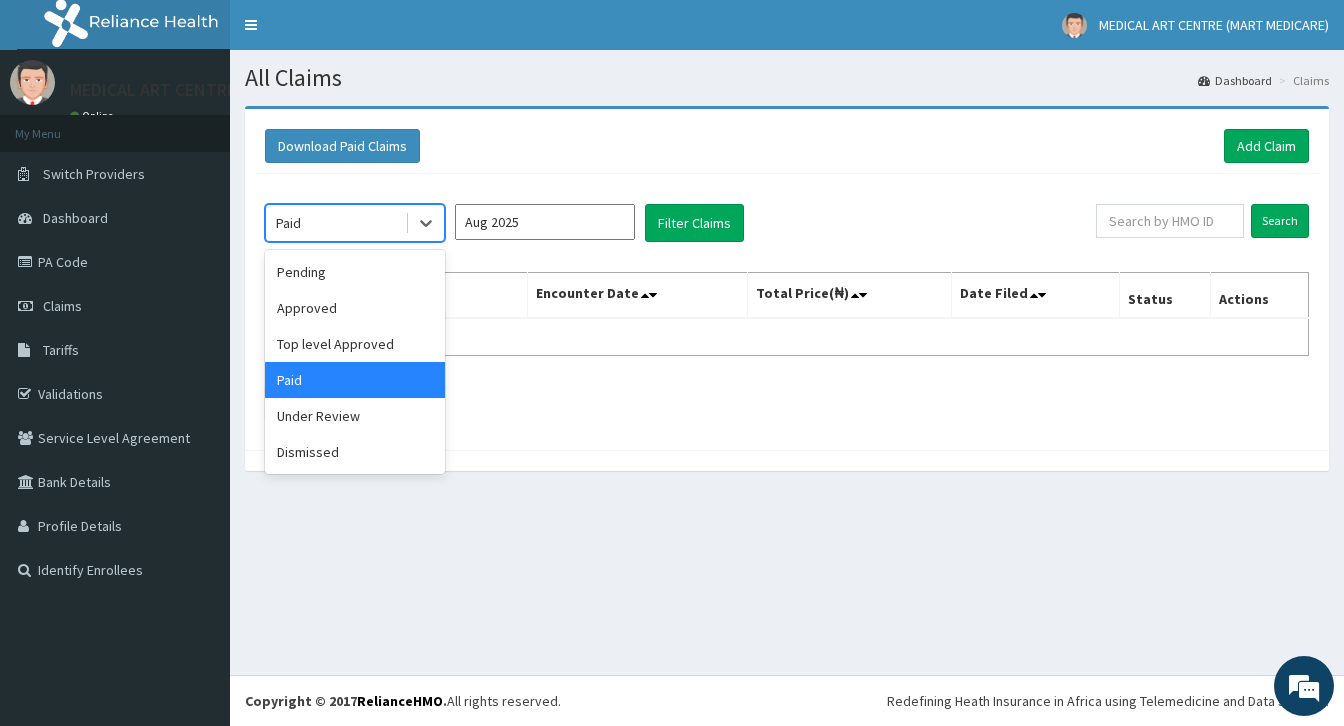 drag, startPoint x: 352, startPoint y: 240, endPoint x: 351, endPoint y: 207, distance: 33.01515 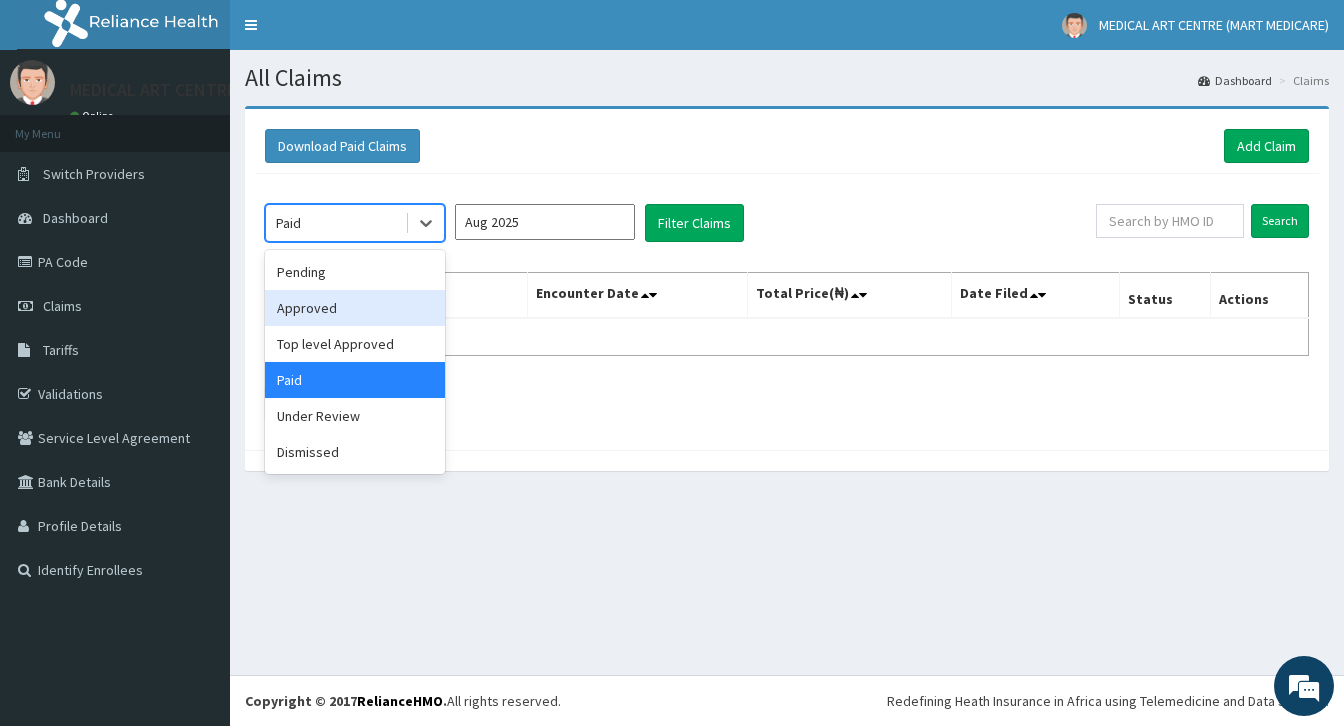 drag, startPoint x: 367, startPoint y: 312, endPoint x: 381, endPoint y: 286, distance: 29.529646 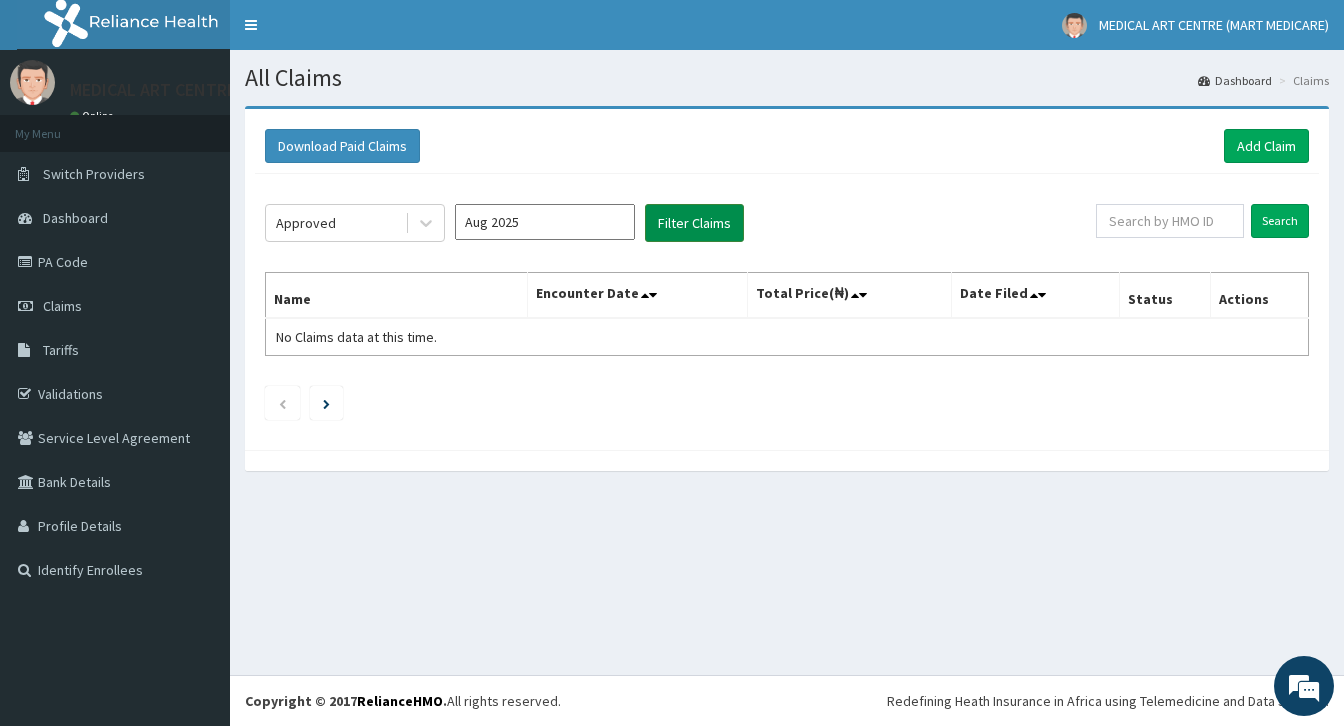 click on "Filter Claims" at bounding box center [694, 223] 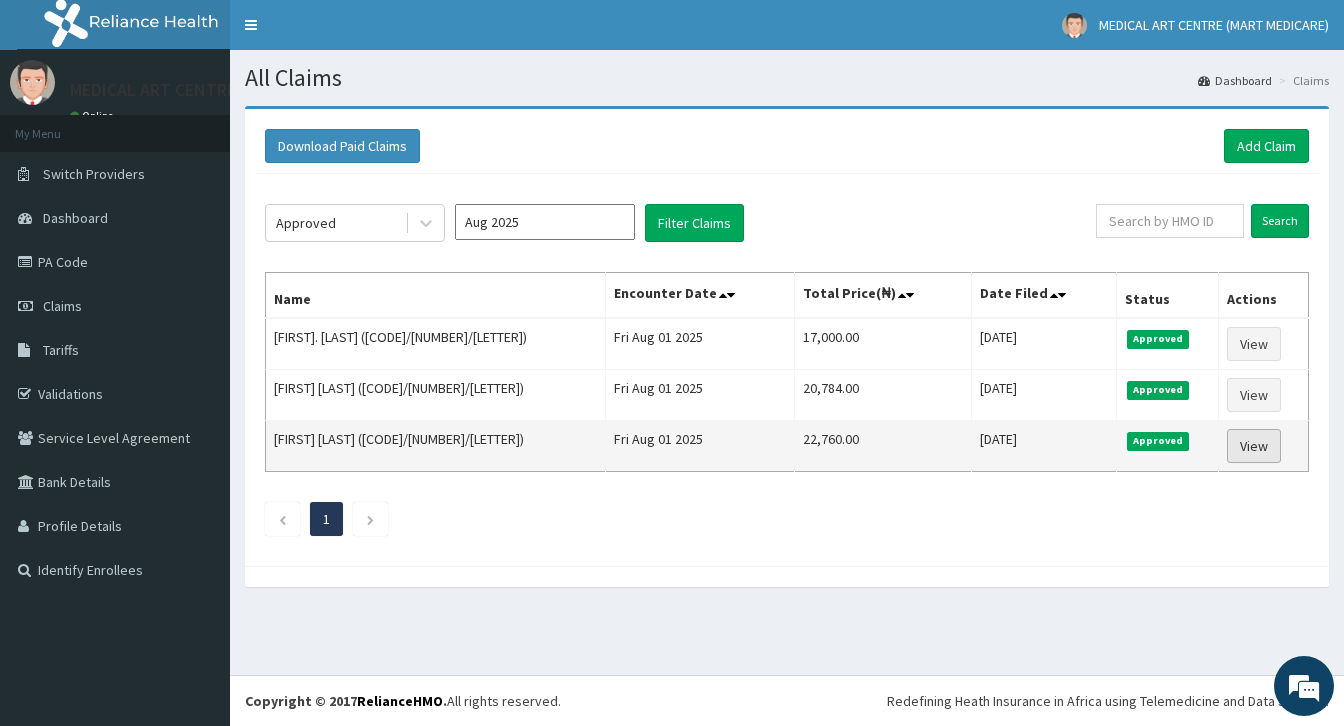 click on "View" at bounding box center [1254, 446] 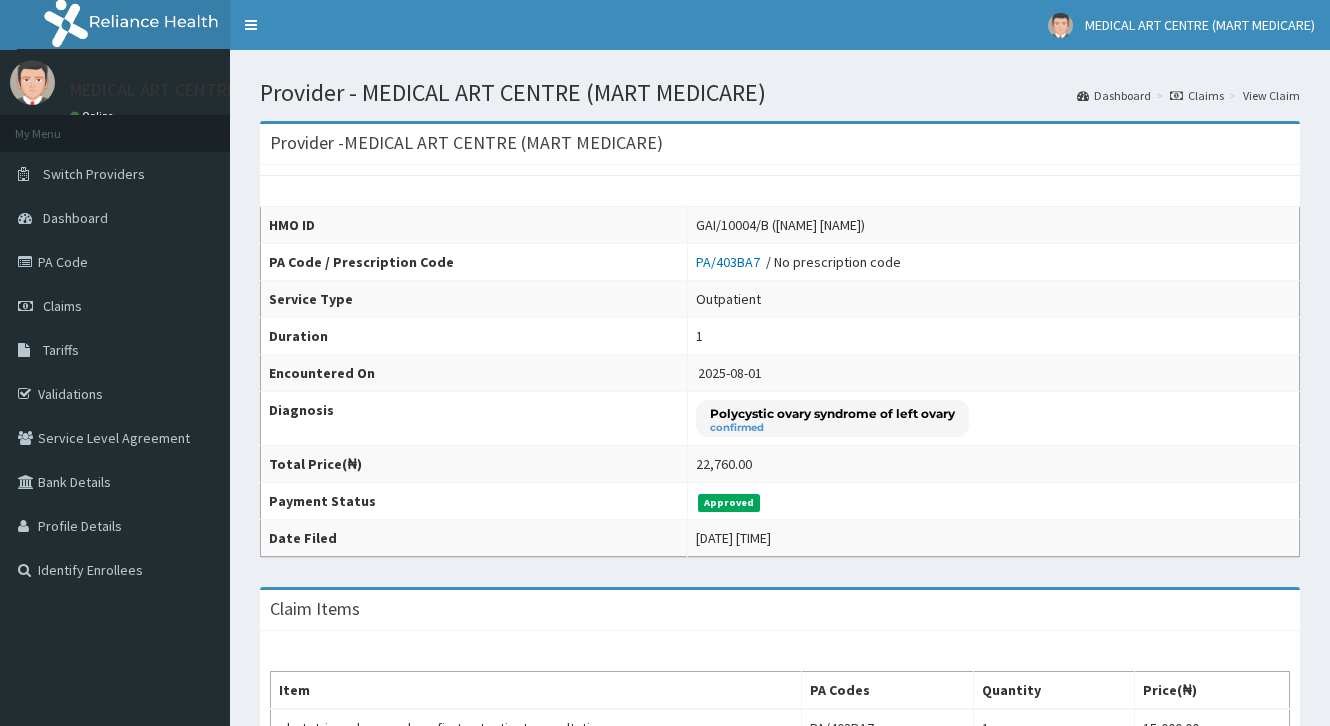 scroll, scrollTop: 0, scrollLeft: 0, axis: both 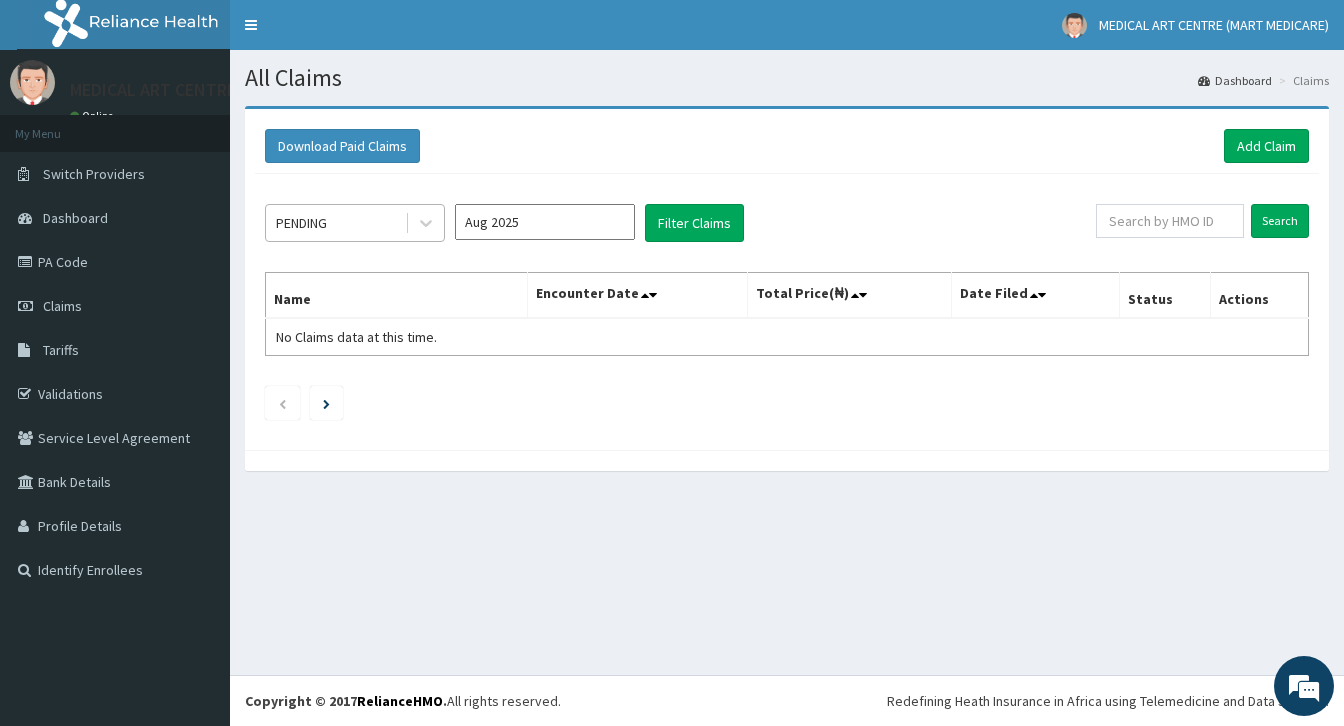 click on "PENDING" at bounding box center (335, 223) 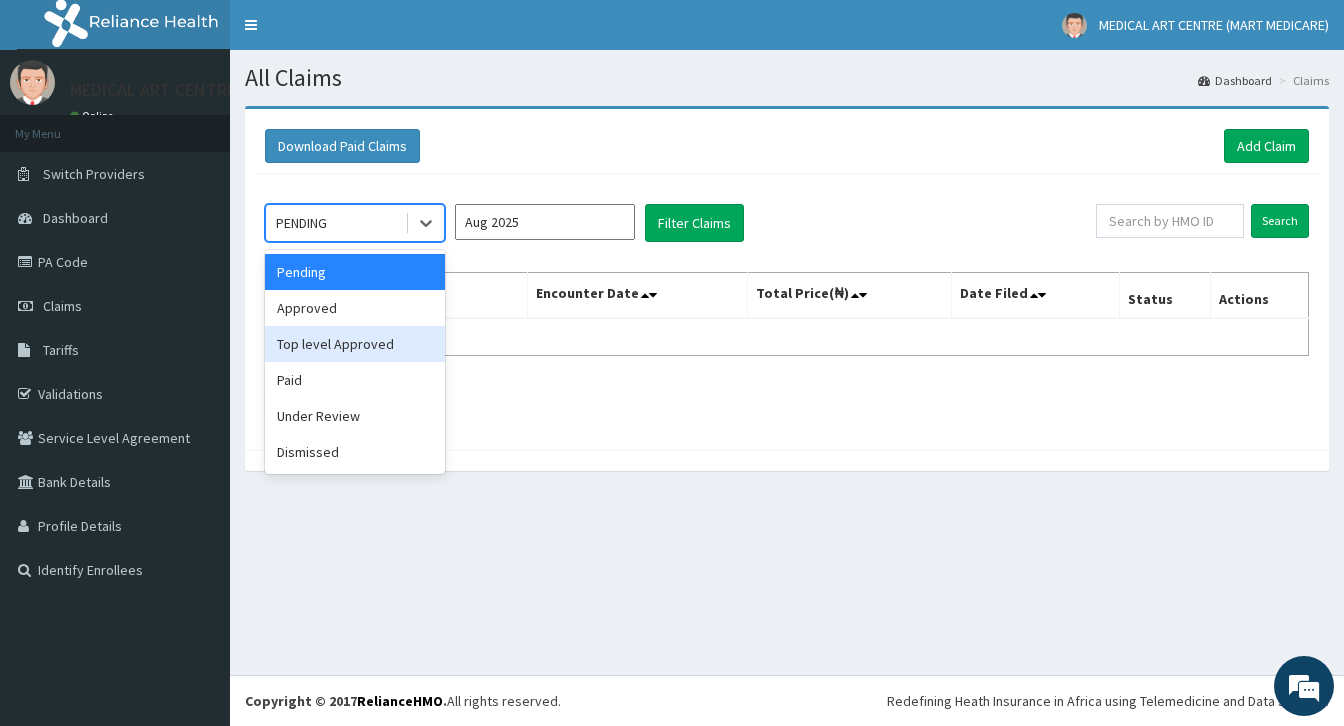 drag, startPoint x: 370, startPoint y: 340, endPoint x: 380, endPoint y: 328, distance: 15.6205 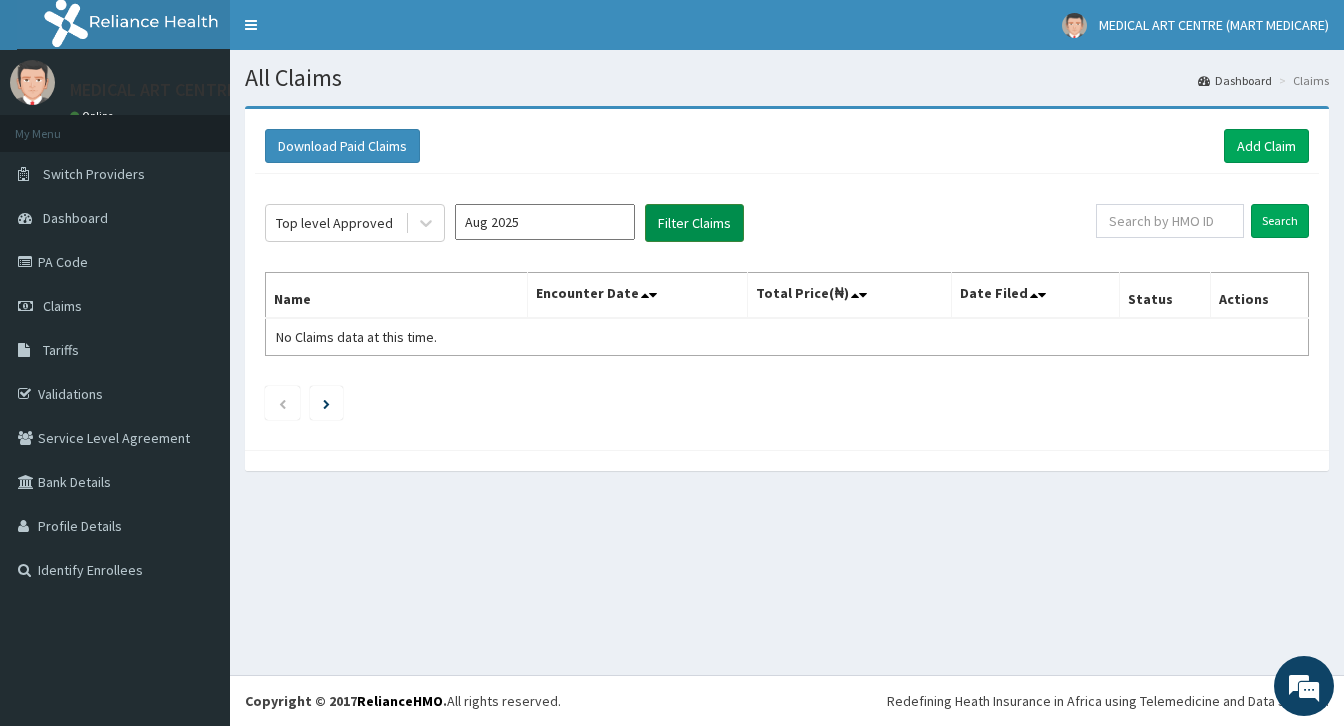 click on "Filter Claims" at bounding box center [694, 223] 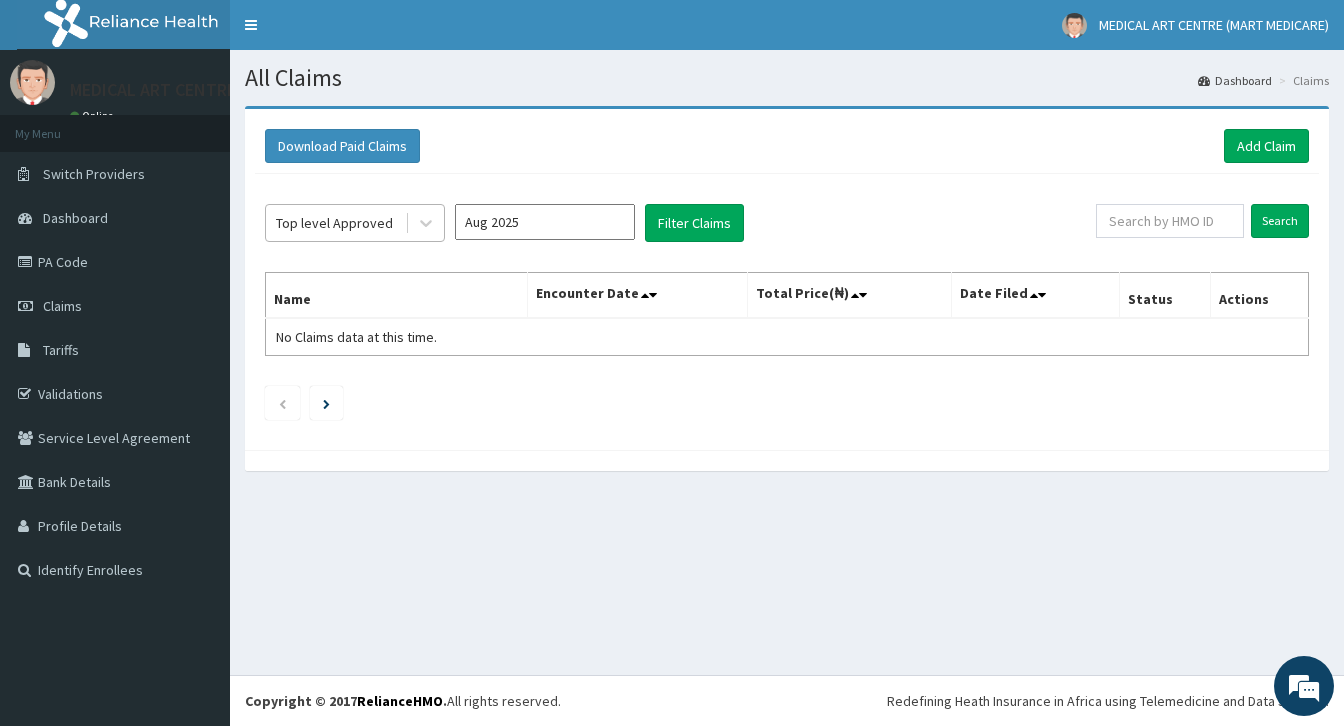 click on "Top level Approved" at bounding box center [334, 223] 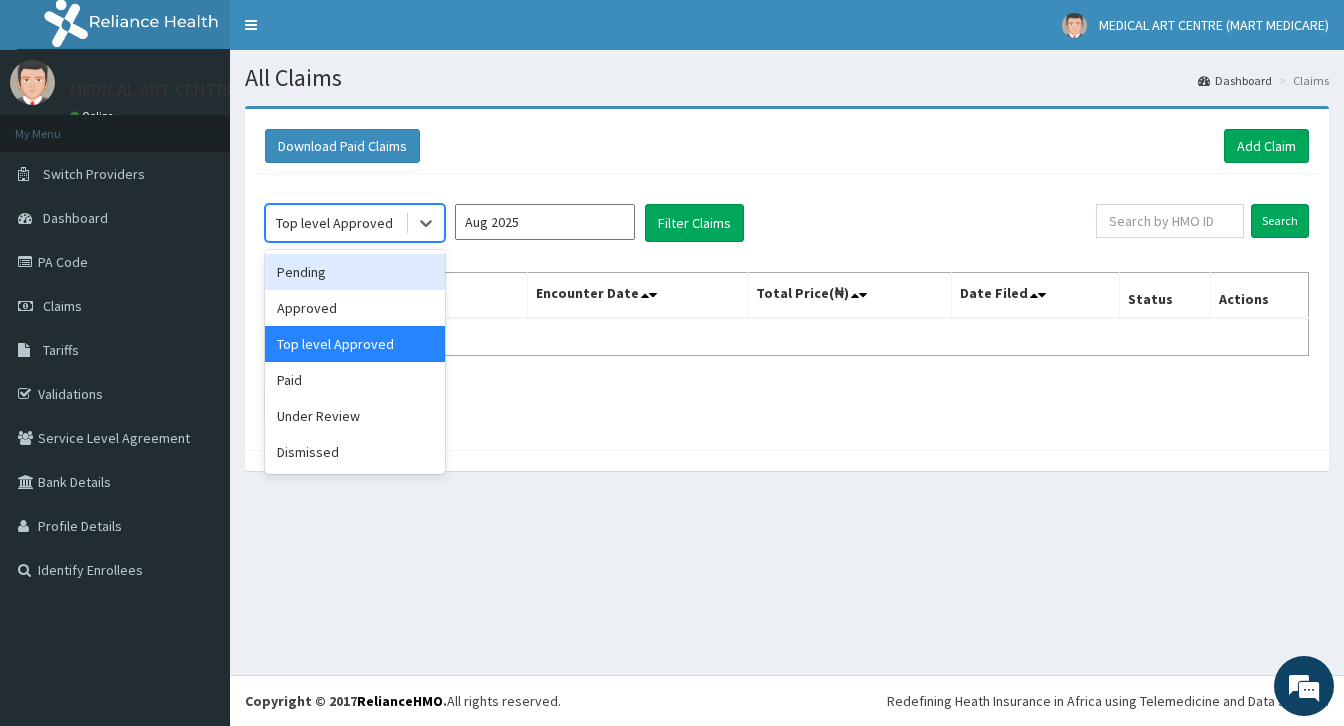 drag, startPoint x: 380, startPoint y: 277, endPoint x: 476, endPoint y: 232, distance: 106.02358 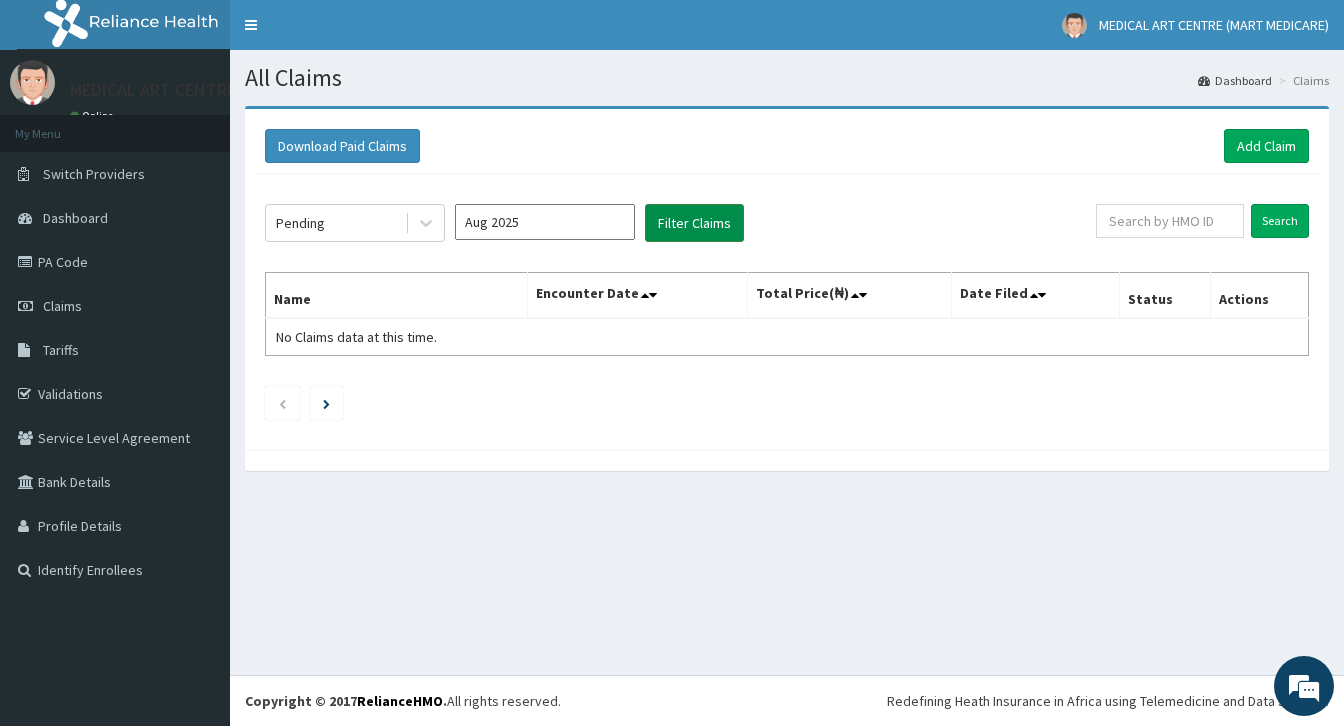 click on "Filter Claims" at bounding box center [694, 223] 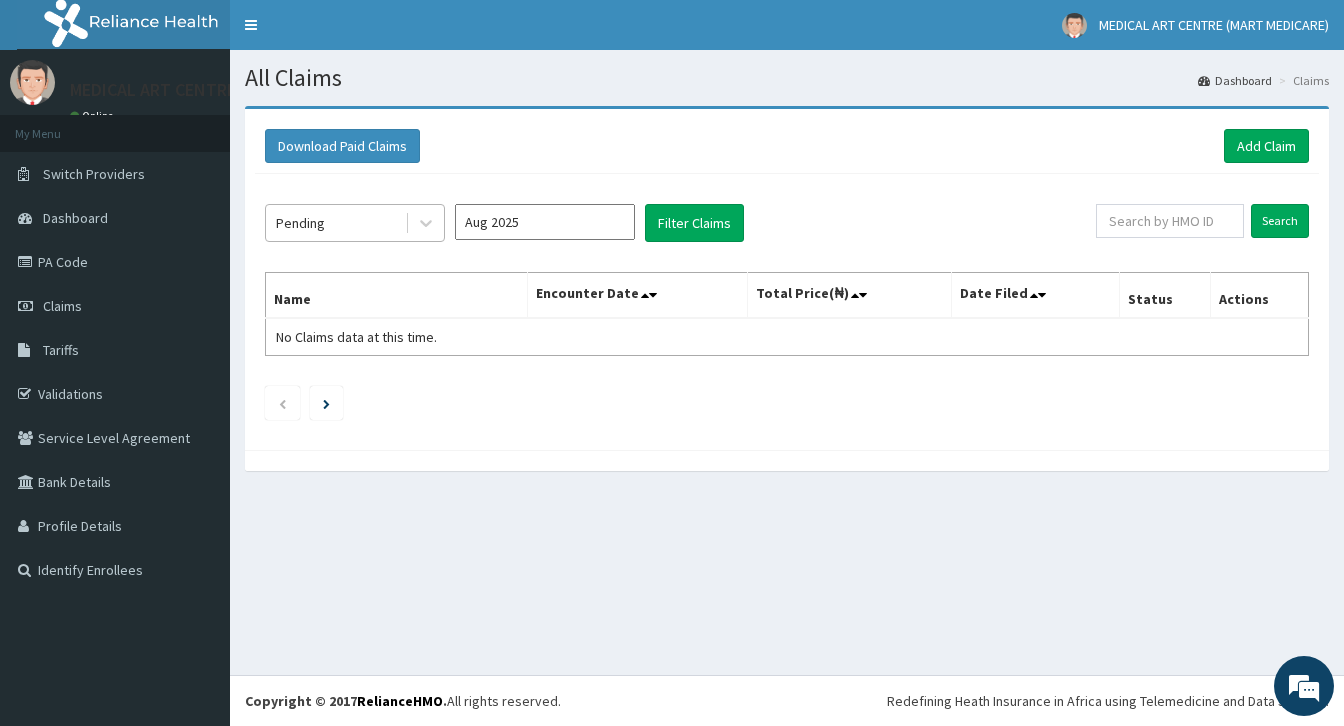 drag, startPoint x: 381, startPoint y: 222, endPoint x: 392, endPoint y: 222, distance: 11 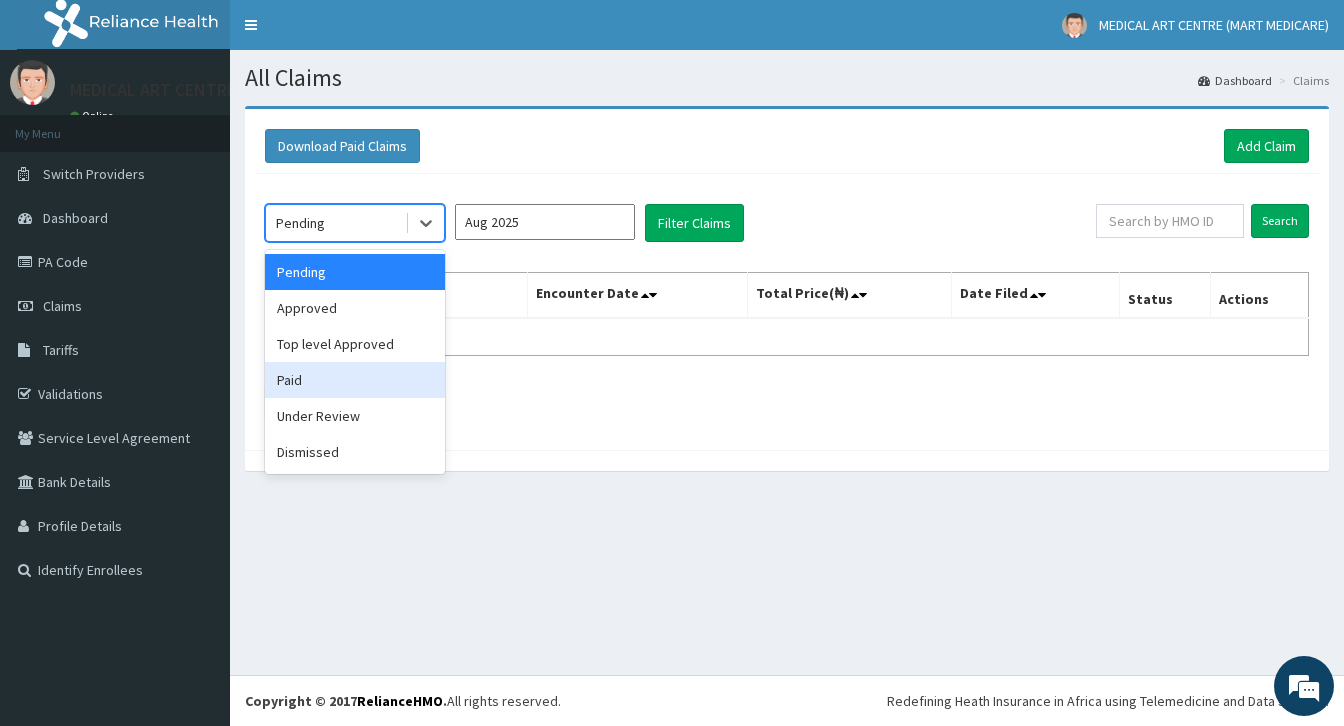 scroll, scrollTop: 0, scrollLeft: 0, axis: both 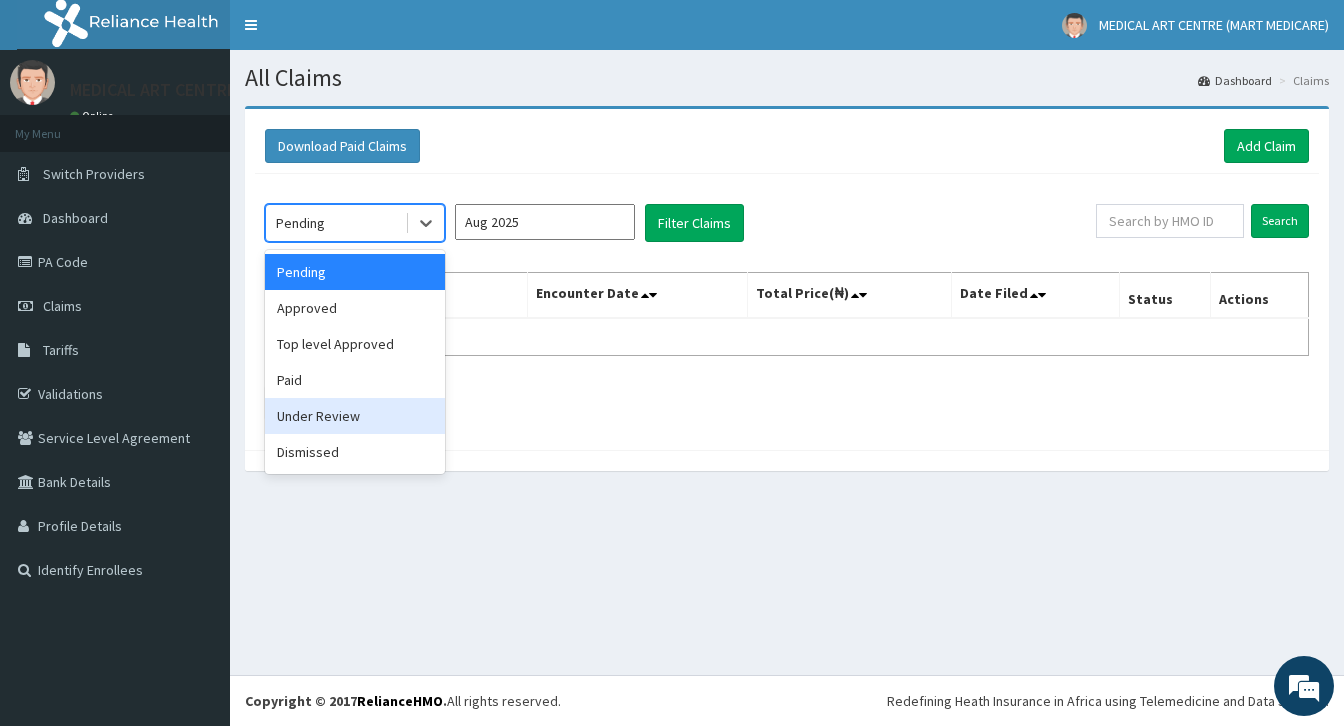 click on "Under Review" at bounding box center [355, 416] 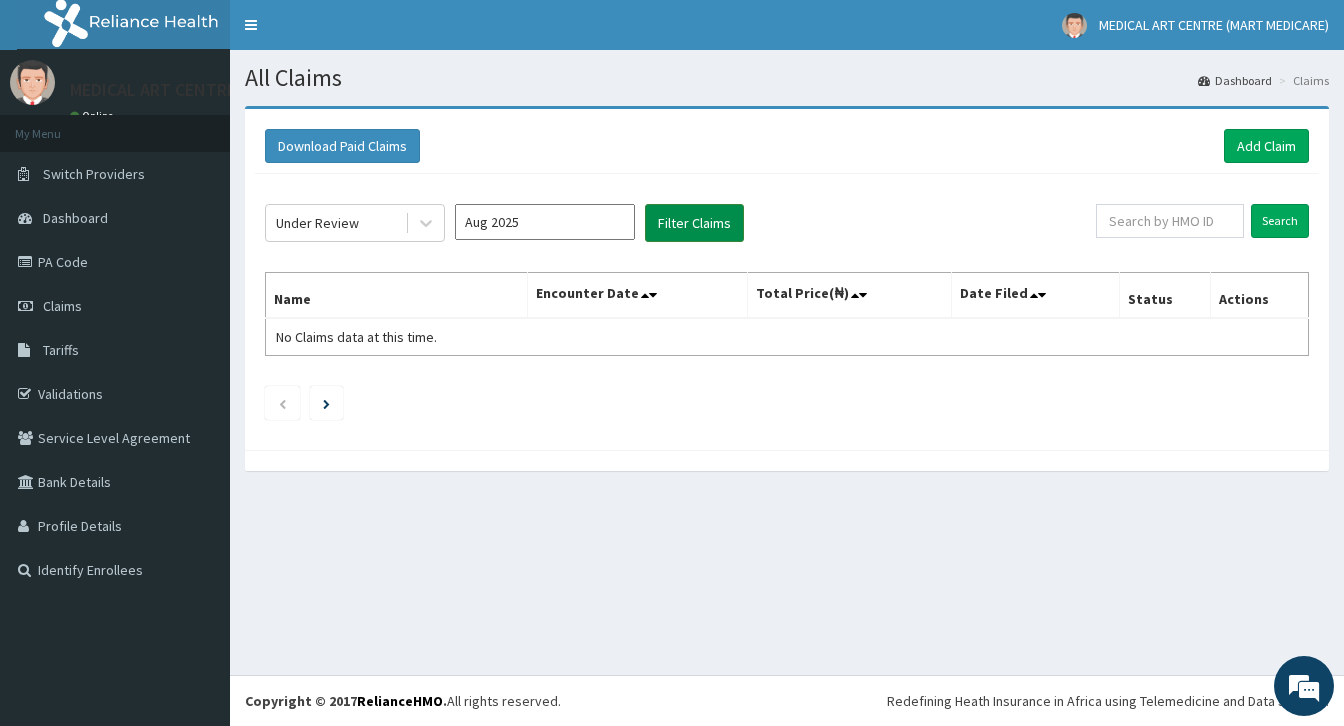 click on "Filter Claims" at bounding box center [694, 223] 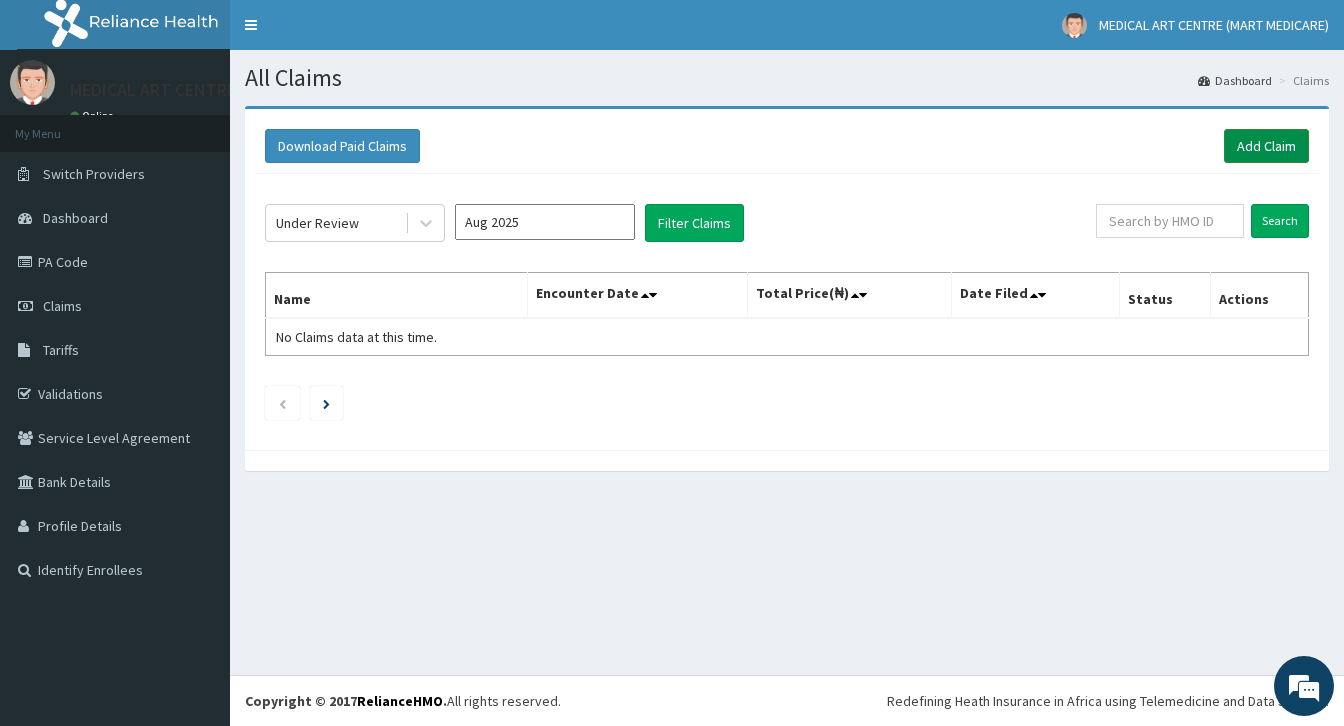 click on "Add Claim" at bounding box center (1266, 146) 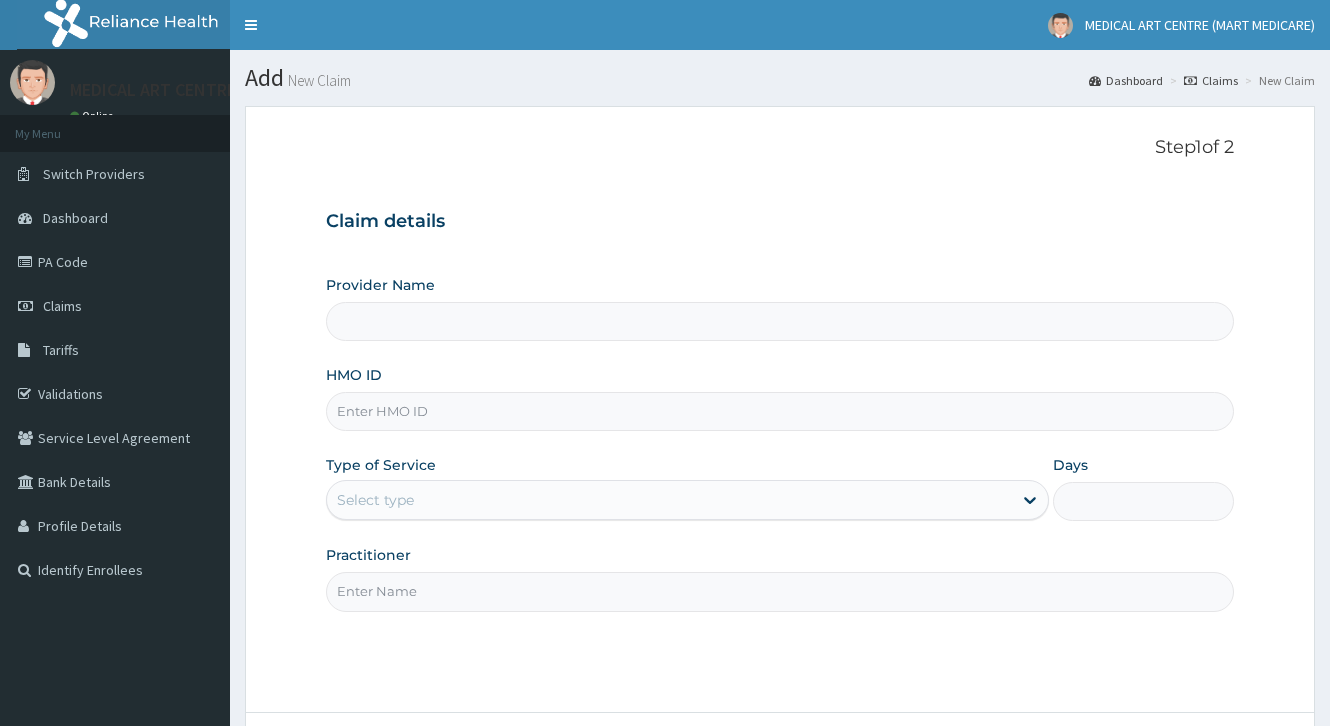 scroll, scrollTop: 0, scrollLeft: 0, axis: both 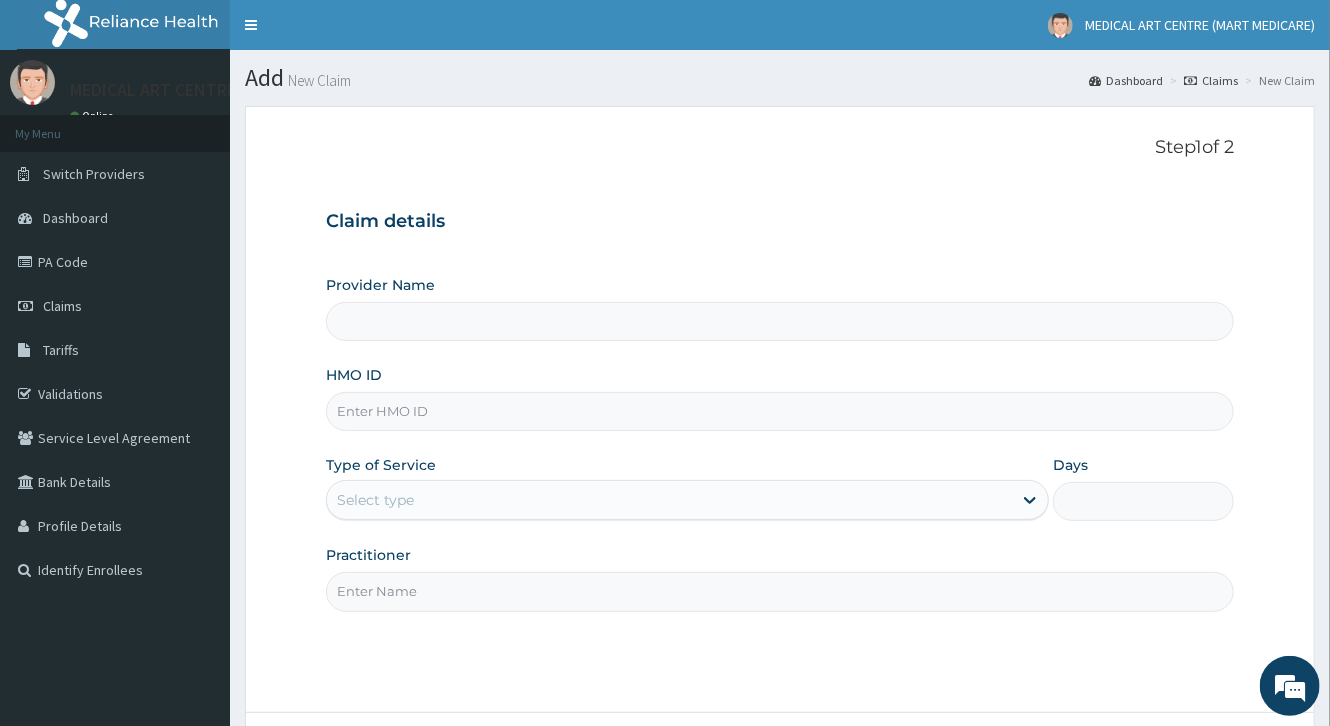 type on "MEDICAL ART CENTRE (MART MEDICARE)" 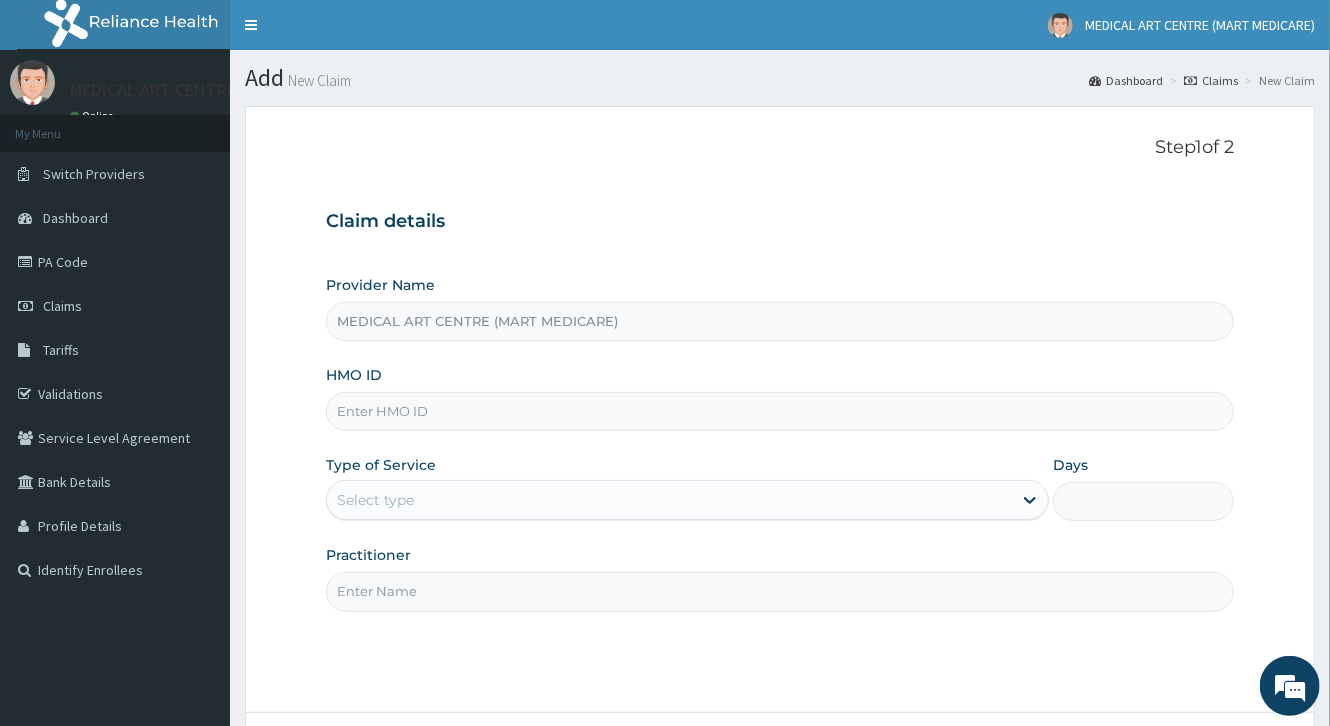 click on "HMO ID" at bounding box center (780, 411) 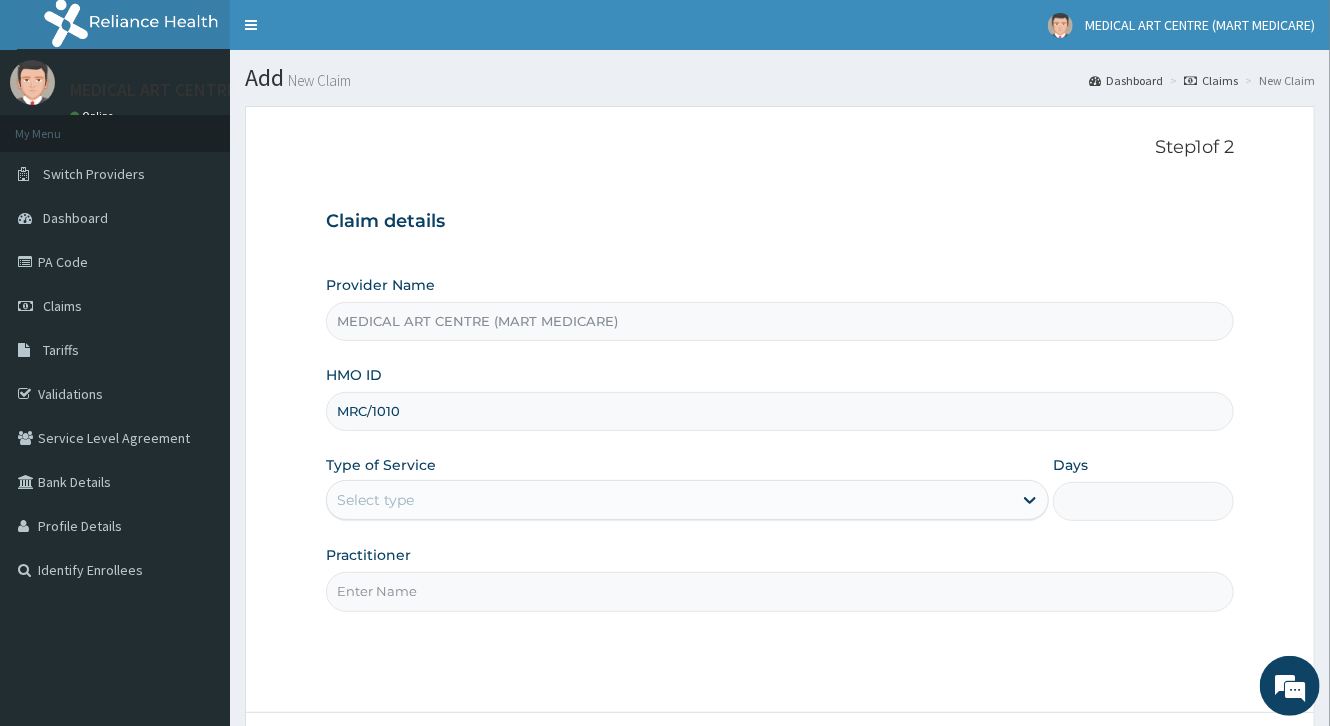 scroll, scrollTop: 0, scrollLeft: 0, axis: both 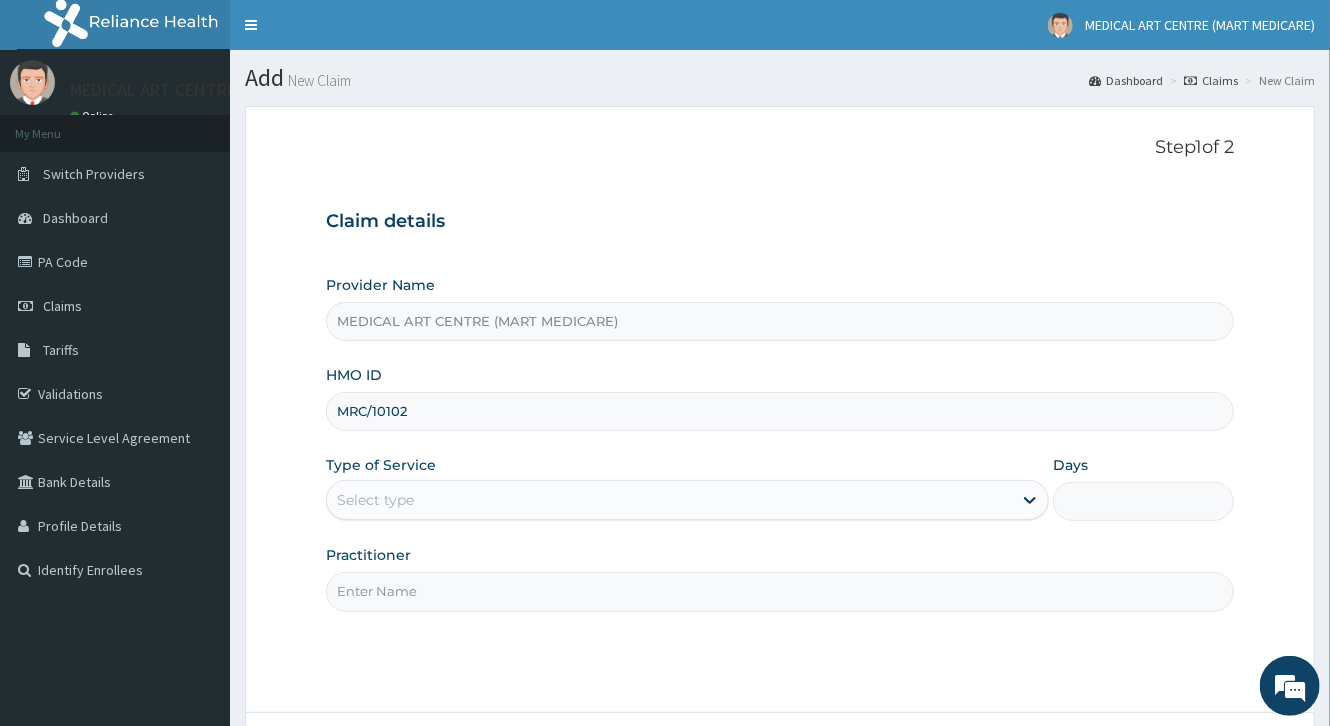 type on "MRC/10102/A" 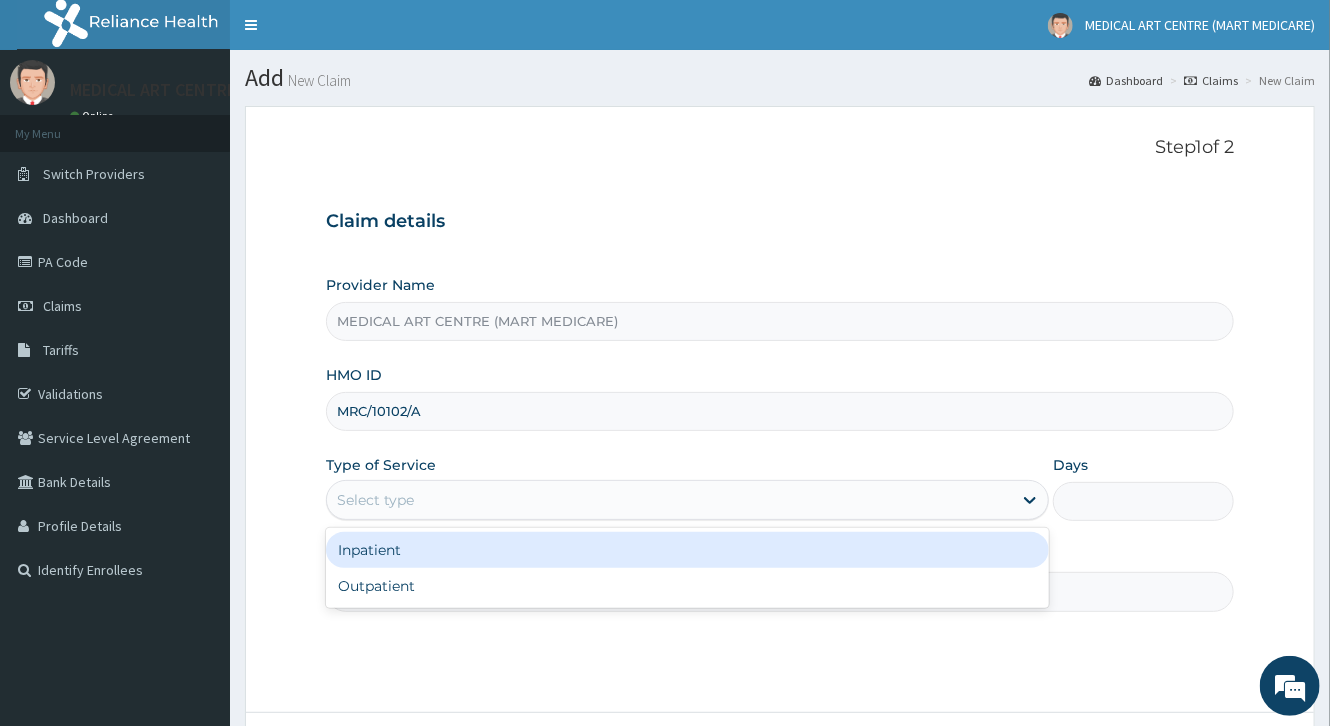 click on "Select type" at bounding box center (375, 500) 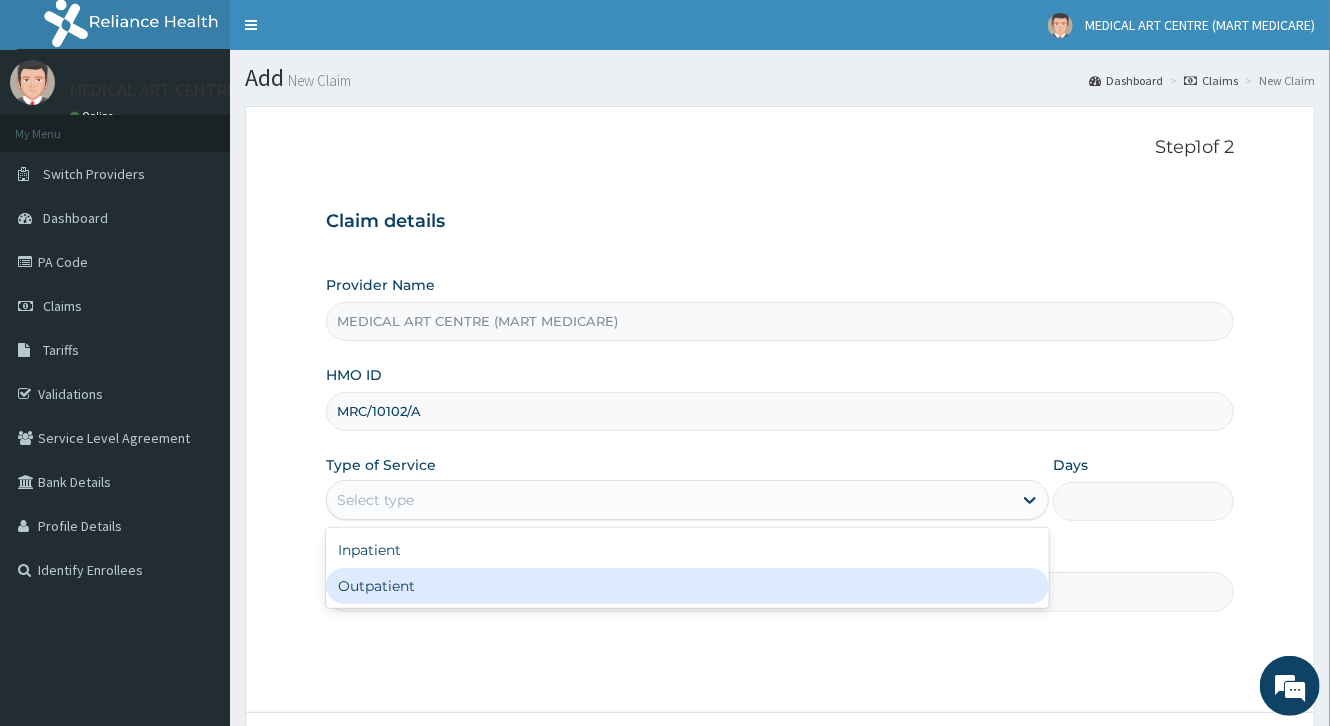 click on "Outpatient" at bounding box center [687, 586] 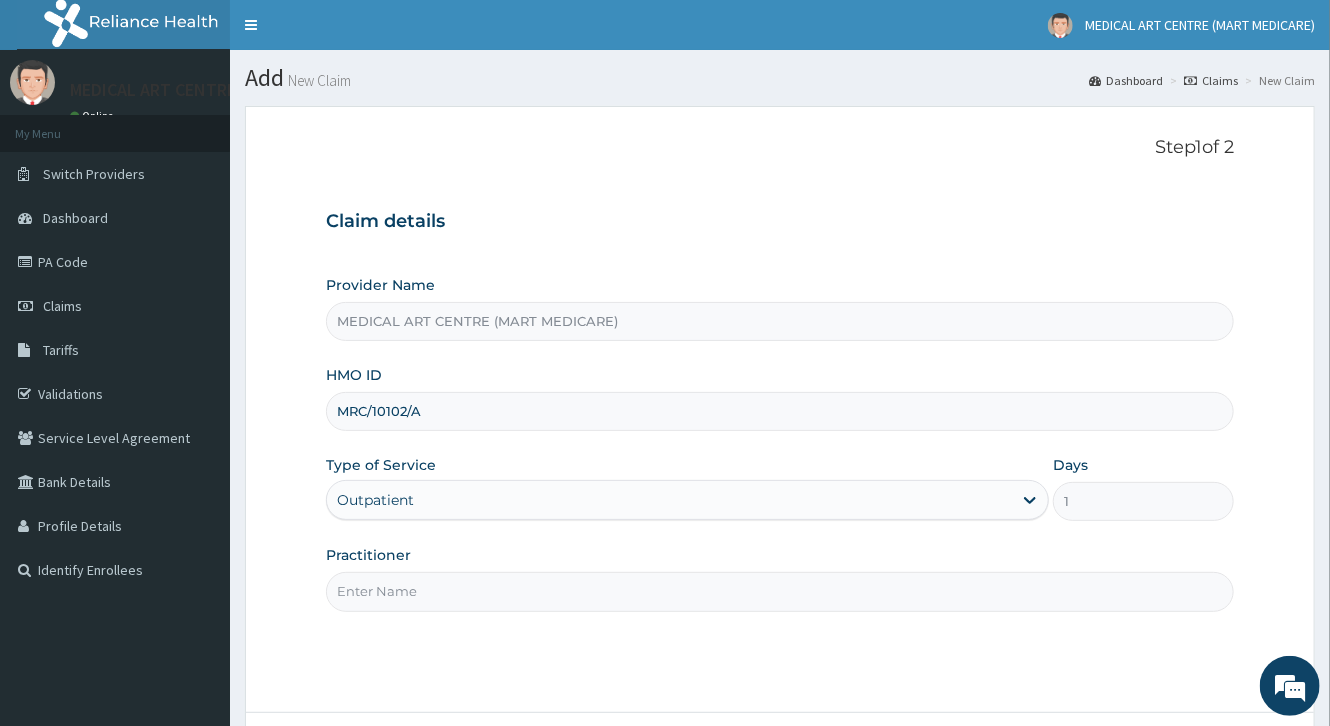 click on "Practitioner" at bounding box center (780, 591) 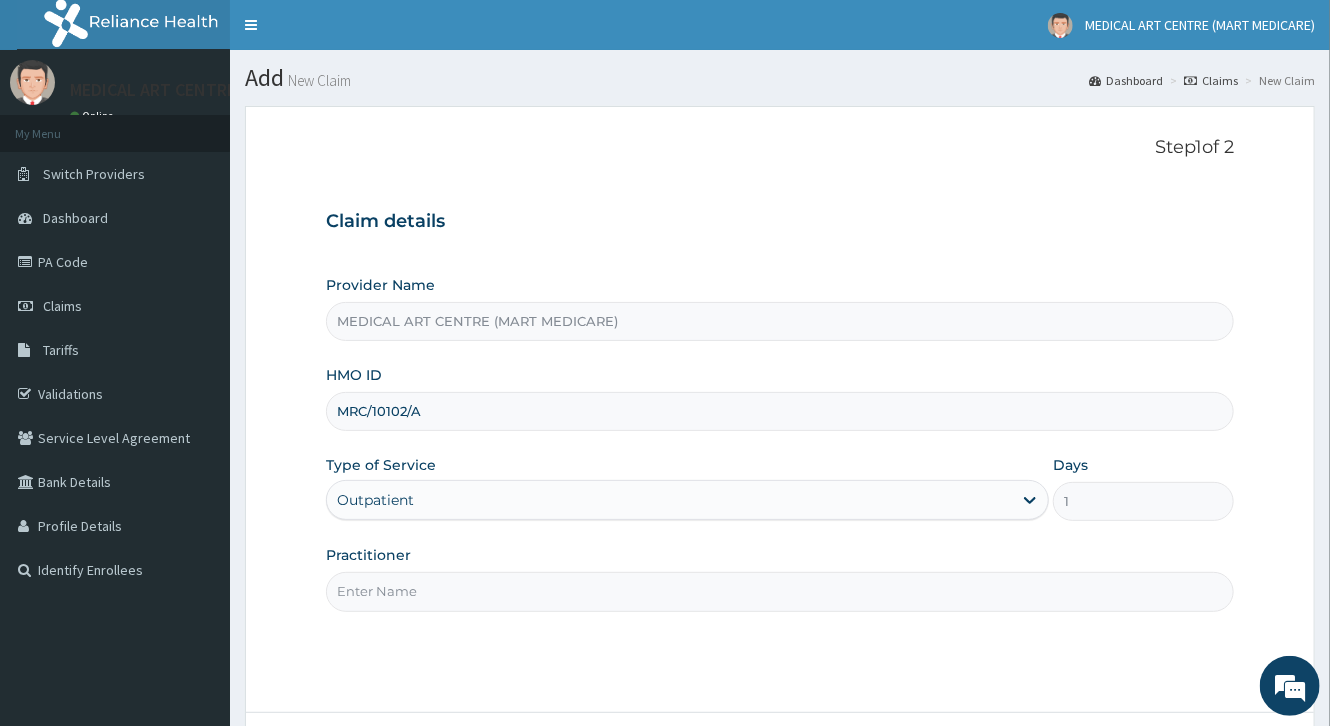 type on "DR OLABOSINDE" 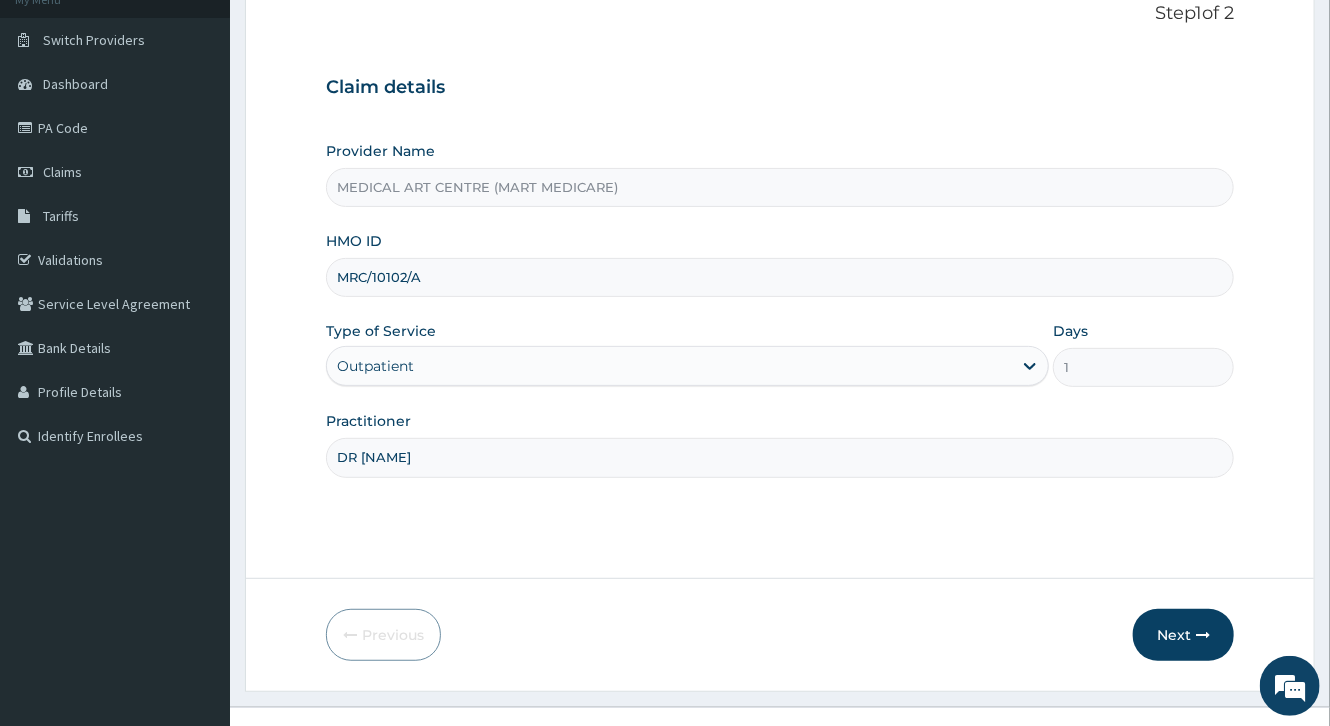 scroll, scrollTop: 165, scrollLeft: 0, axis: vertical 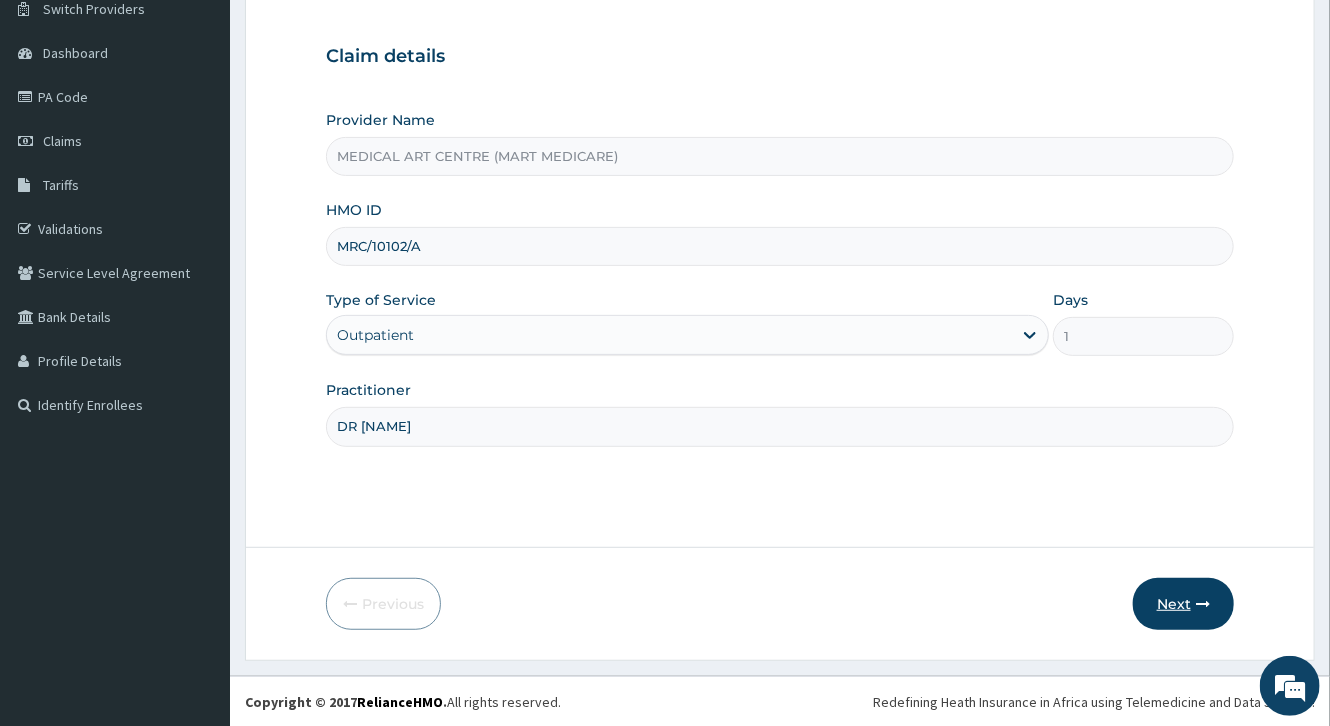 click on "Next" at bounding box center (1183, 604) 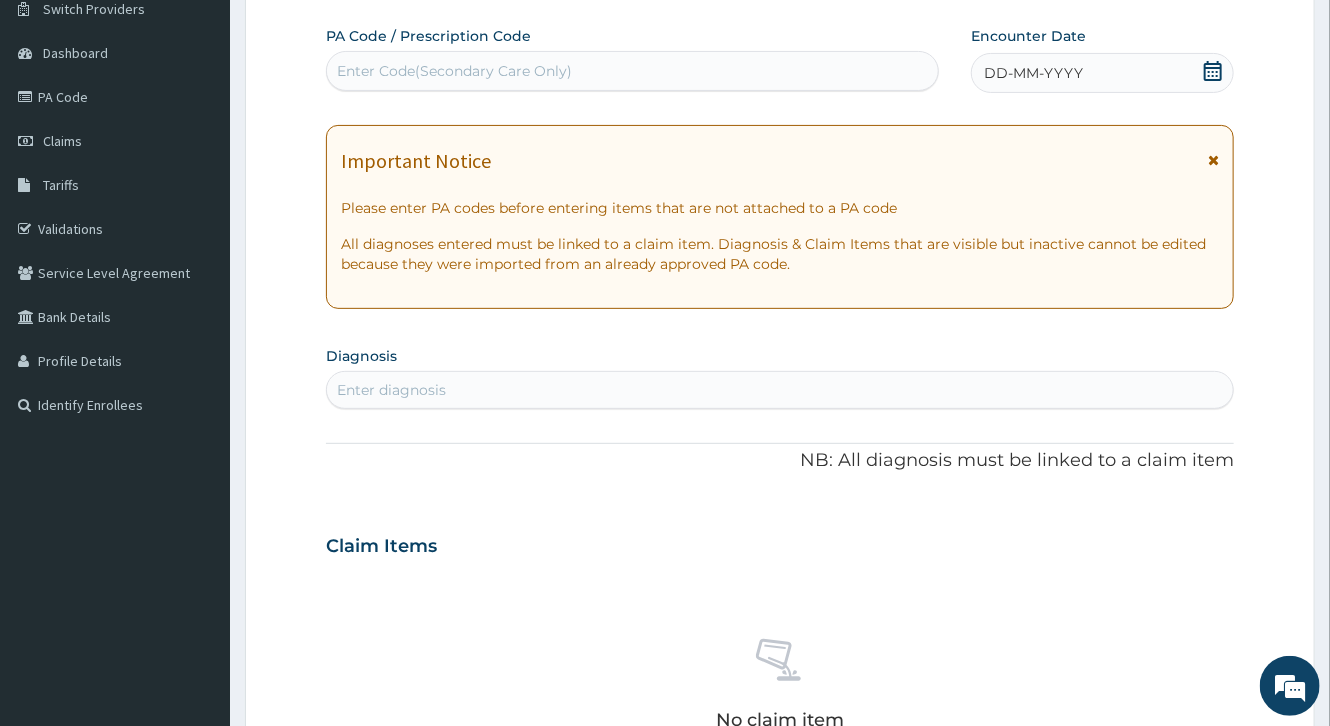 click on "DD-MM-YYYY" at bounding box center [1033, 73] 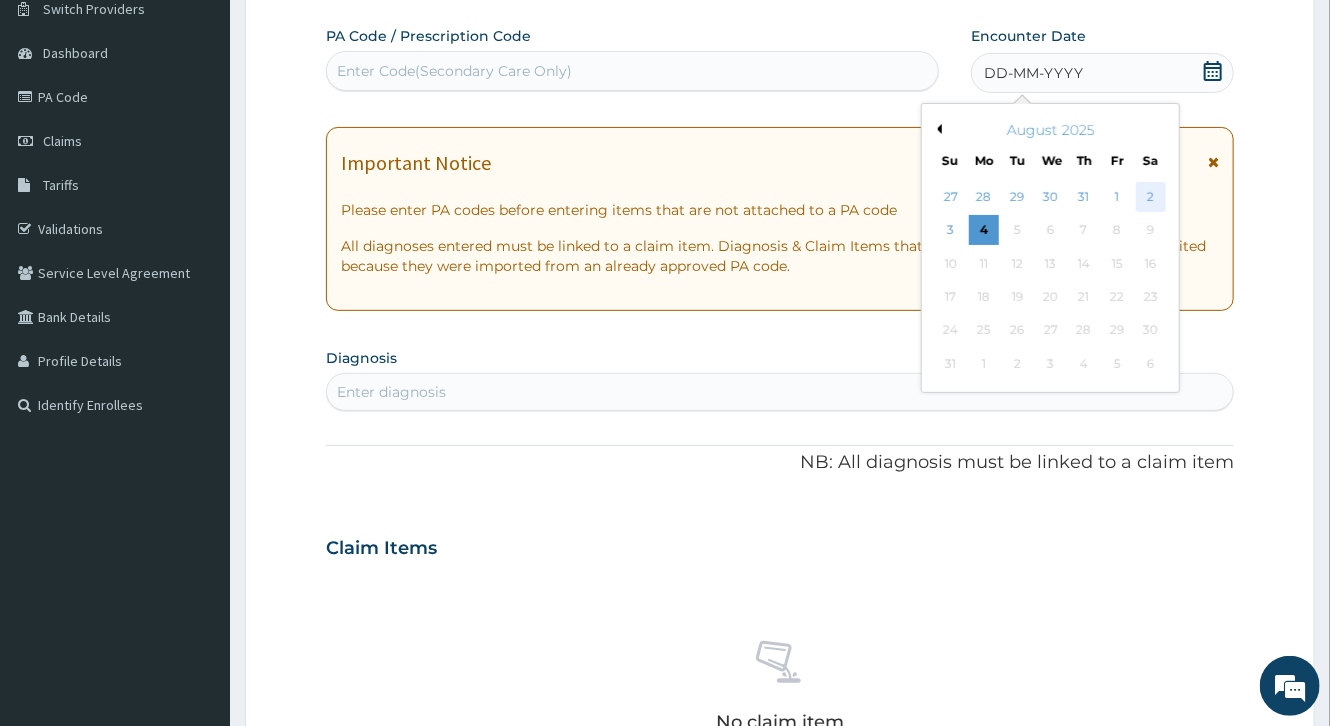 click on "2" at bounding box center [1151, 197] 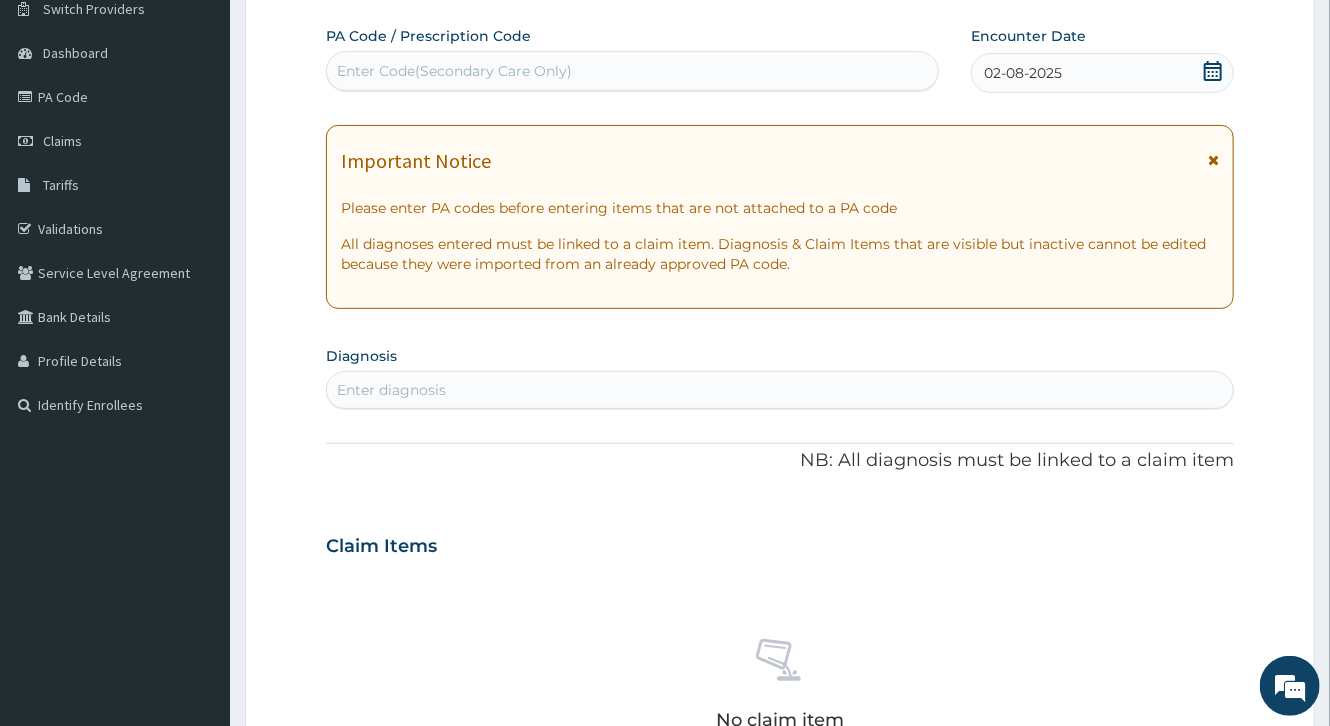 click on "Enter diagnosis" at bounding box center [780, 390] 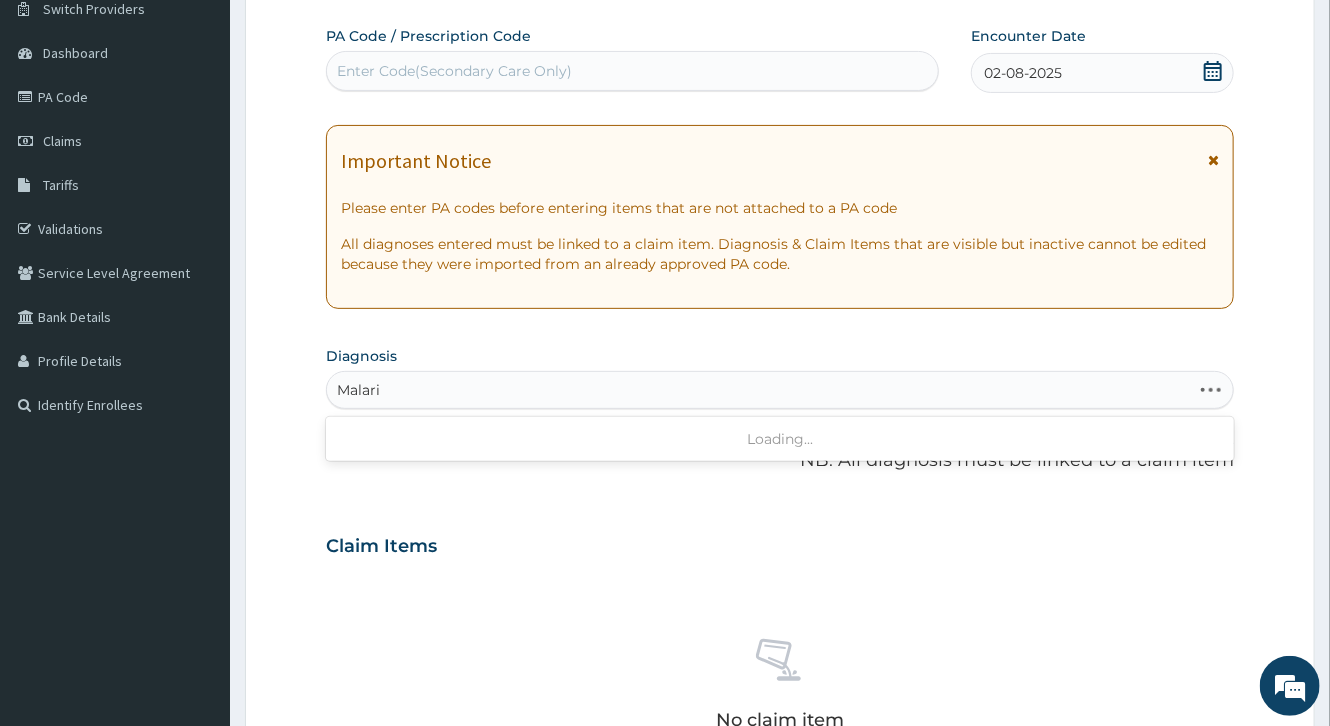 type on "Malaria" 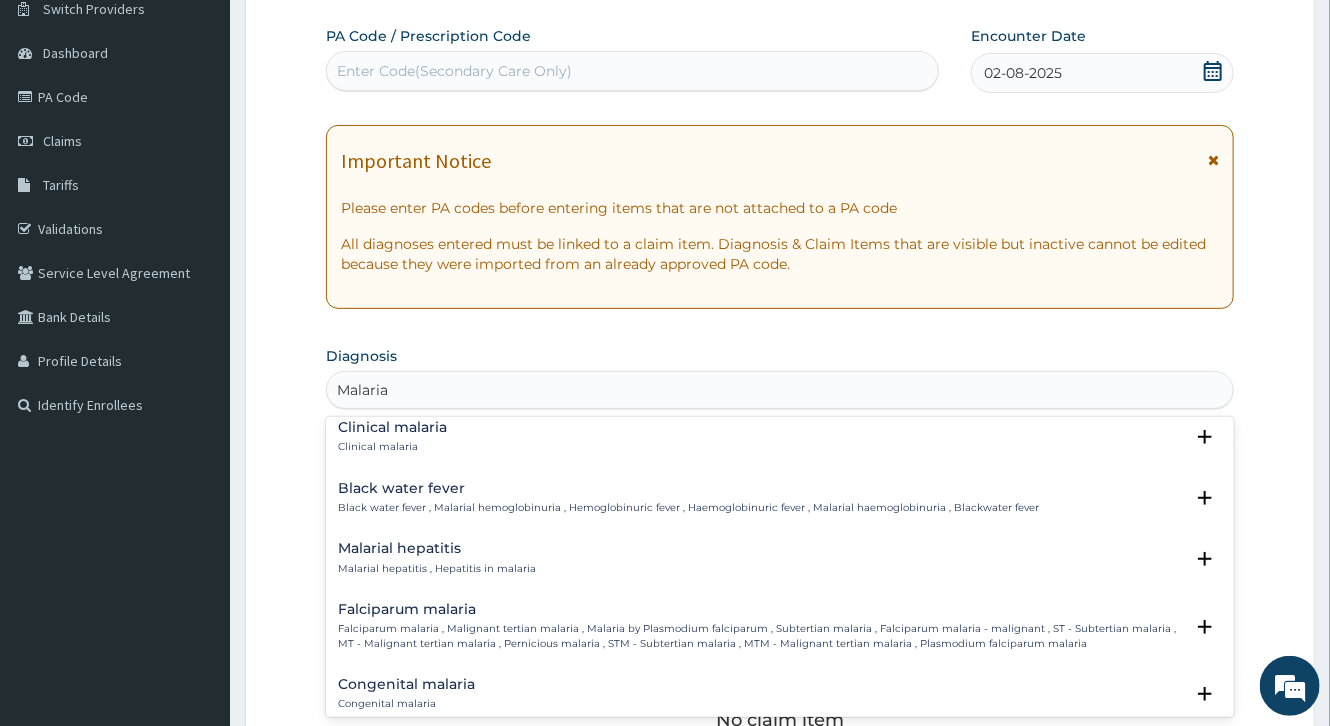 scroll, scrollTop: 720, scrollLeft: 0, axis: vertical 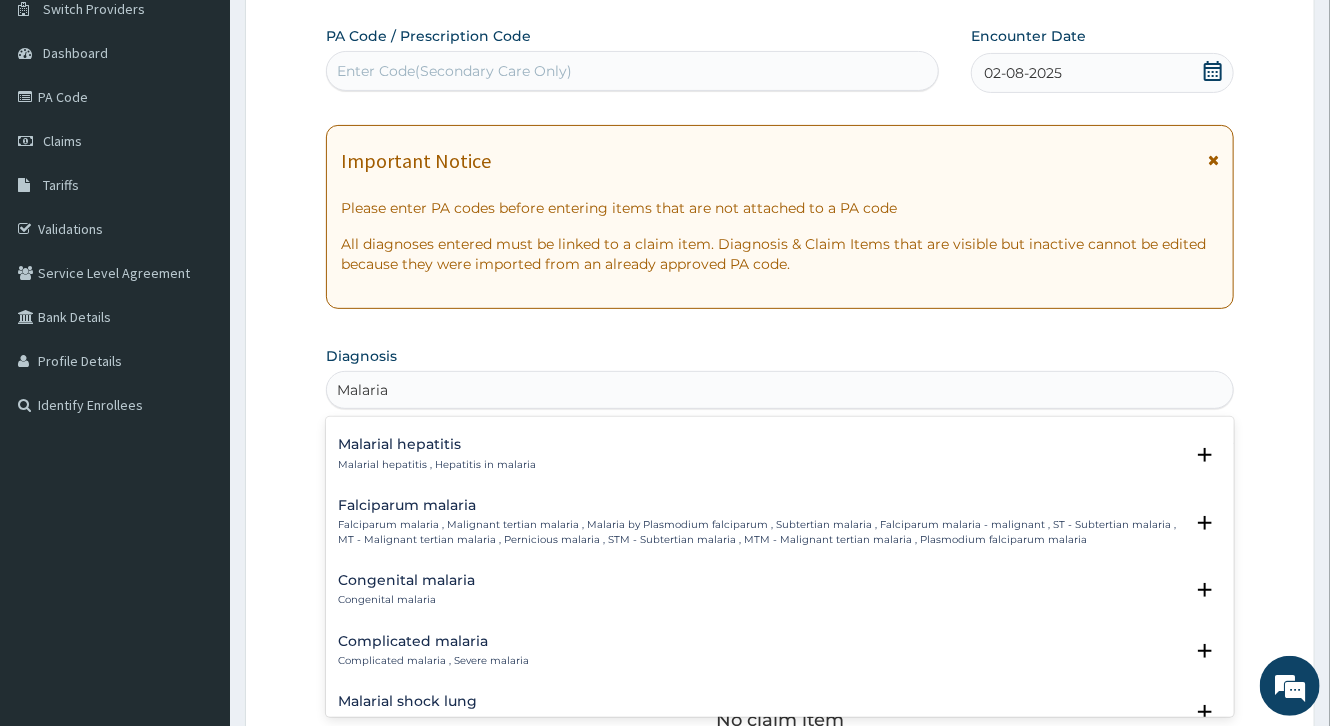click on "Falciparum malaria" at bounding box center (760, 505) 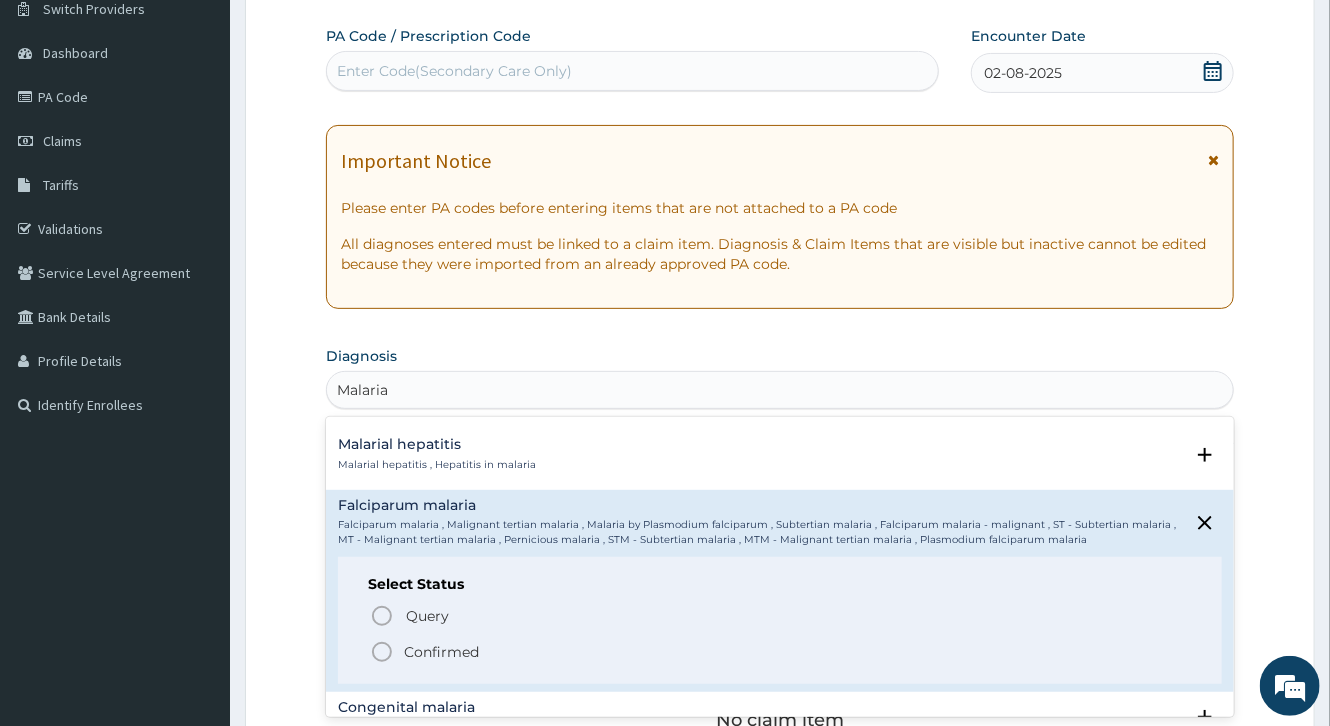 click on "Confirmed" at bounding box center [441, 652] 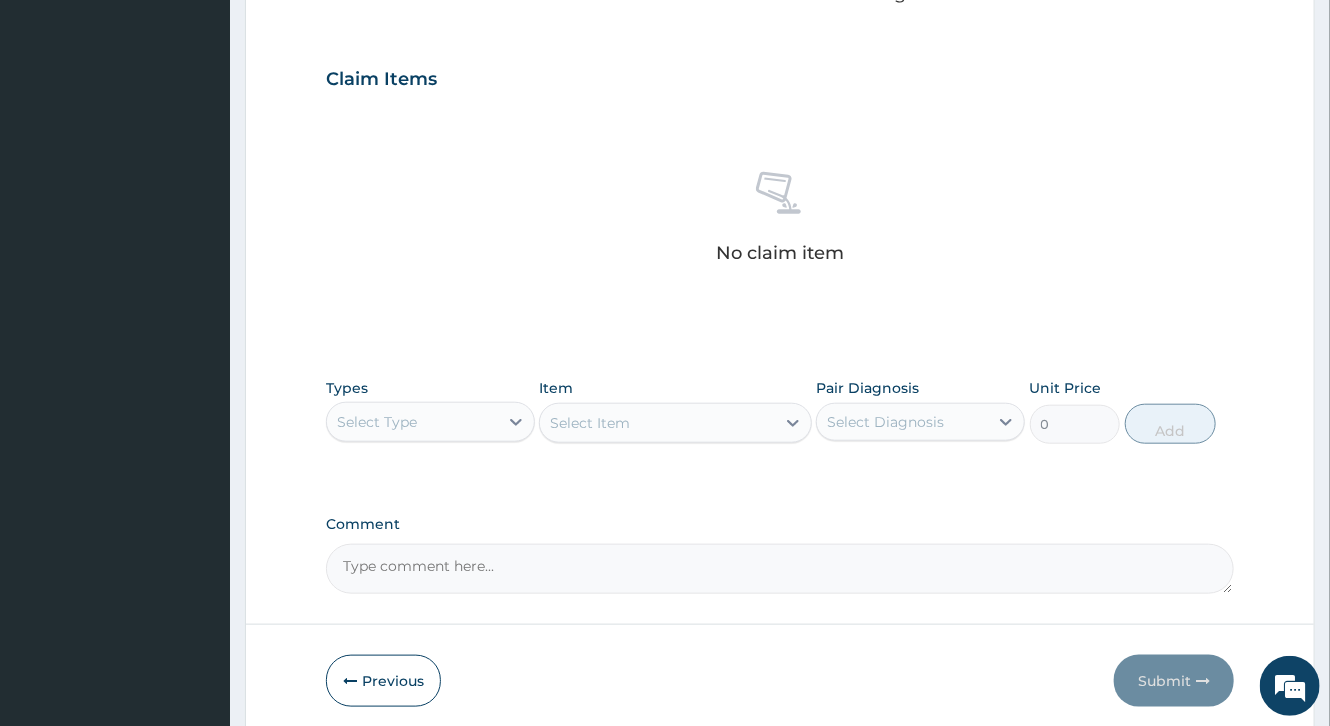 scroll, scrollTop: 645, scrollLeft: 0, axis: vertical 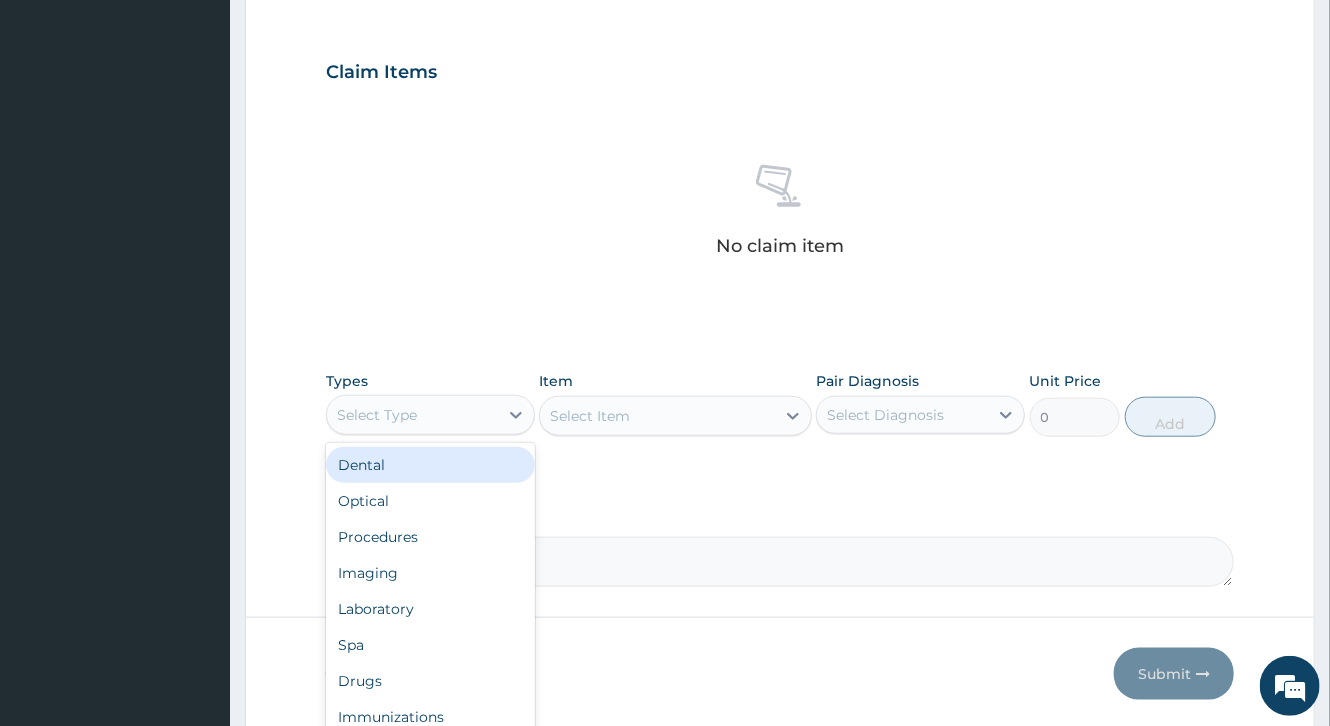 click on "Select Type" at bounding box center [377, 415] 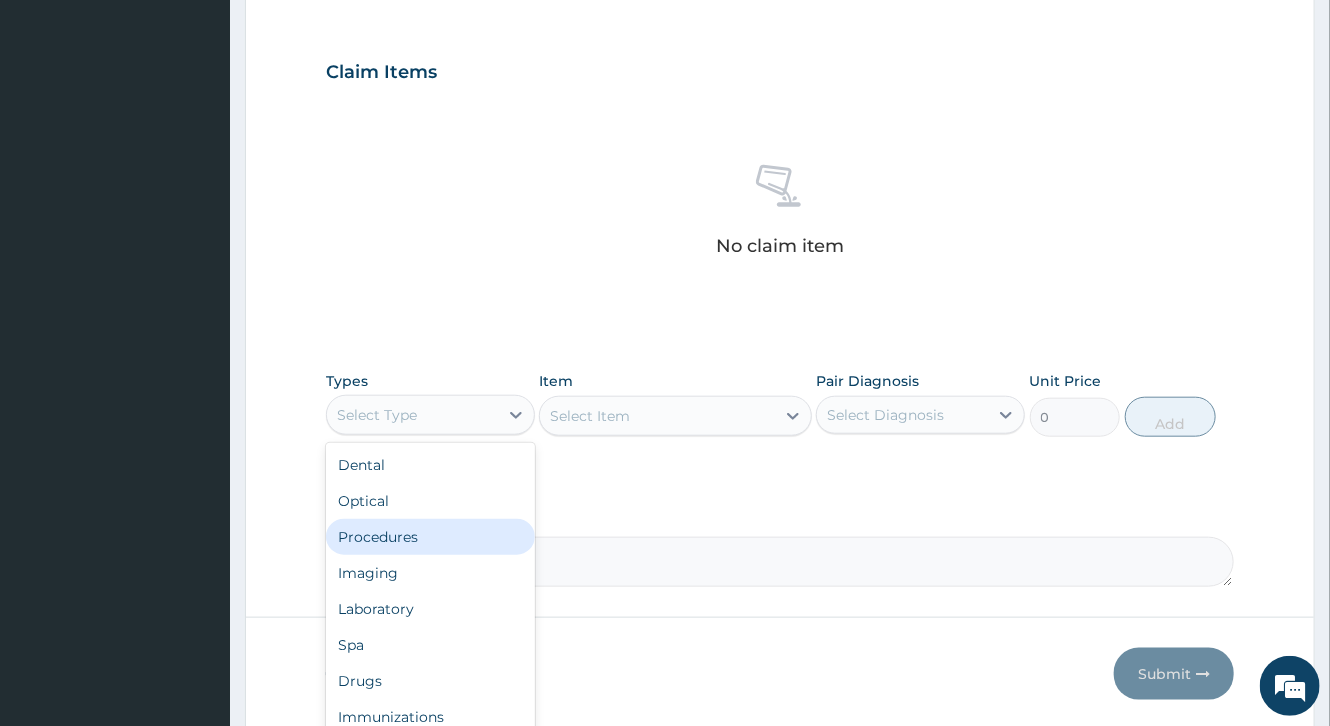 click on "Procedures" at bounding box center [430, 537] 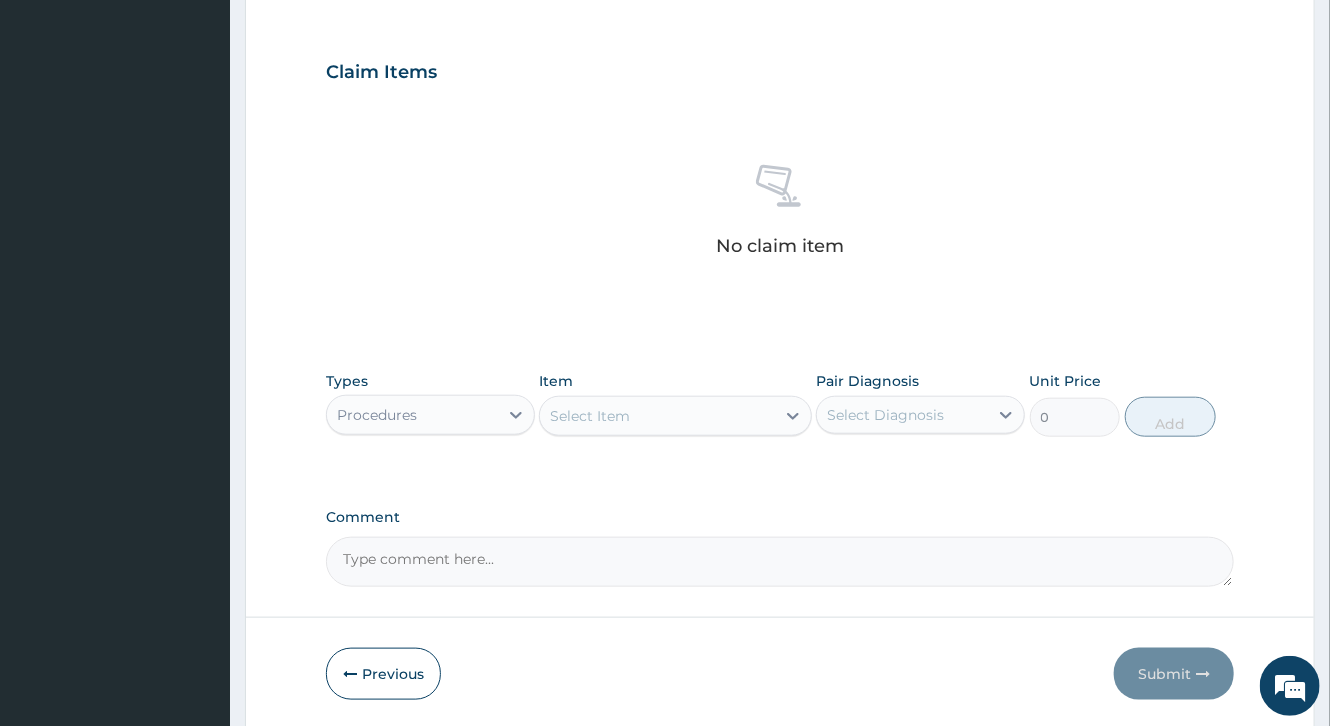click on "Select Item" at bounding box center [657, 416] 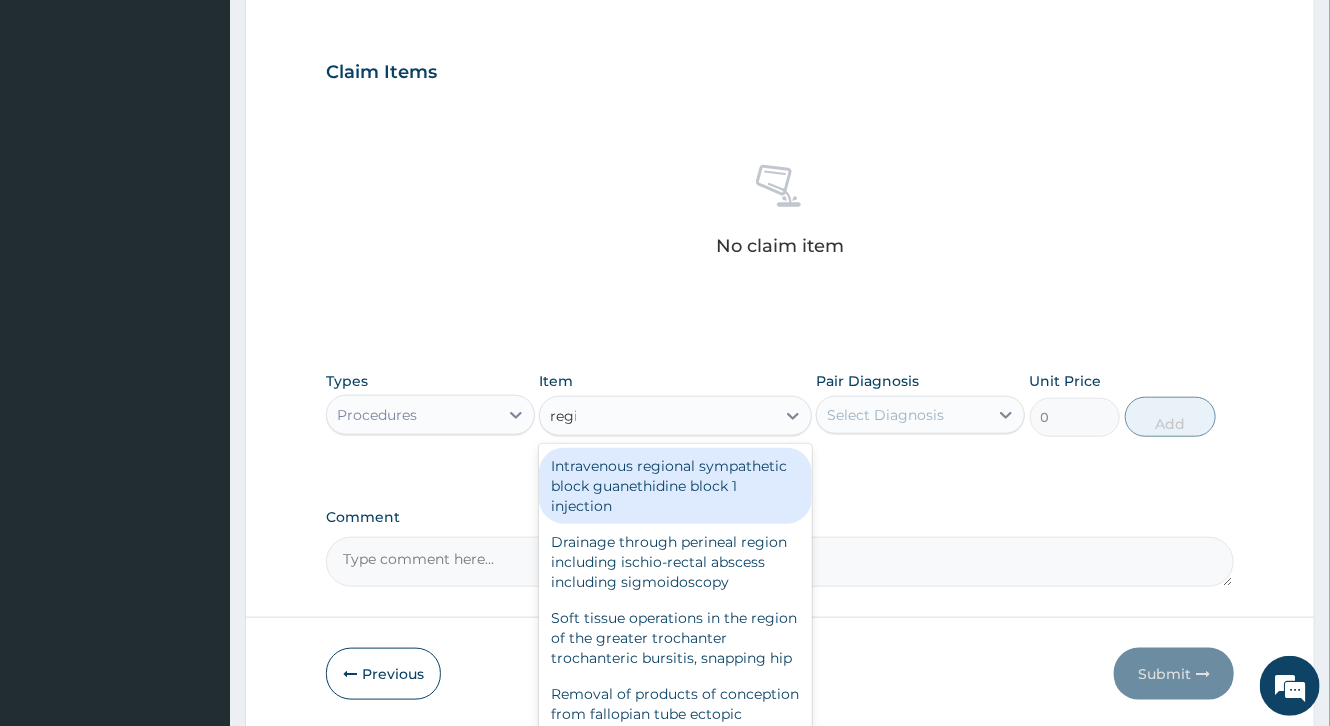 type on "regist" 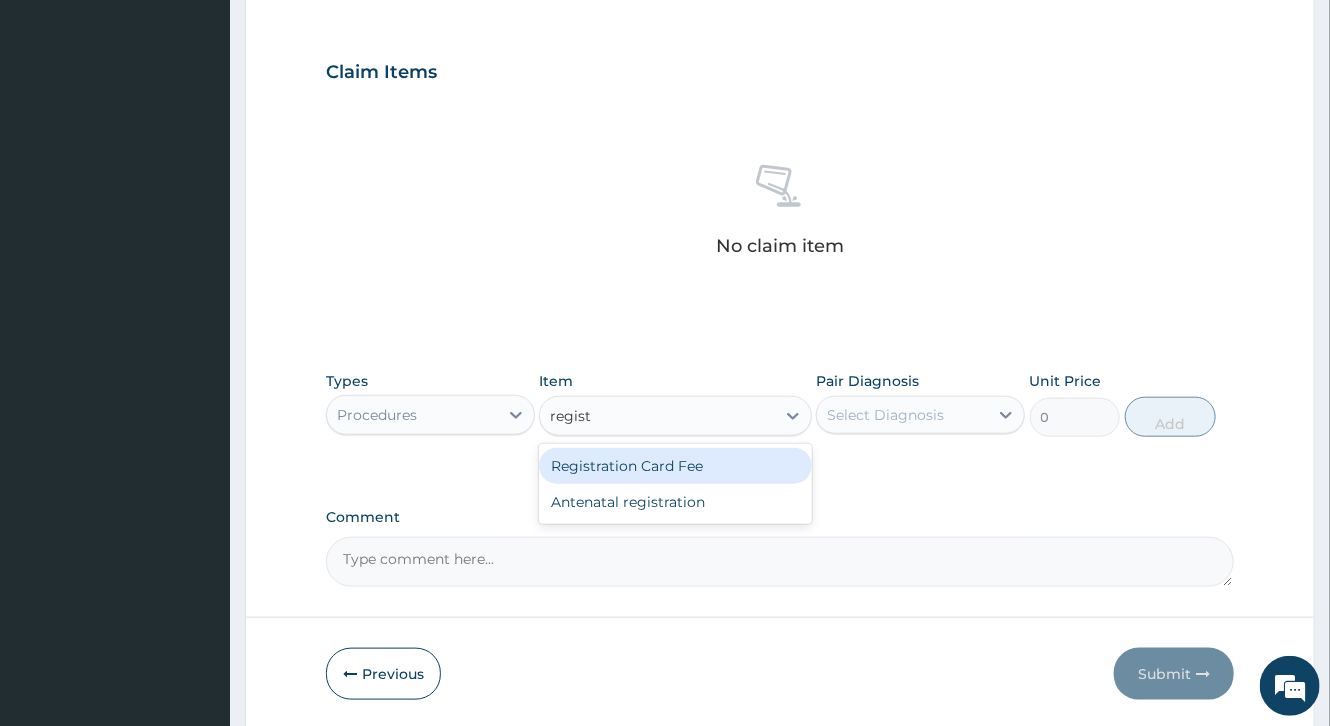 click on "Registration Card Fee" at bounding box center (675, 466) 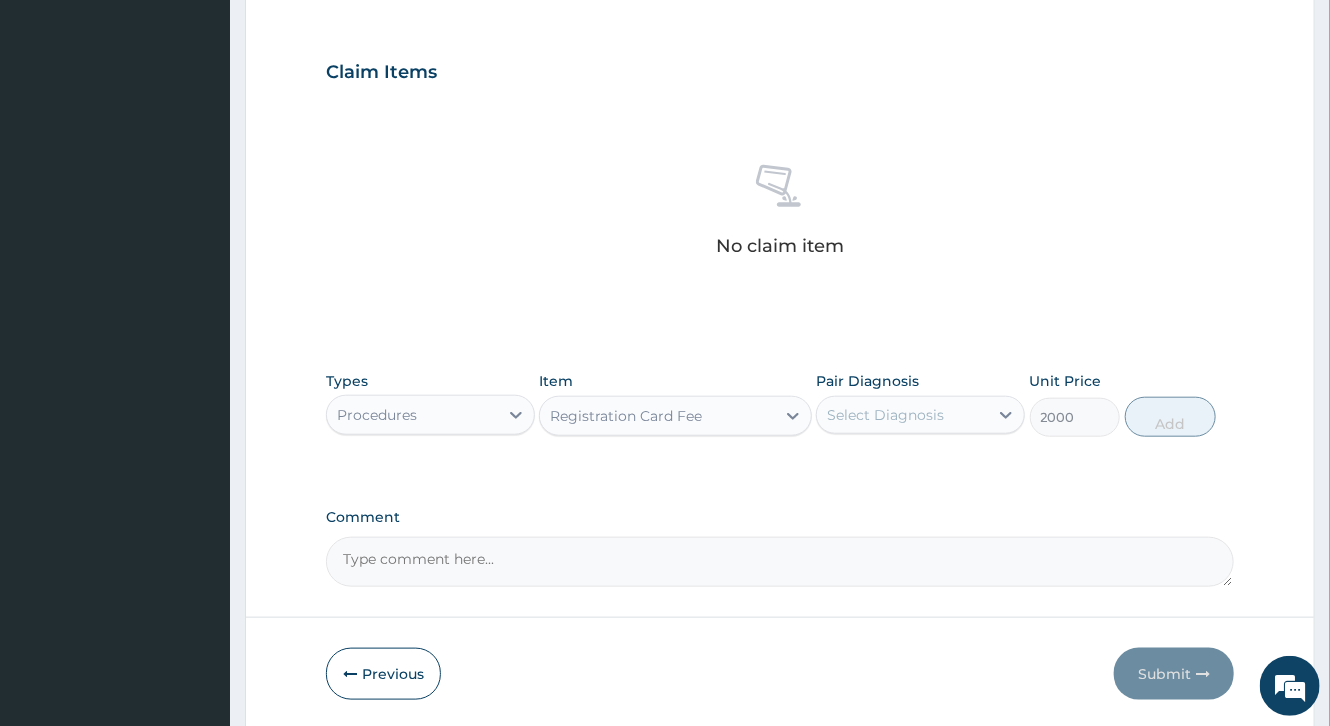 click on "Select Diagnosis" at bounding box center (902, 415) 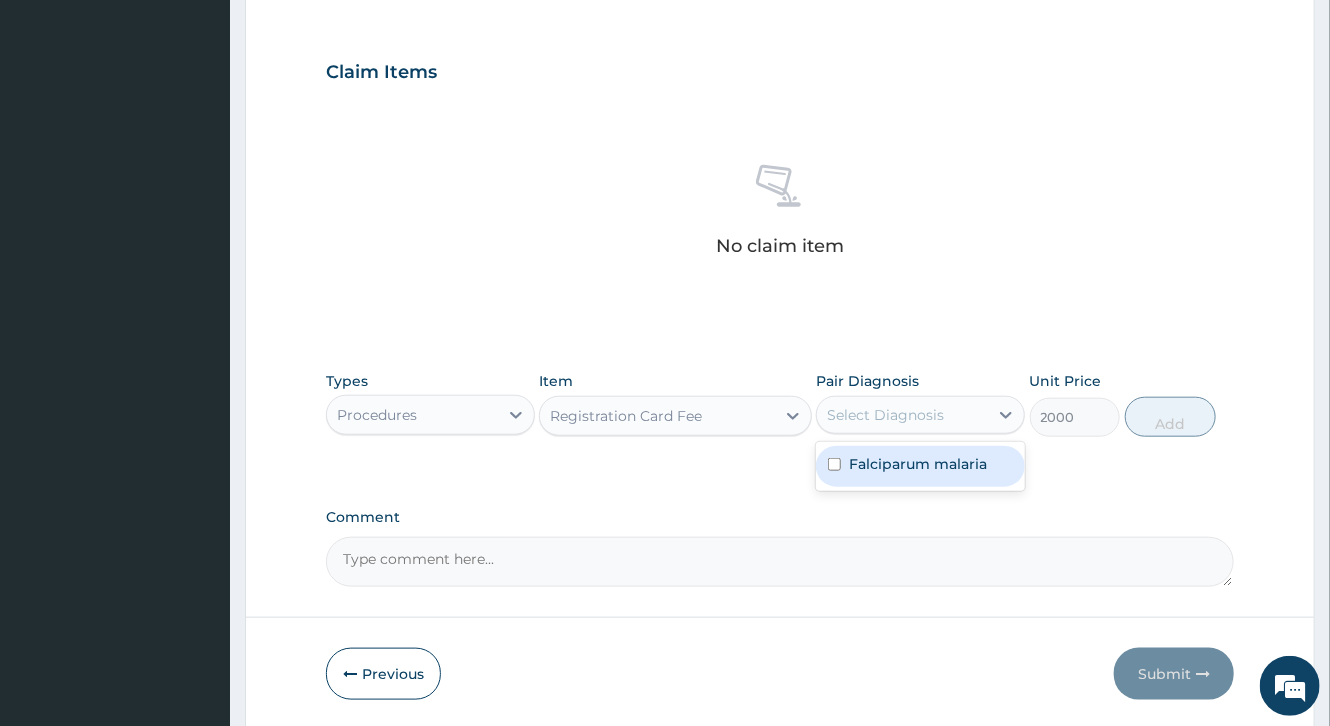 drag, startPoint x: 935, startPoint y: 469, endPoint x: 972, endPoint y: 467, distance: 37.054016 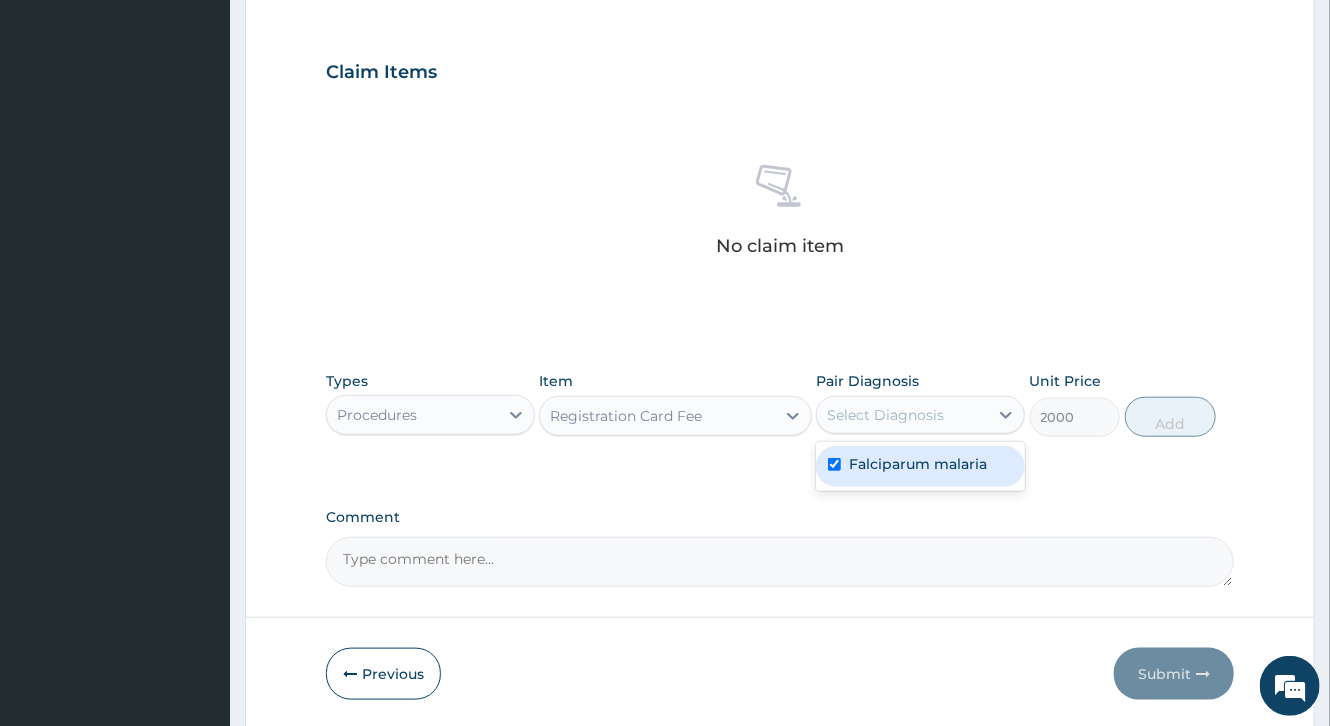 checkbox on "true" 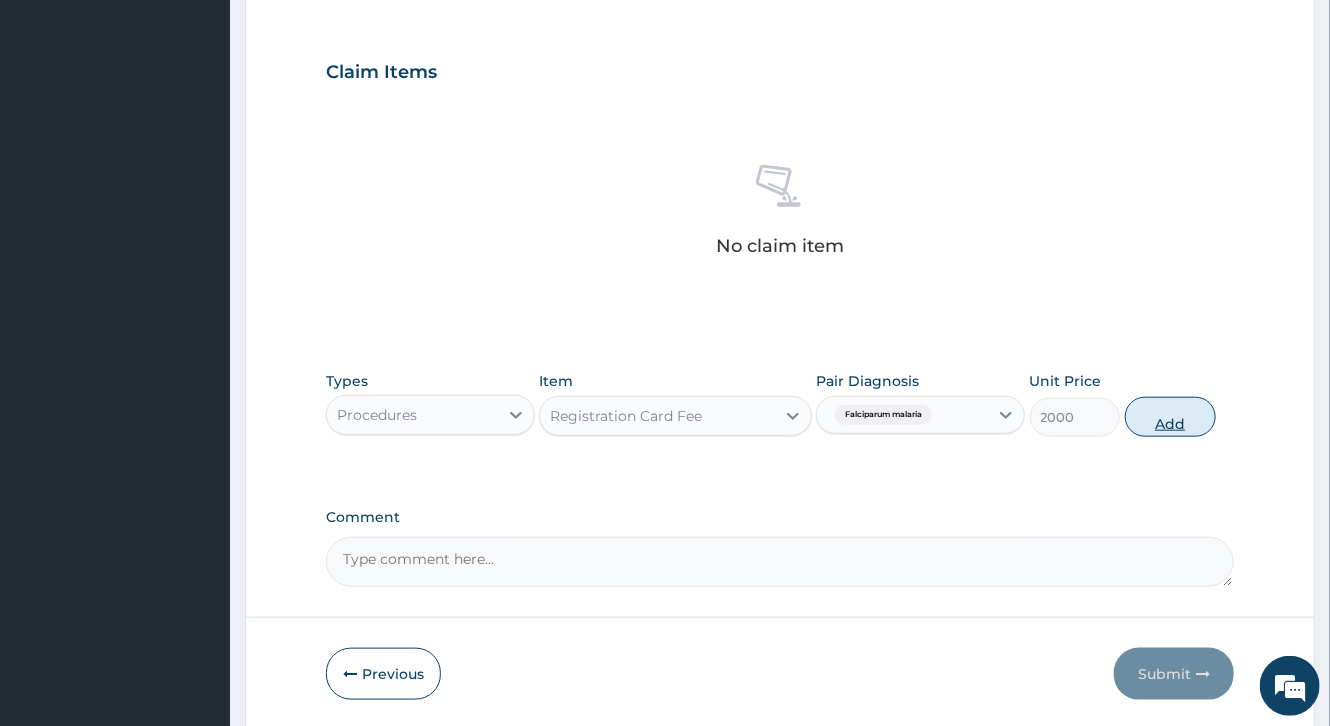 click on "Add" at bounding box center [1170, 417] 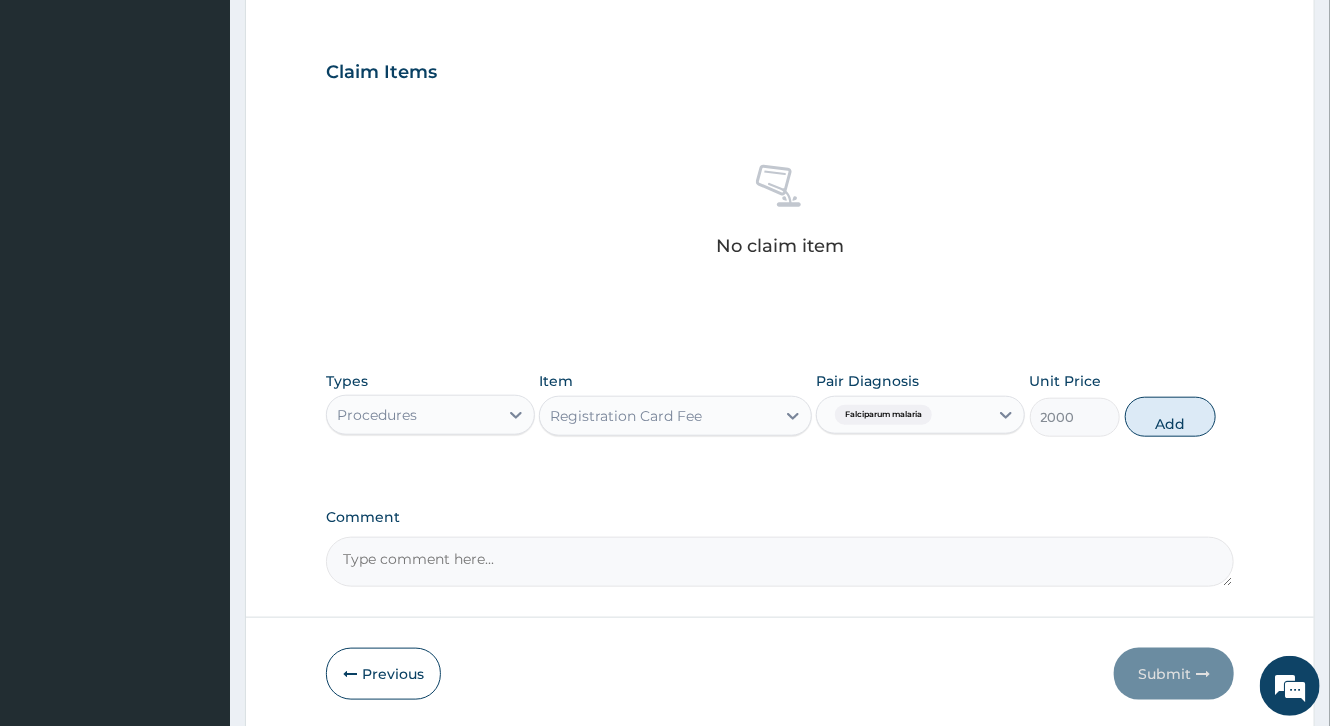 type on "0" 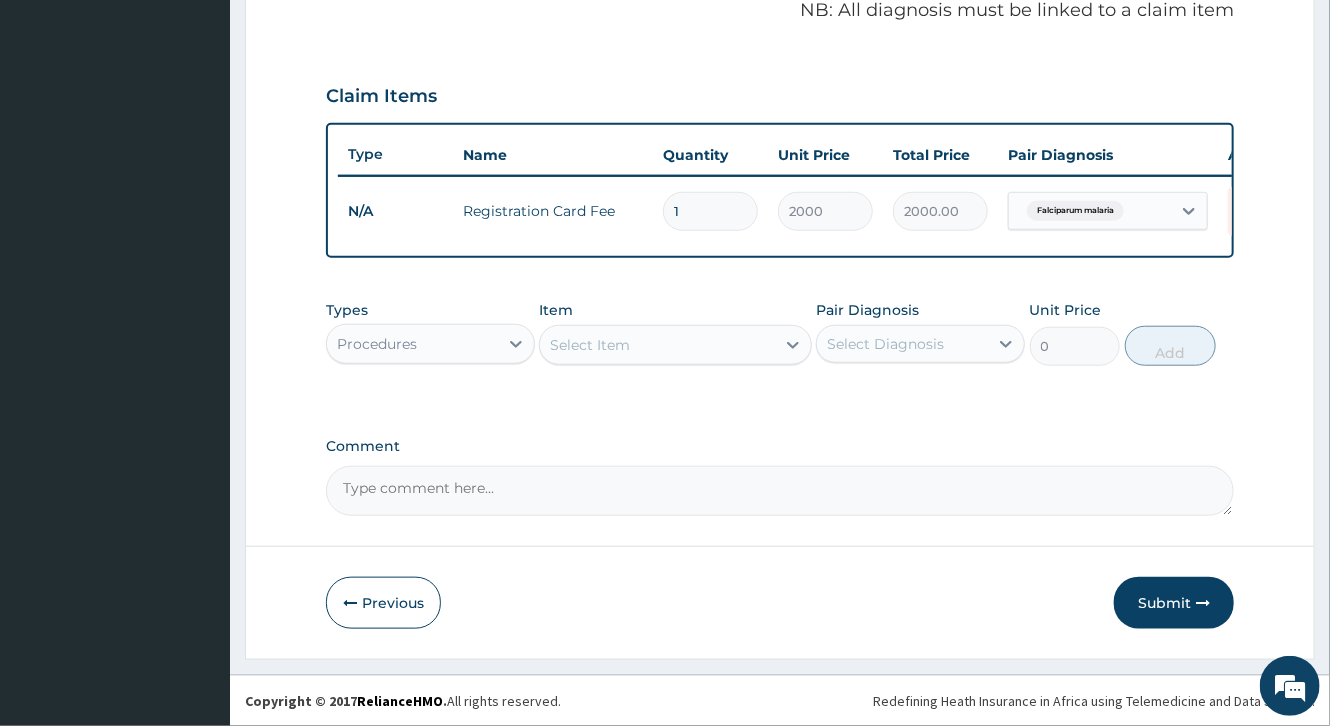 scroll, scrollTop: 632, scrollLeft: 0, axis: vertical 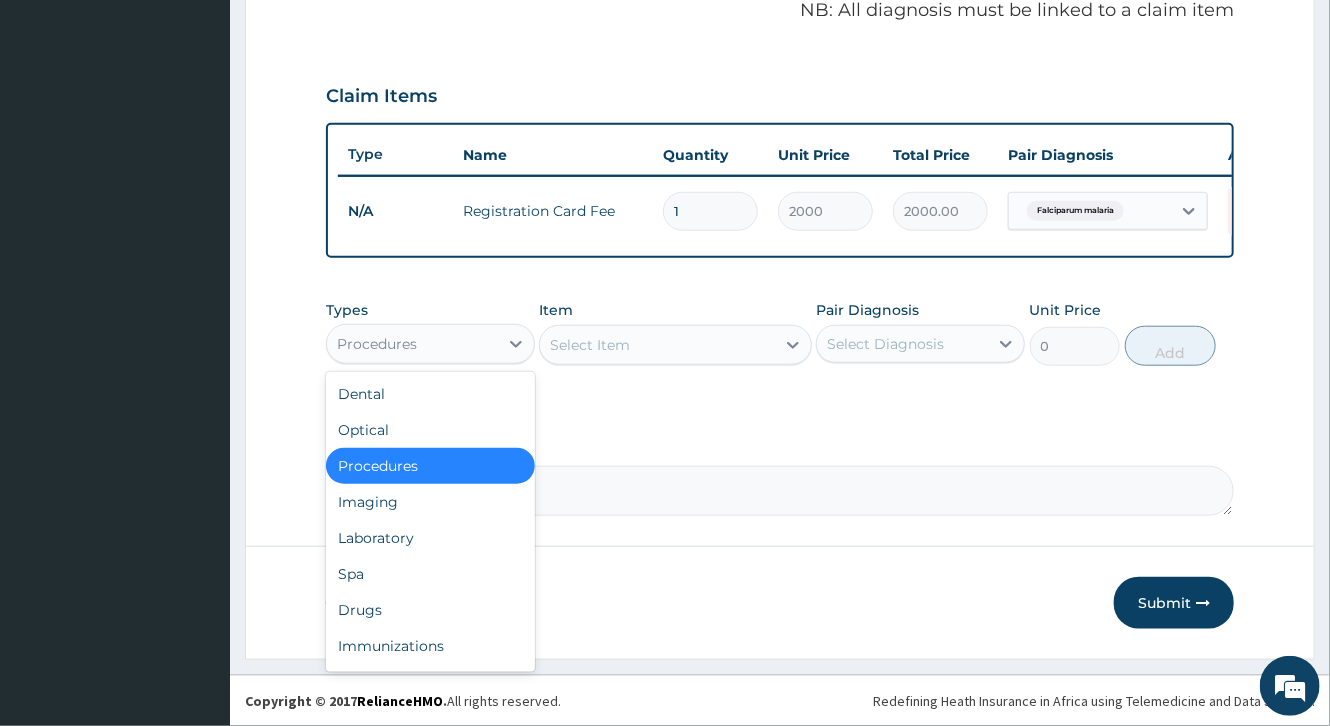 click on "Procedures" at bounding box center (412, 344) 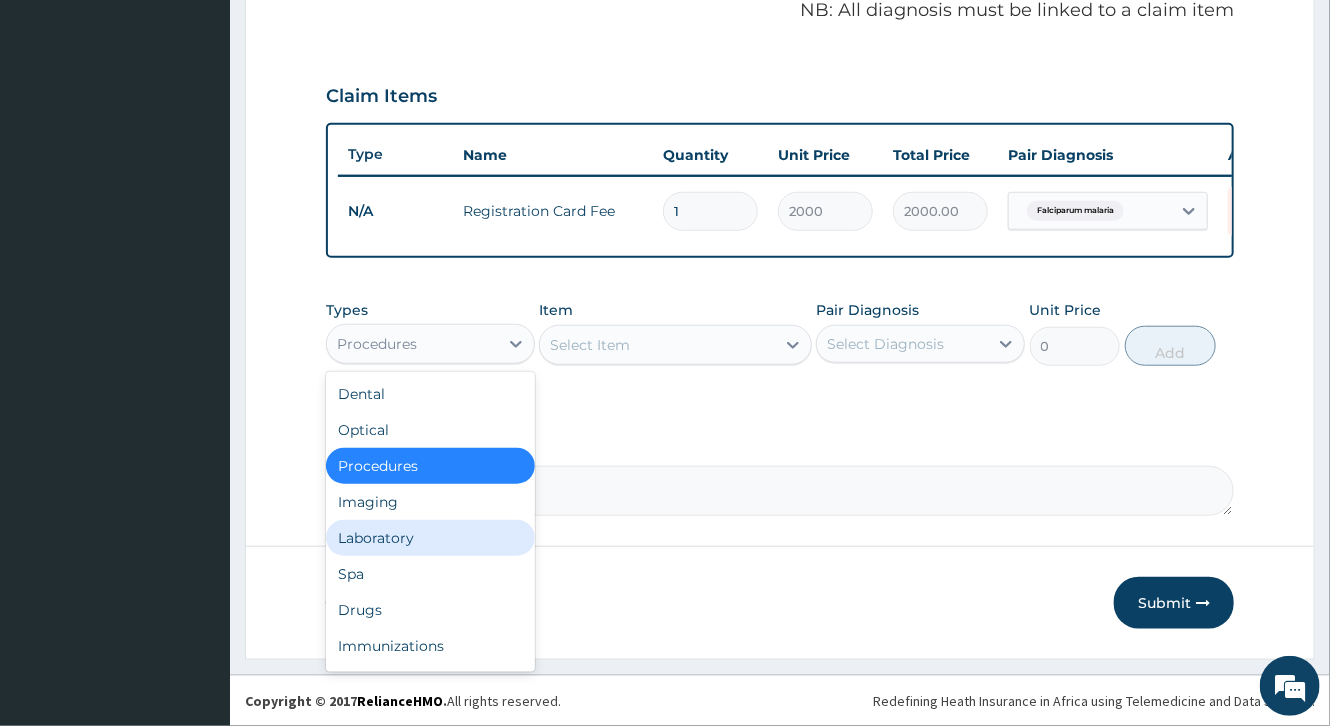 click on "Laboratory" at bounding box center (430, 538) 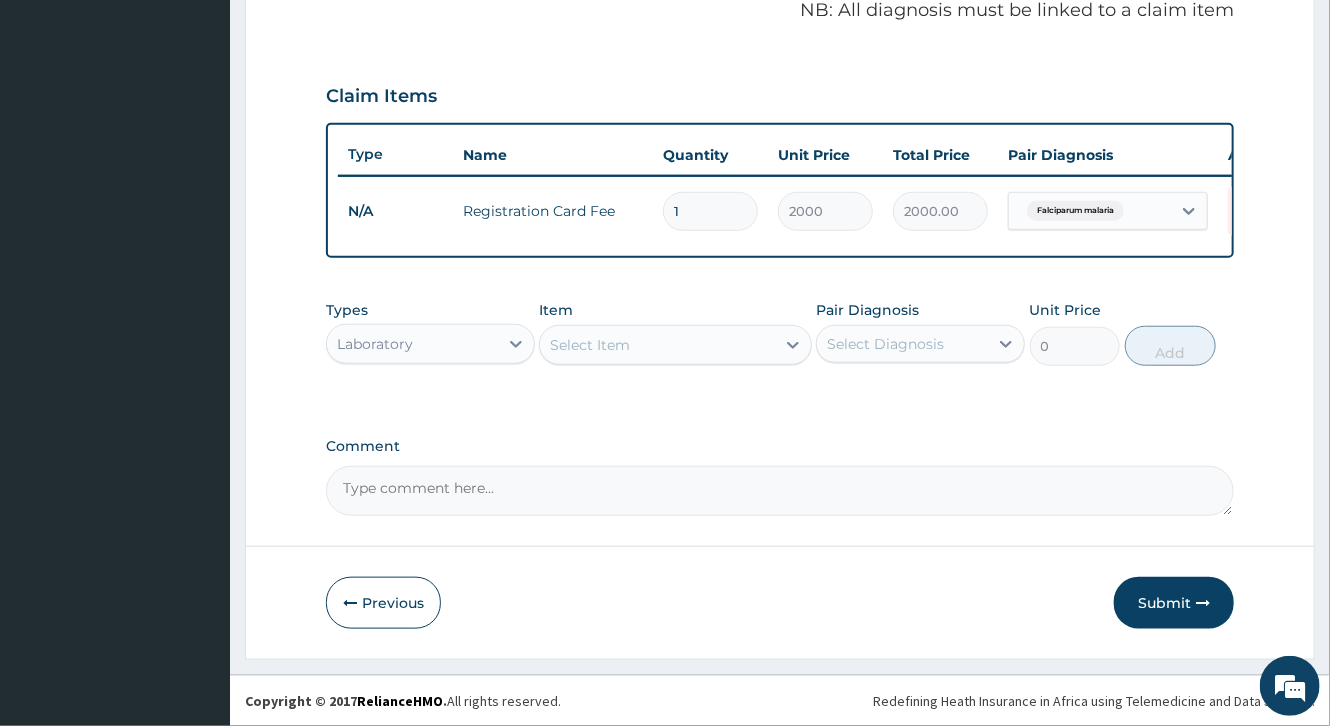 click on "Select Item" at bounding box center [657, 345] 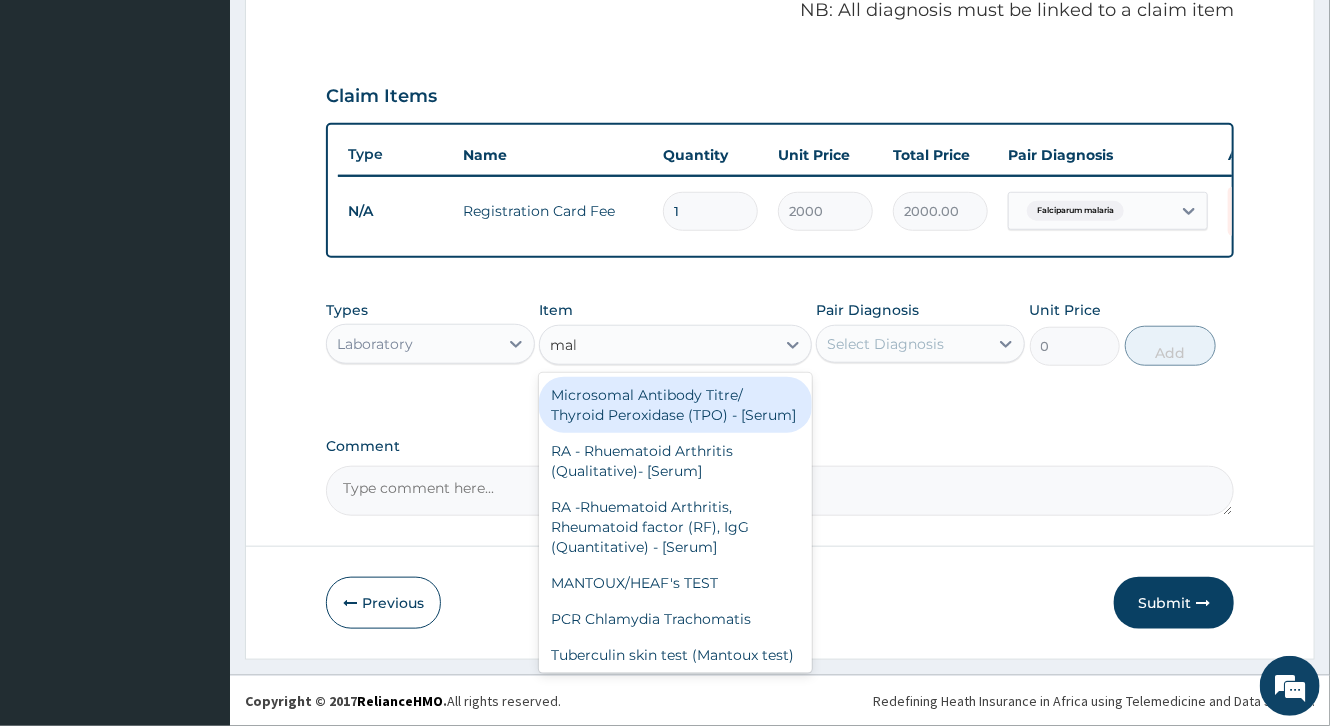 type on "mala" 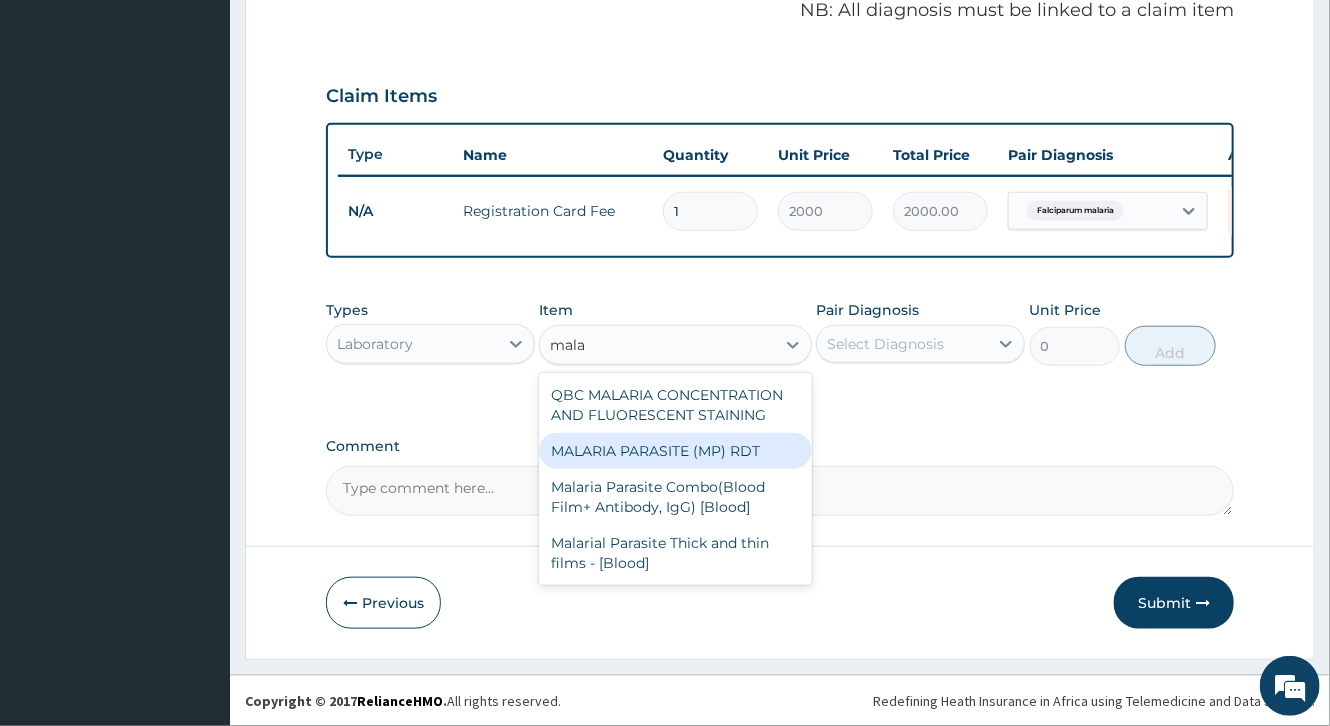 drag, startPoint x: 722, startPoint y: 456, endPoint x: 764, endPoint y: 380, distance: 86.833176 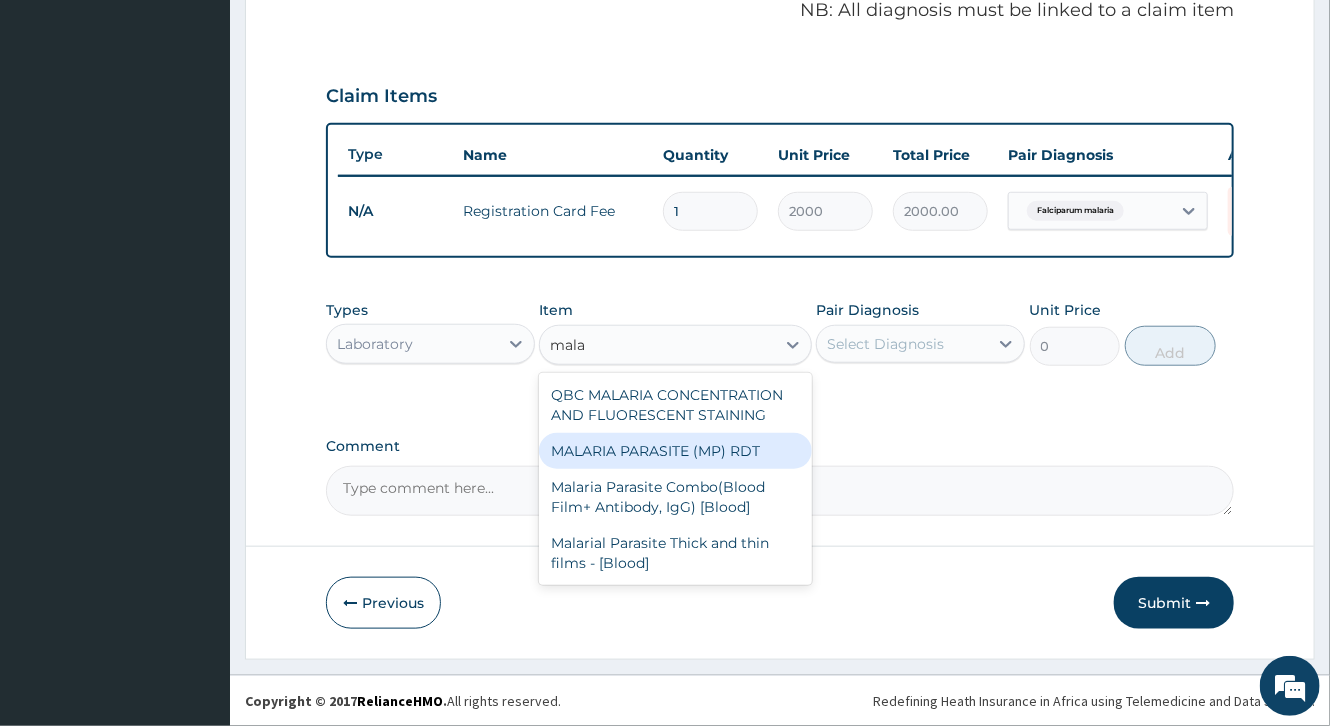 click on "MALARIA PARASITE (MP) RDT" at bounding box center (675, 451) 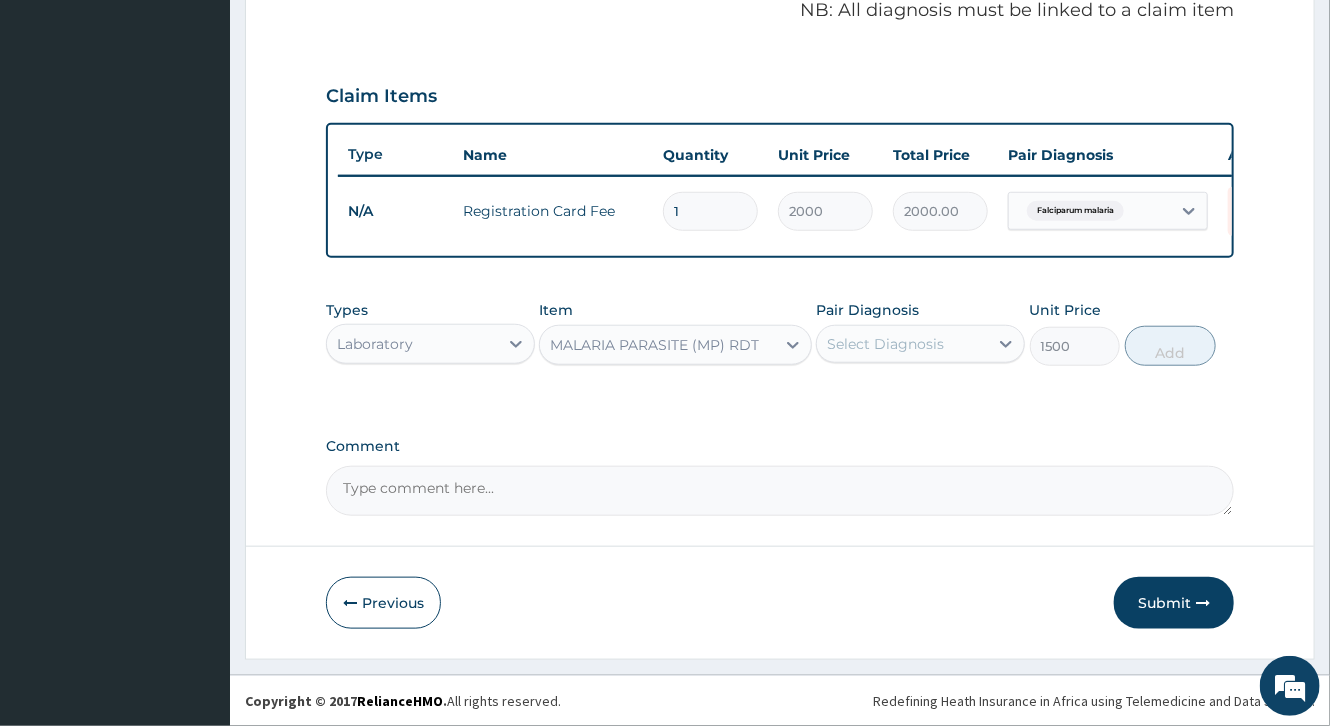 click on "Select Diagnosis" at bounding box center [902, 344] 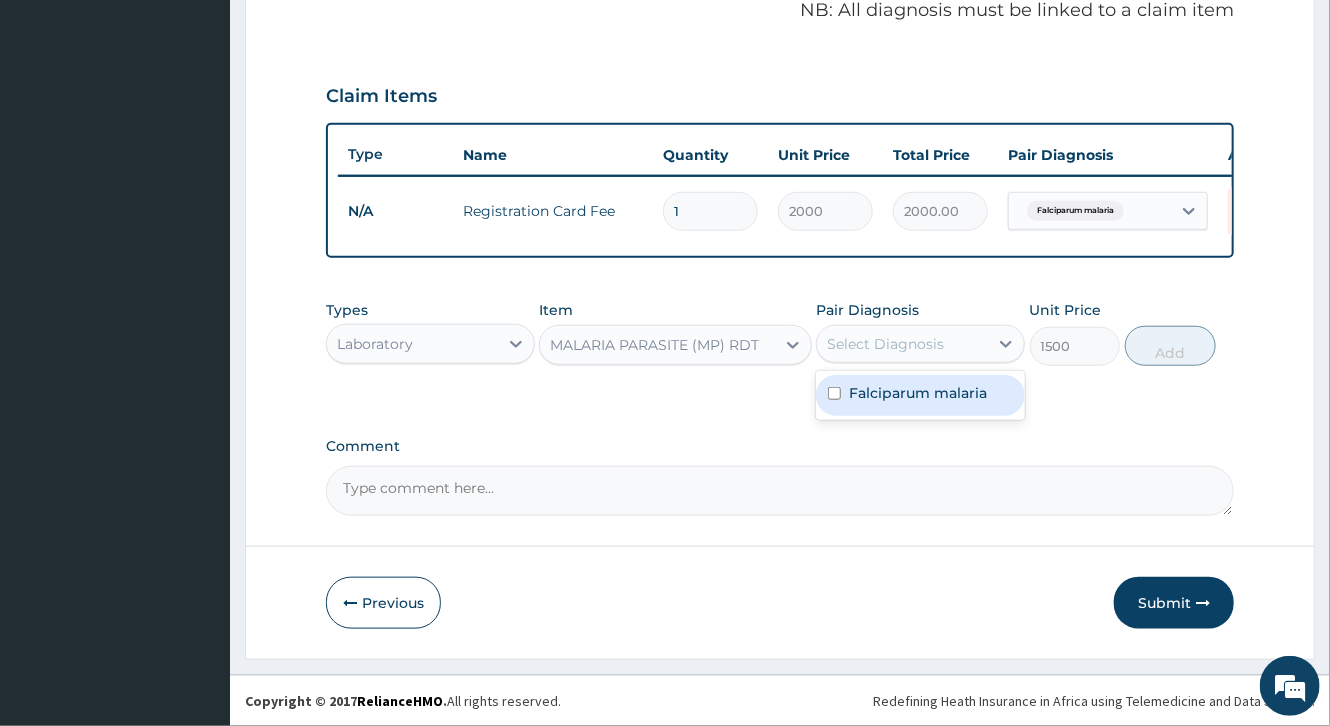 drag, startPoint x: 934, startPoint y: 391, endPoint x: 1020, endPoint y: 382, distance: 86.46965 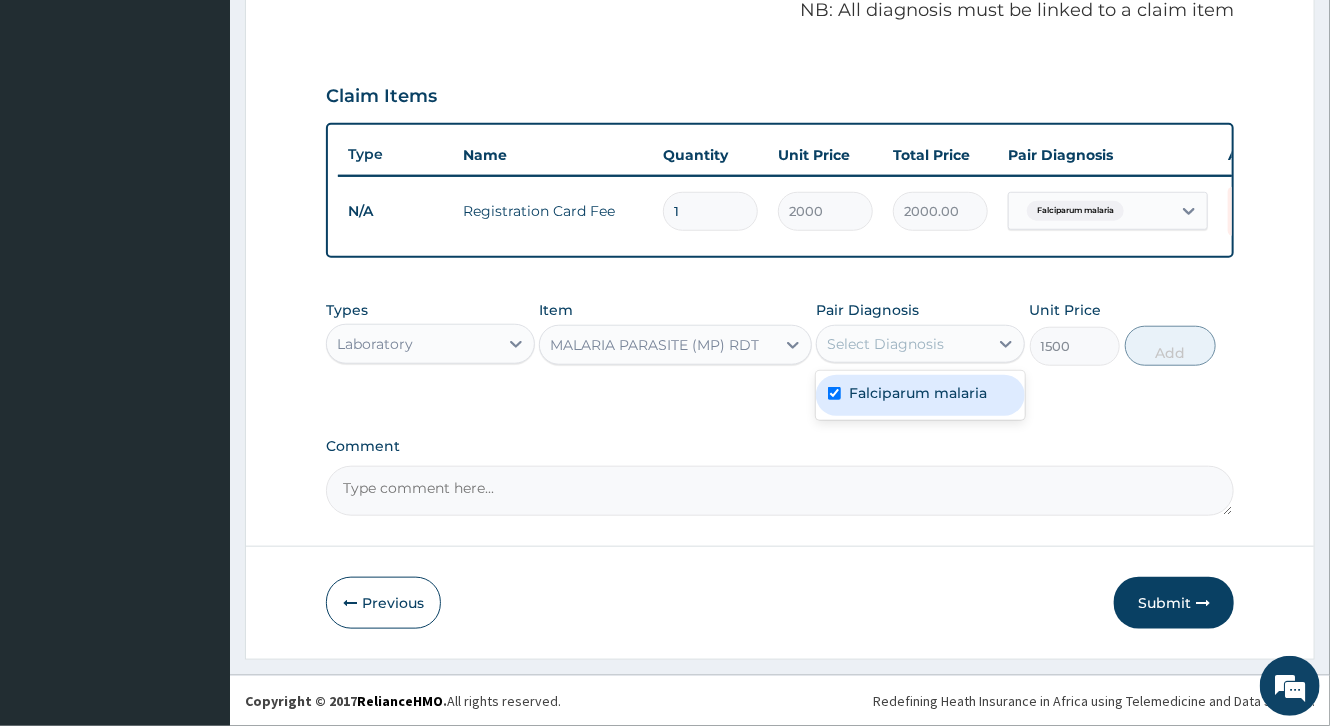 checkbox on "true" 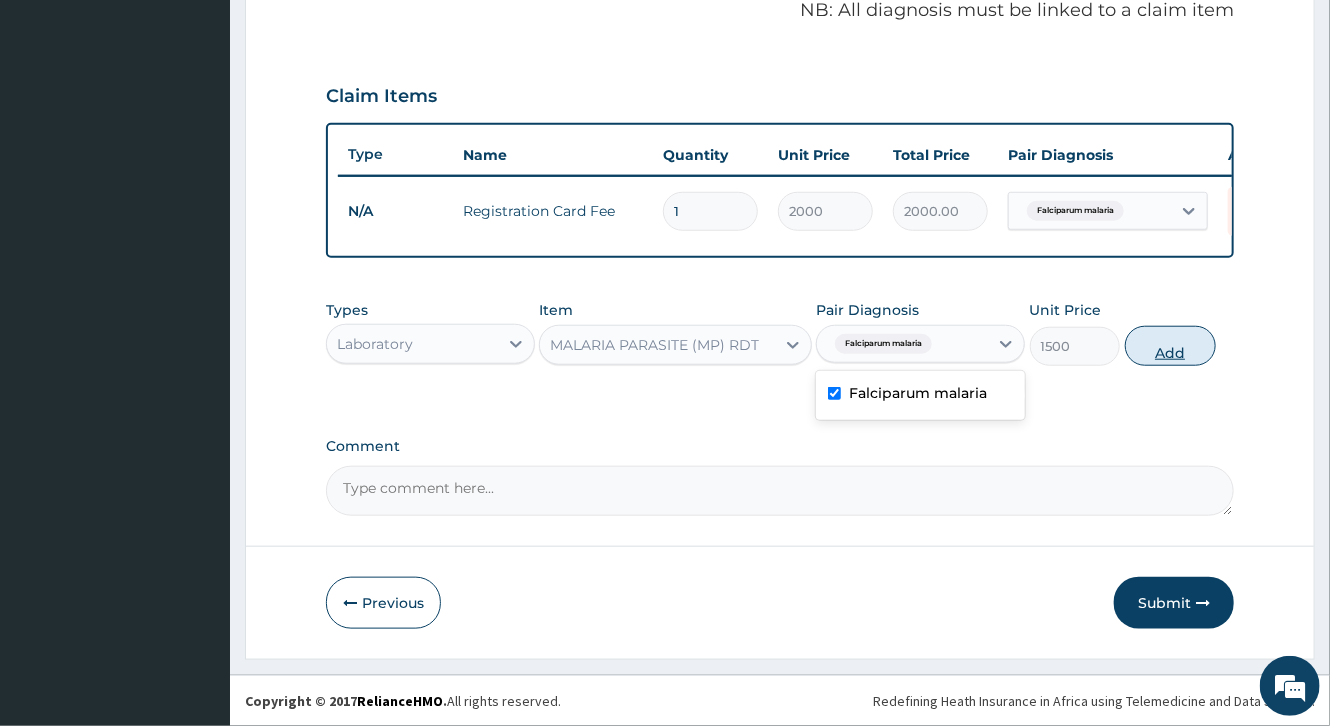 click on "Add" at bounding box center [1170, 346] 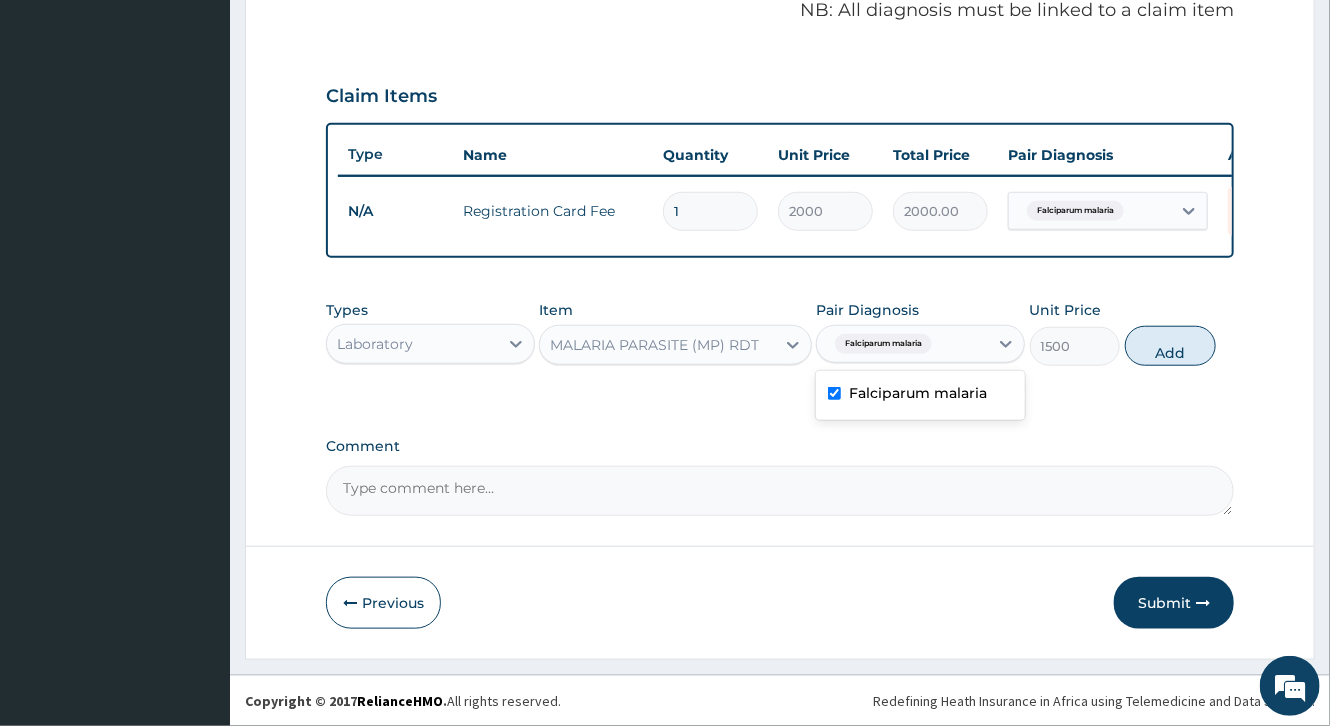 type on "0" 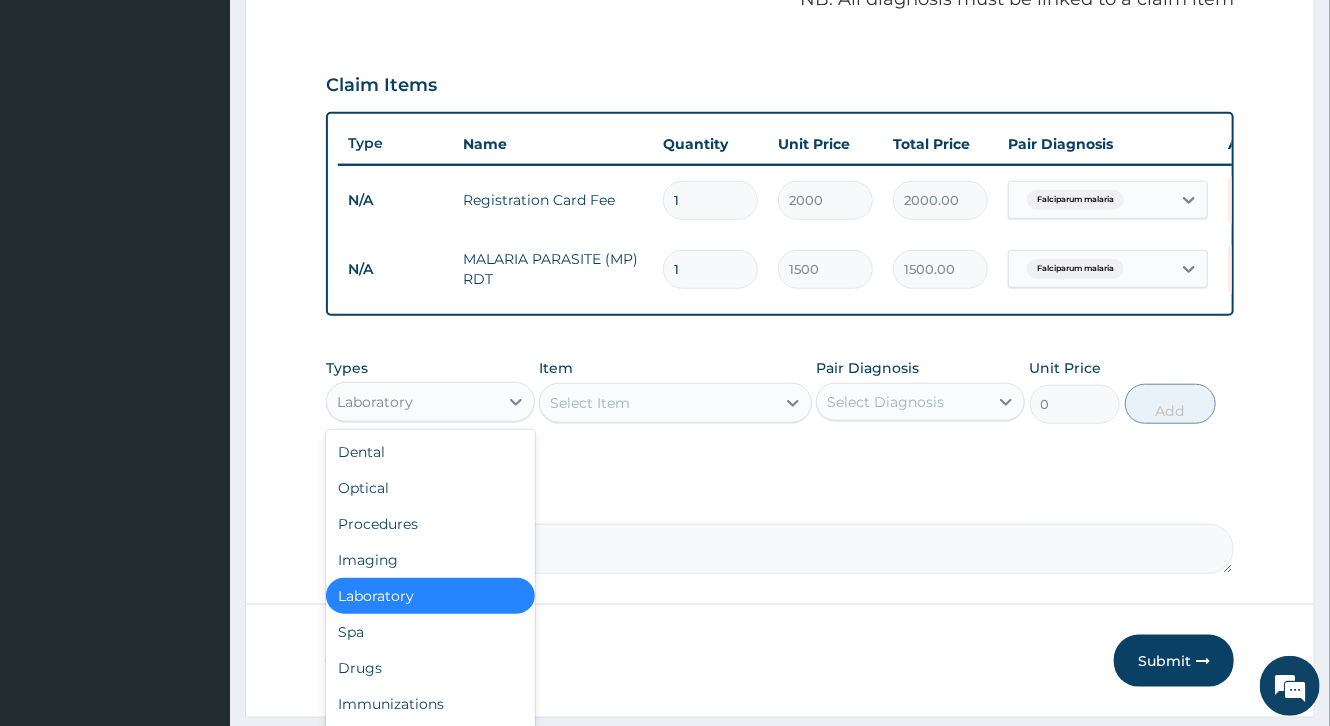 click on "Laboratory" at bounding box center [375, 402] 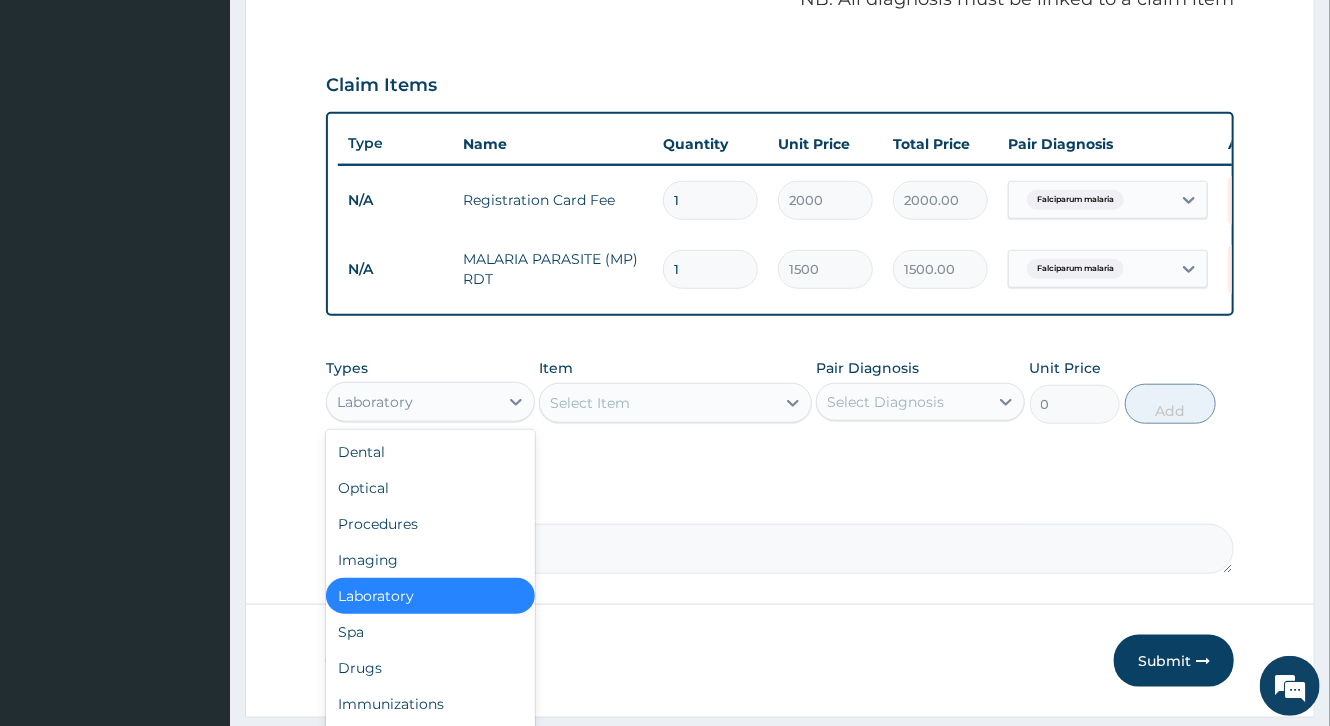 scroll, scrollTop: 68, scrollLeft: 0, axis: vertical 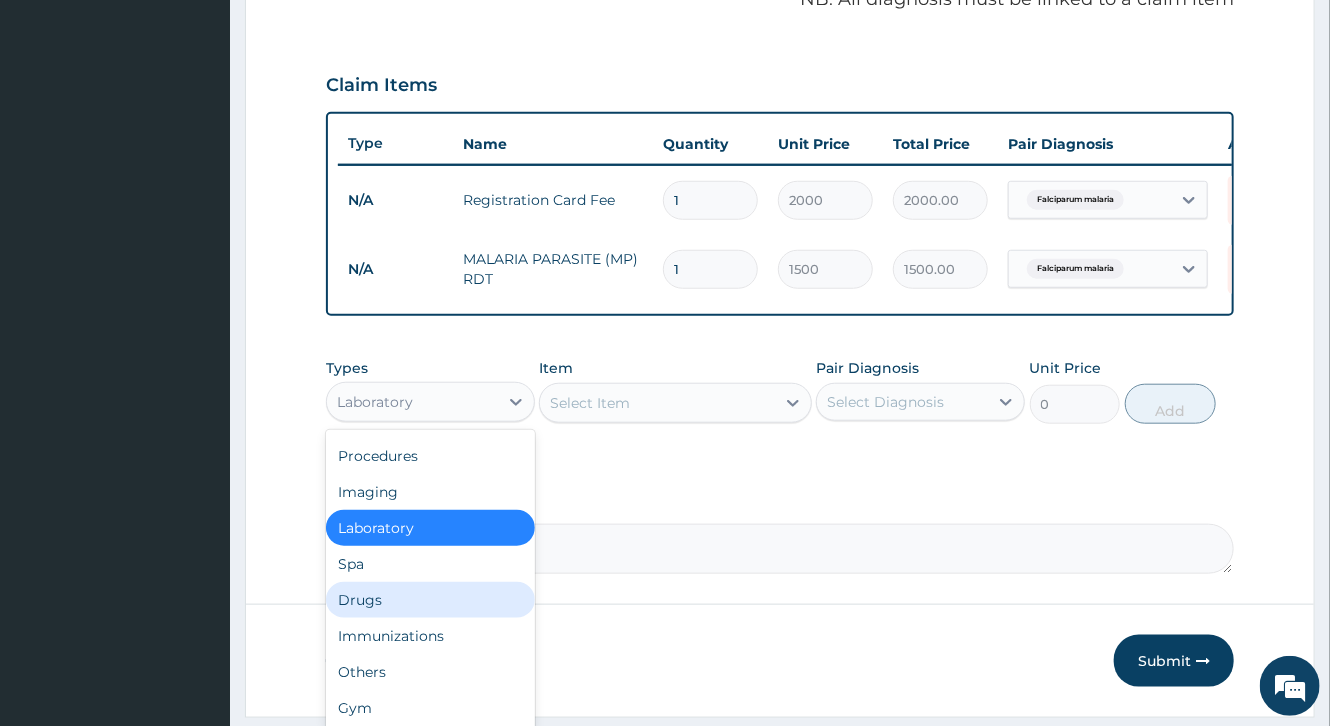 click on "Drugs" at bounding box center [430, 600] 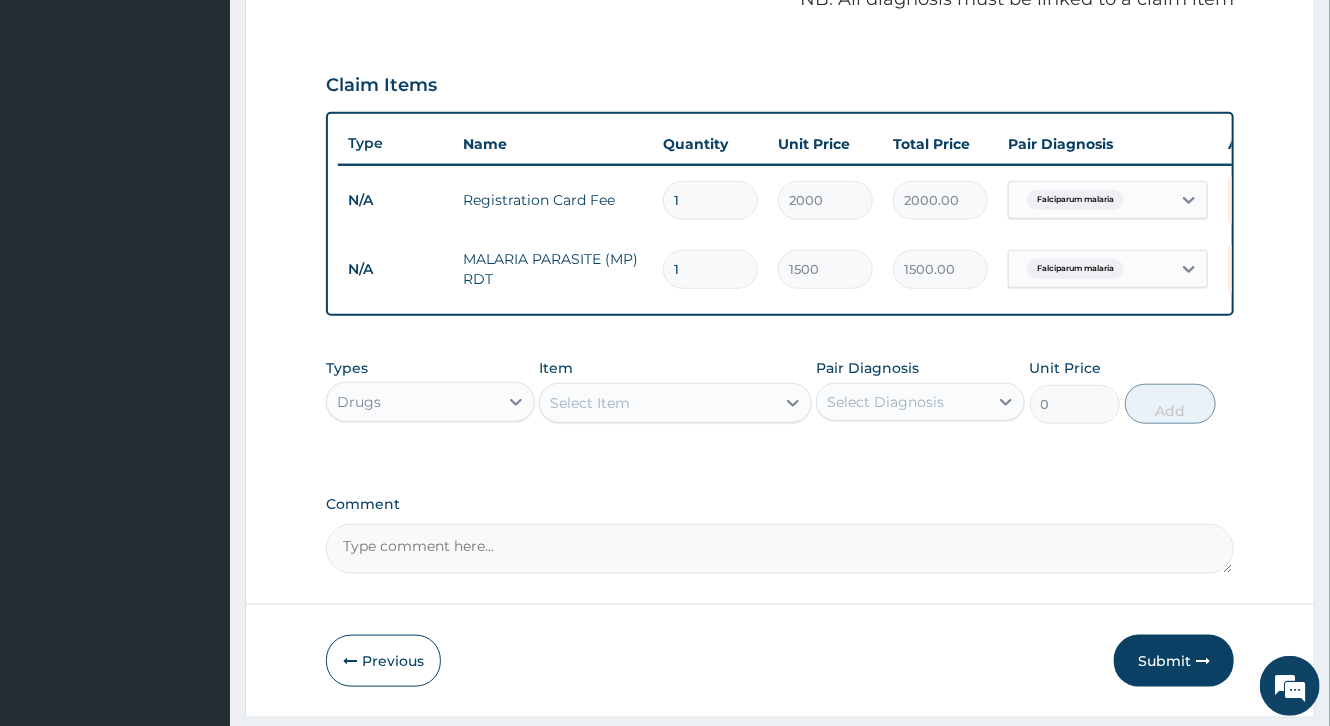 click on "Select Item" at bounding box center [590, 403] 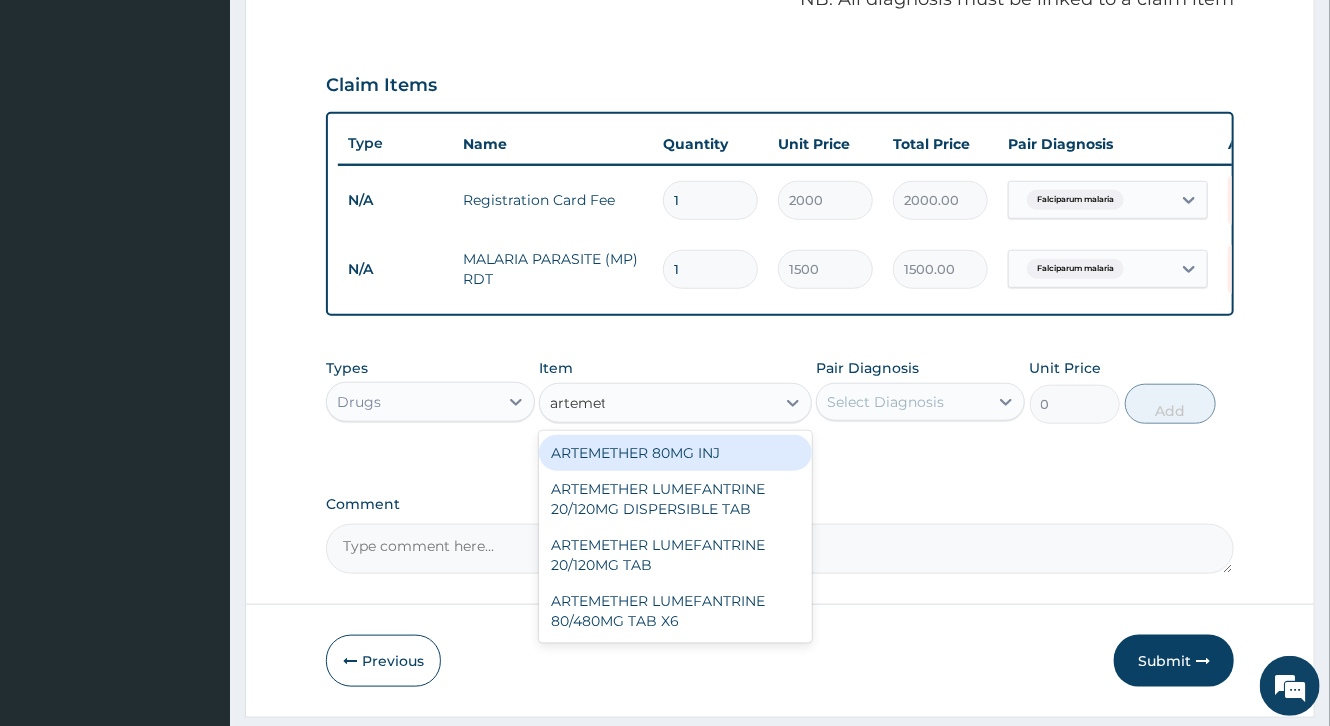 type on "artemeth" 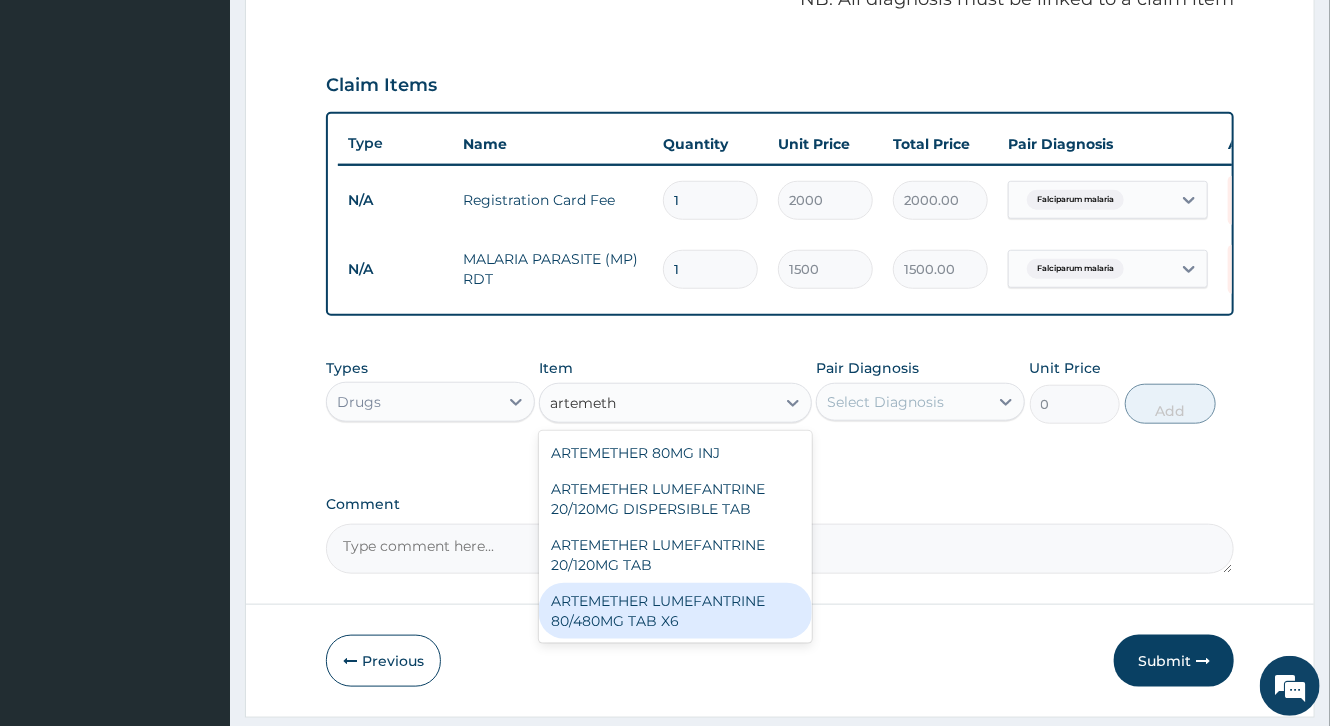 click on "ARTEMETHER LUMEFANTRINE 80/480MG TAB X6" at bounding box center [675, 611] 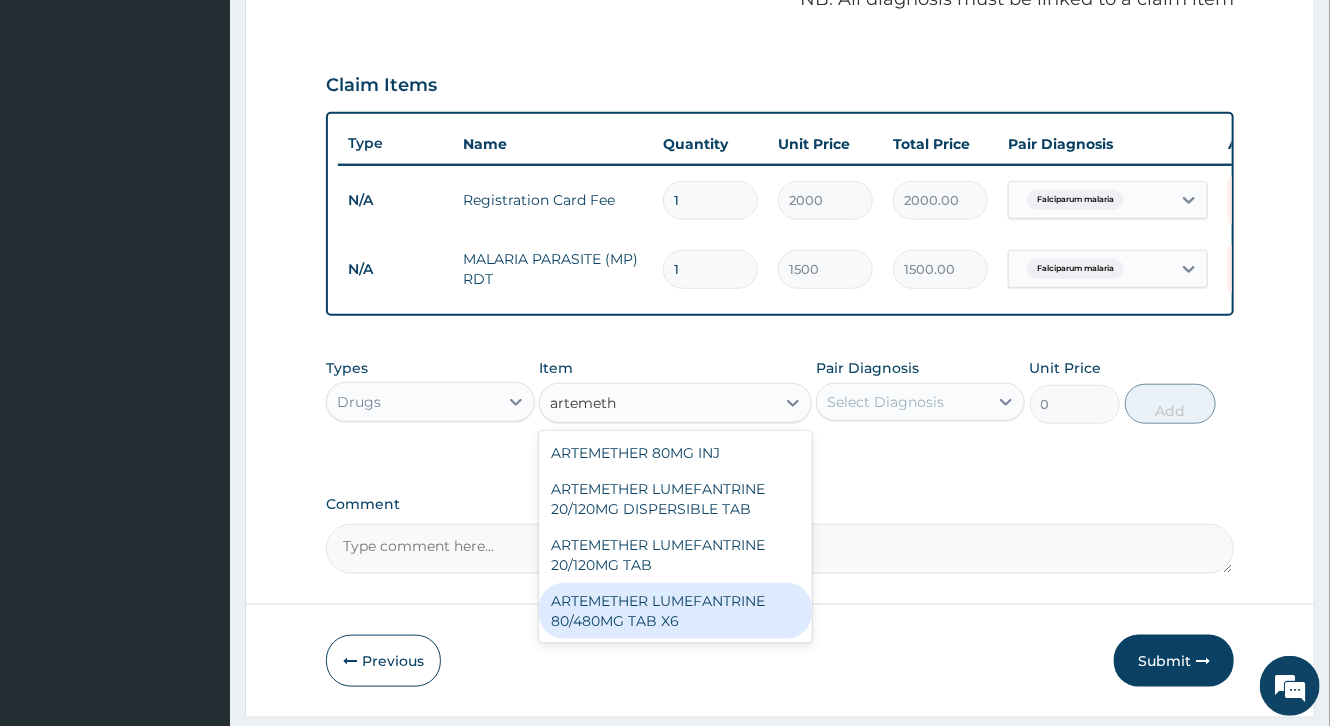 type 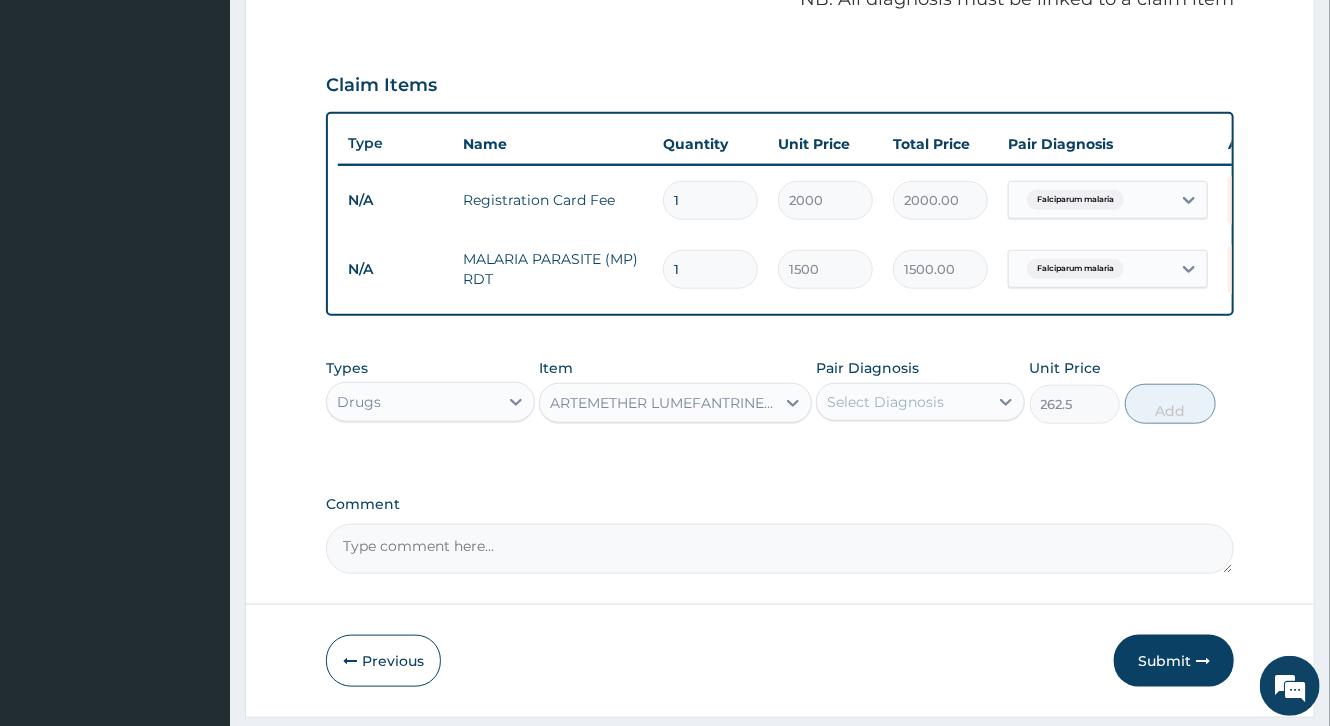click on "Select Diagnosis" at bounding box center (885, 402) 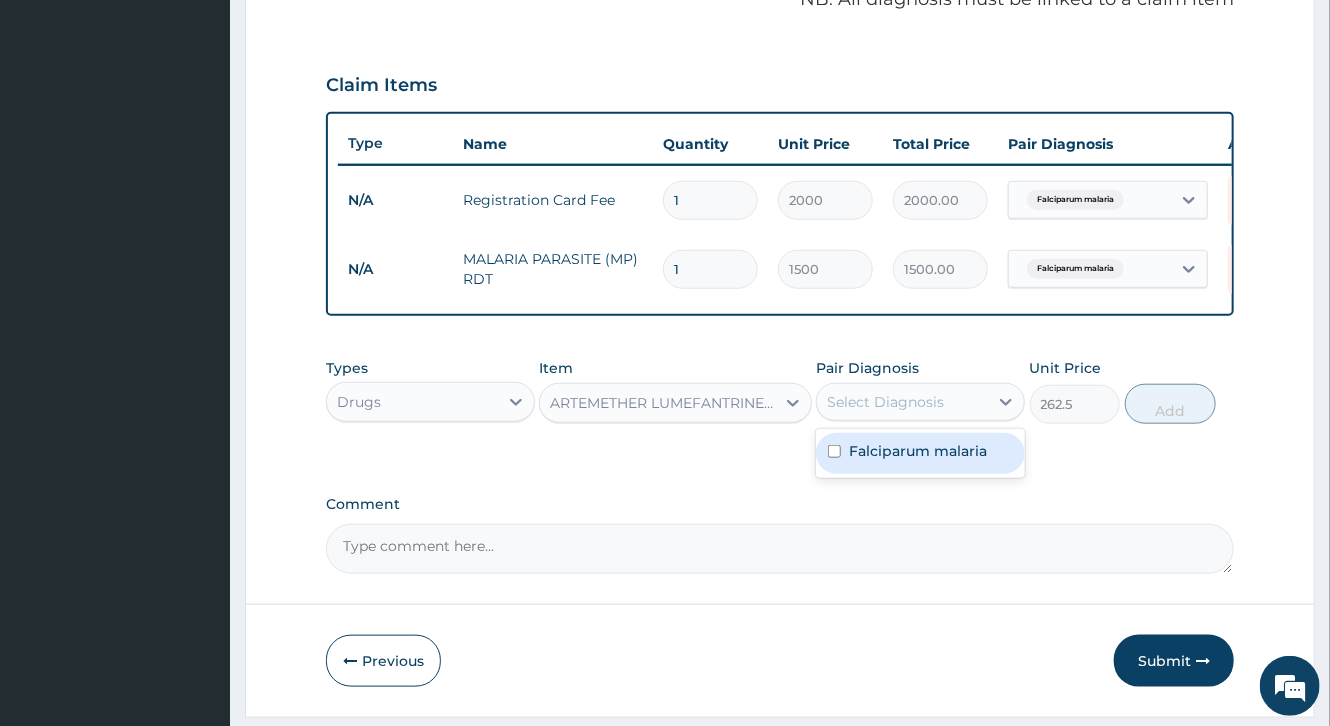 drag, startPoint x: 926, startPoint y: 462, endPoint x: 955, endPoint y: 462, distance: 29 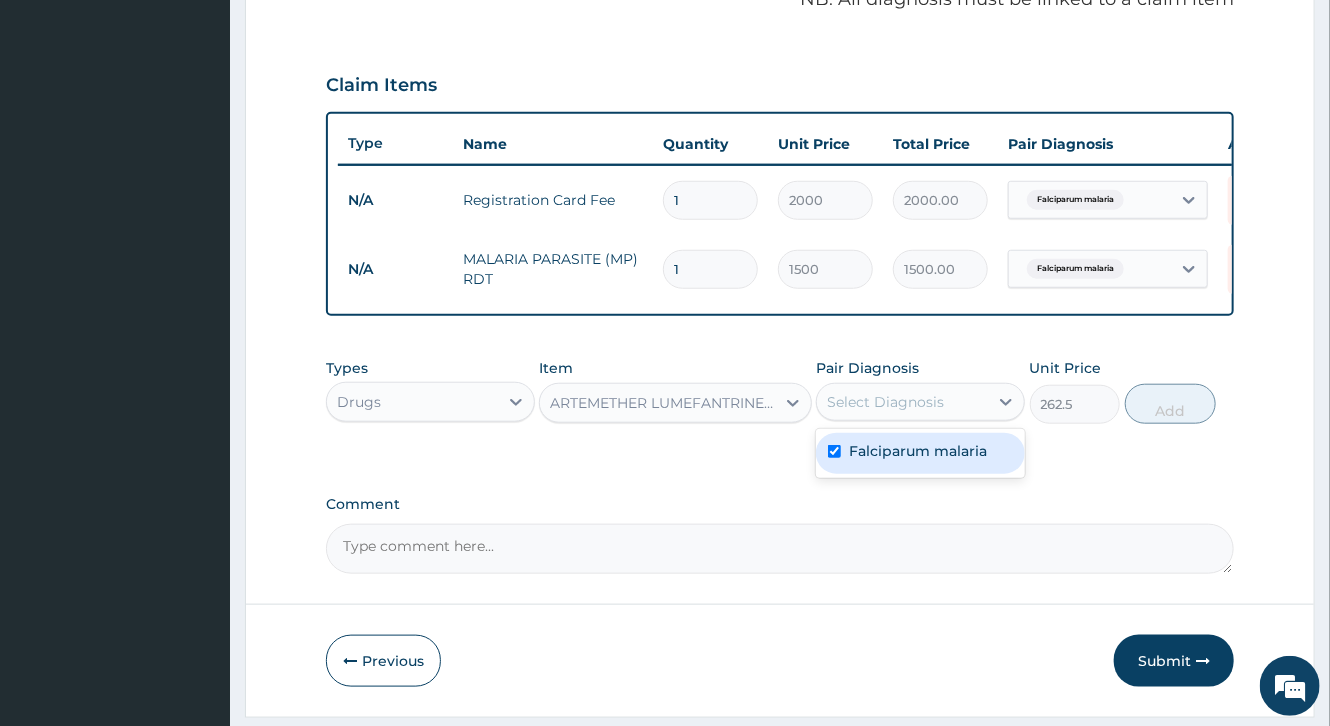 checkbox on "true" 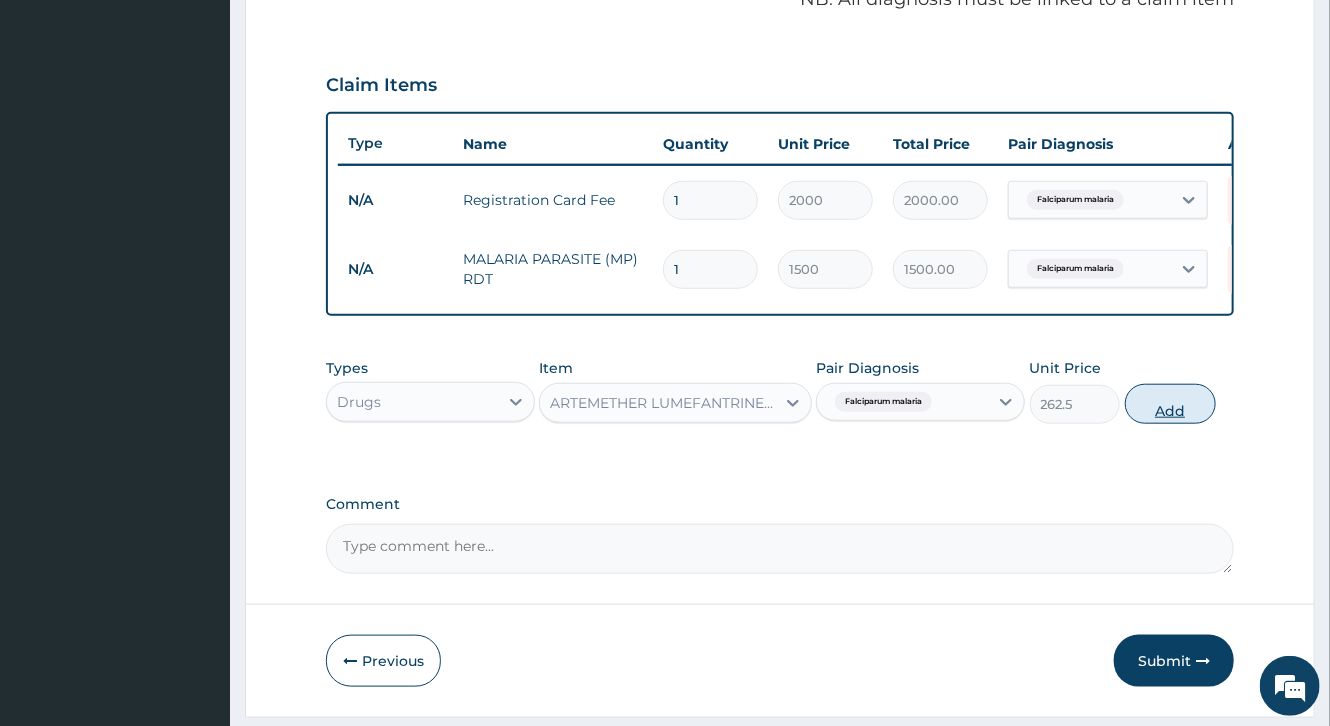 click on "Add" at bounding box center (1170, 404) 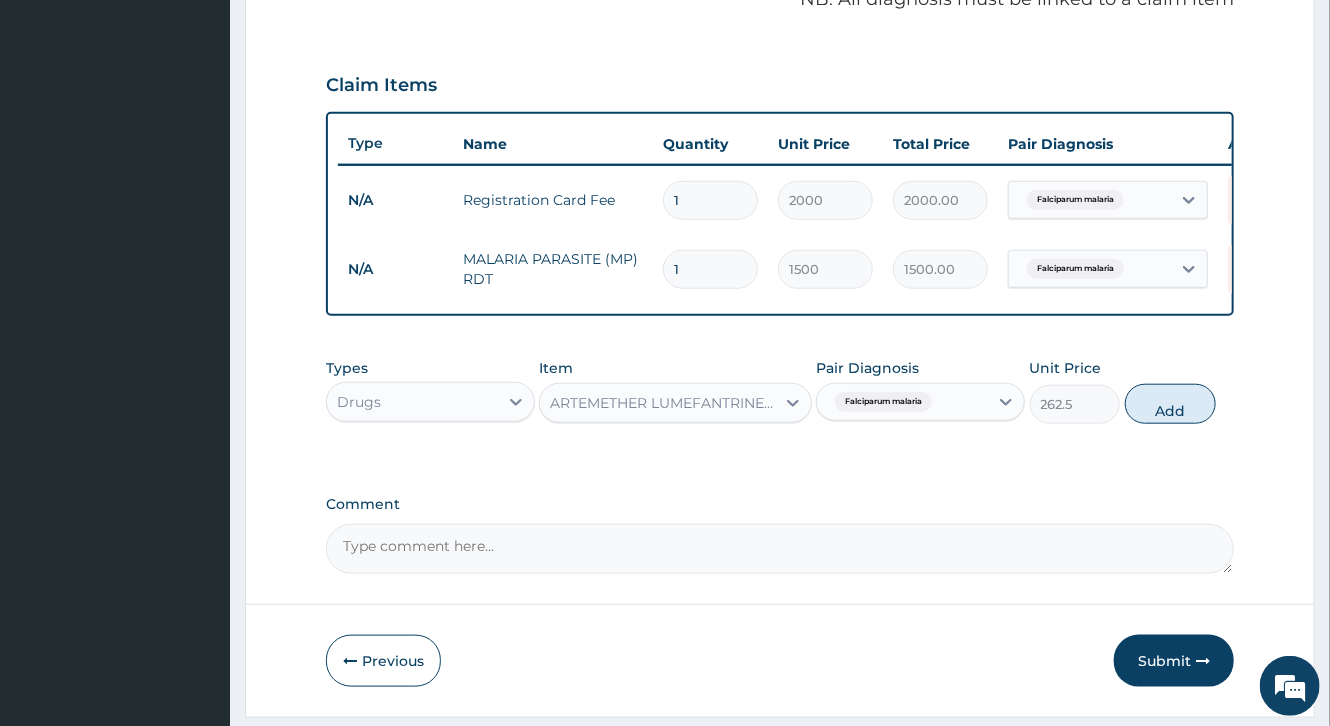 type on "0" 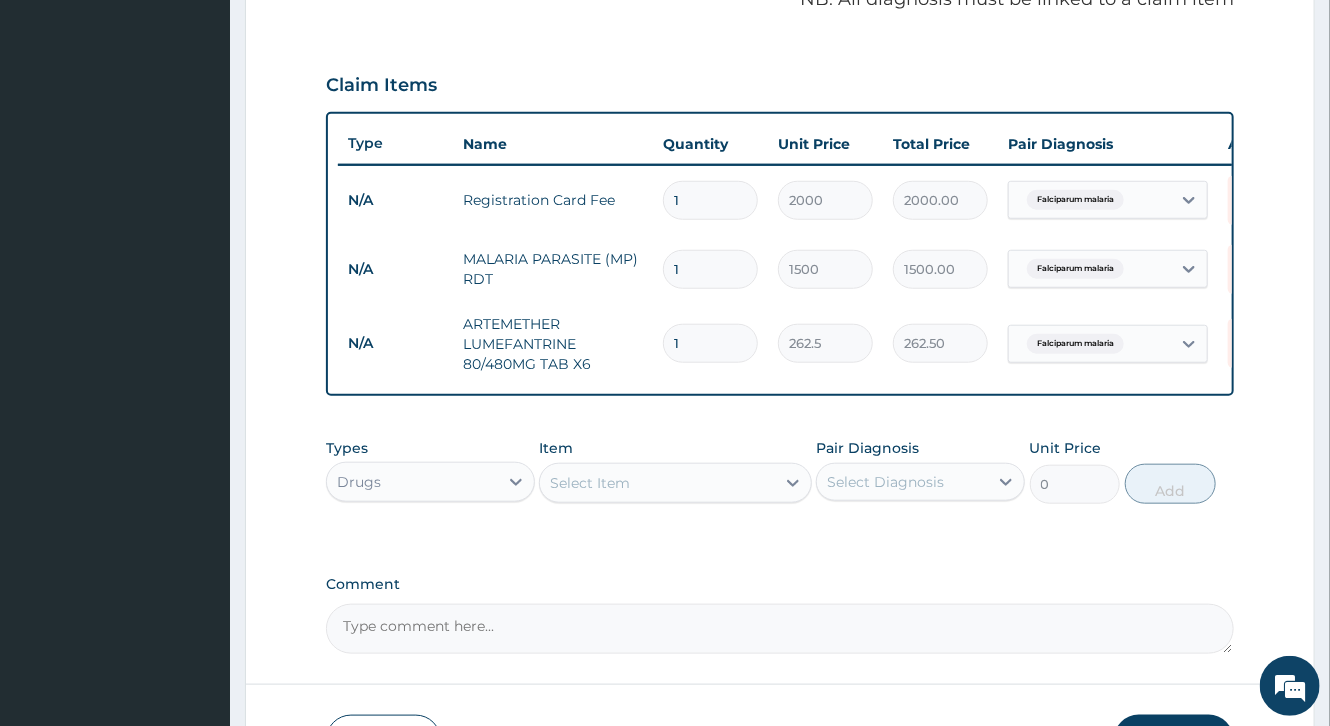 type 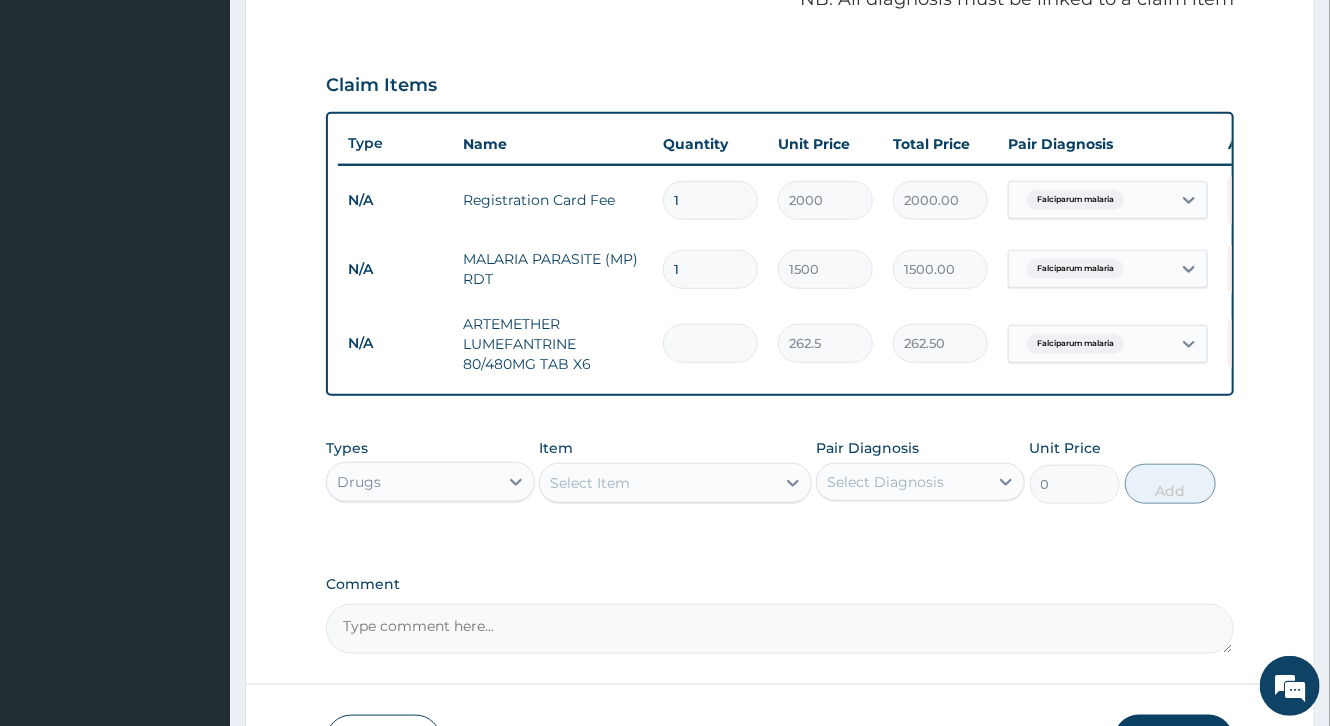 type on "0.00" 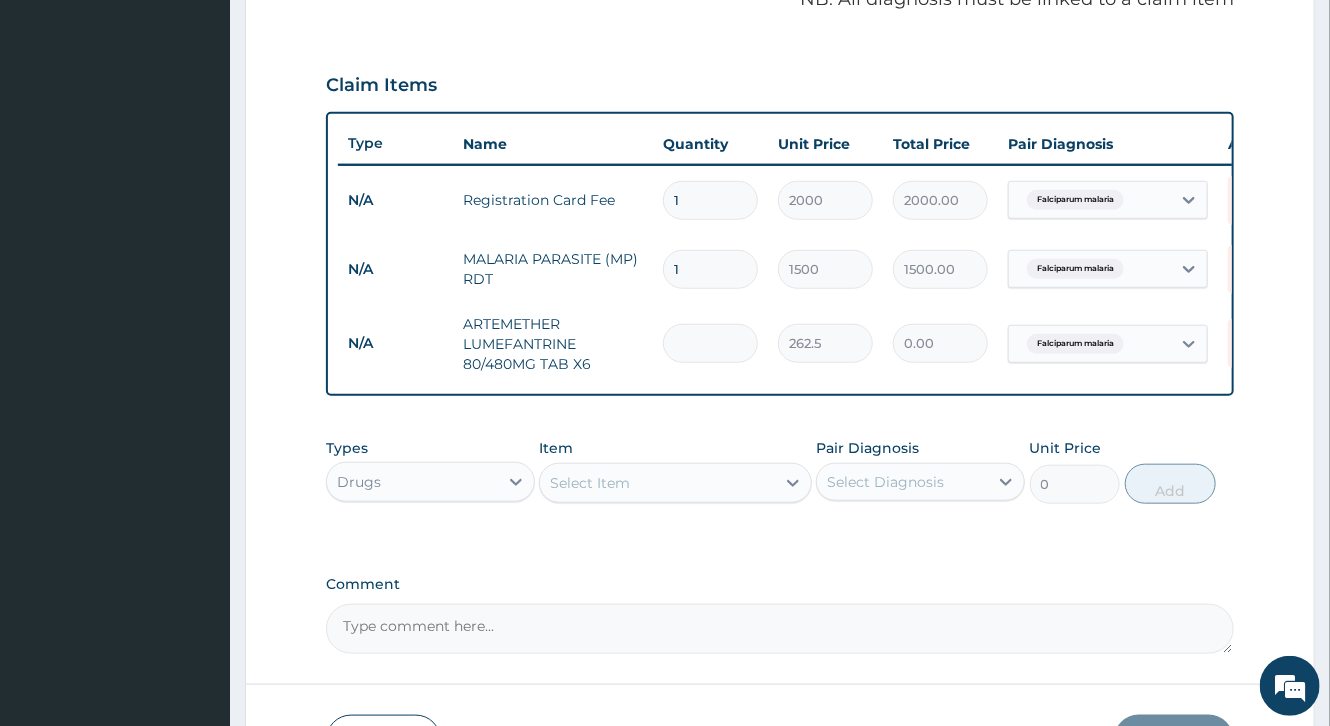 type on "6" 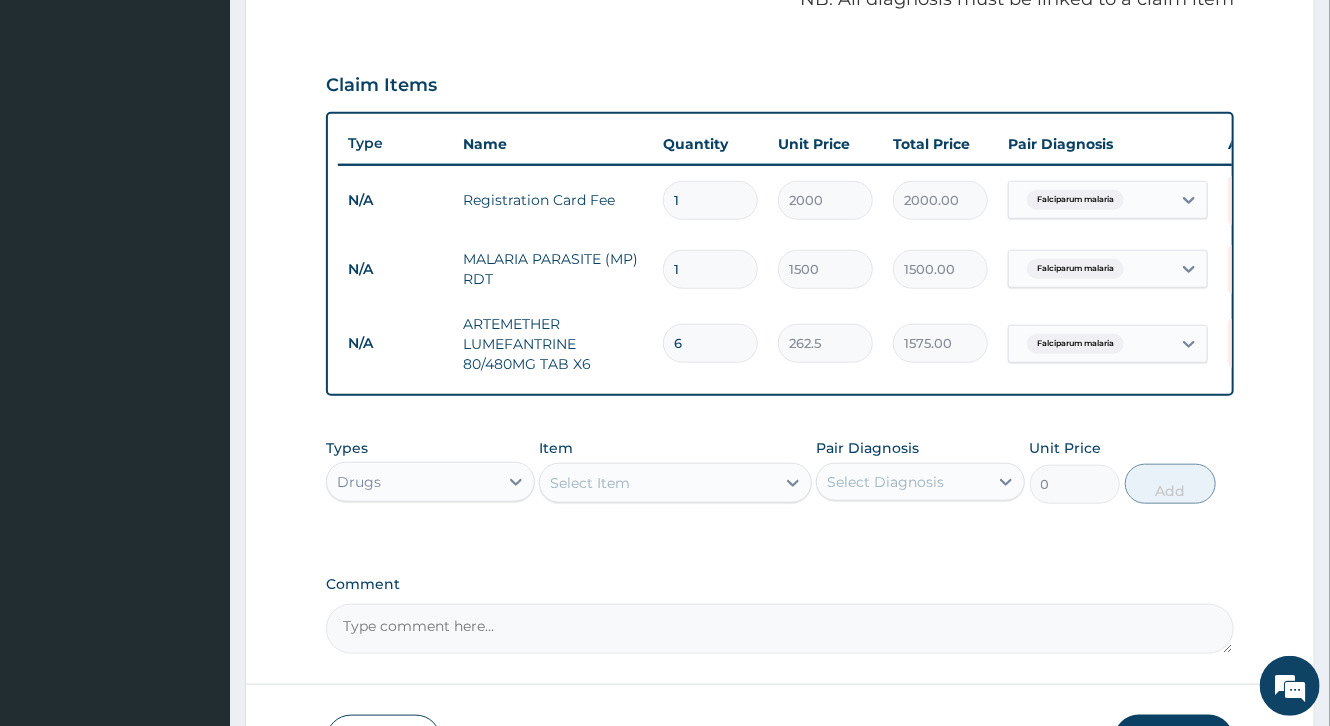 type on "6" 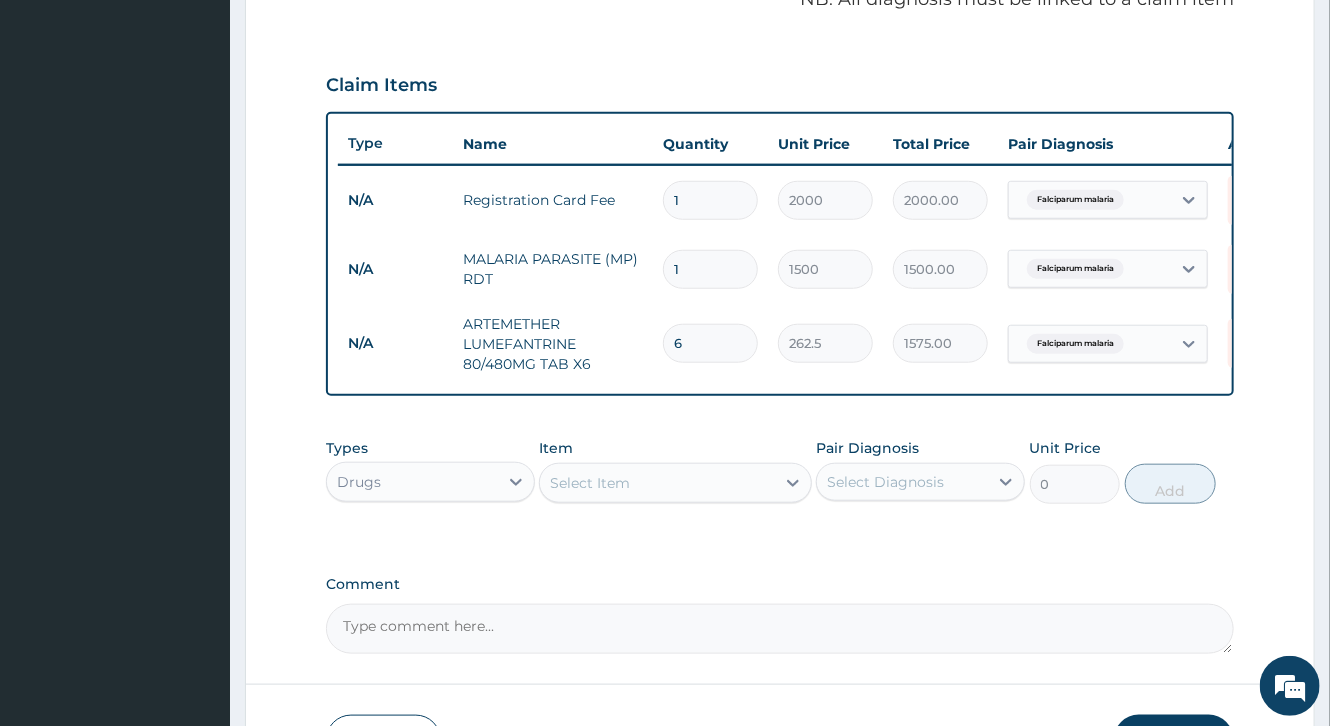 click on "Select Item" at bounding box center (590, 483) 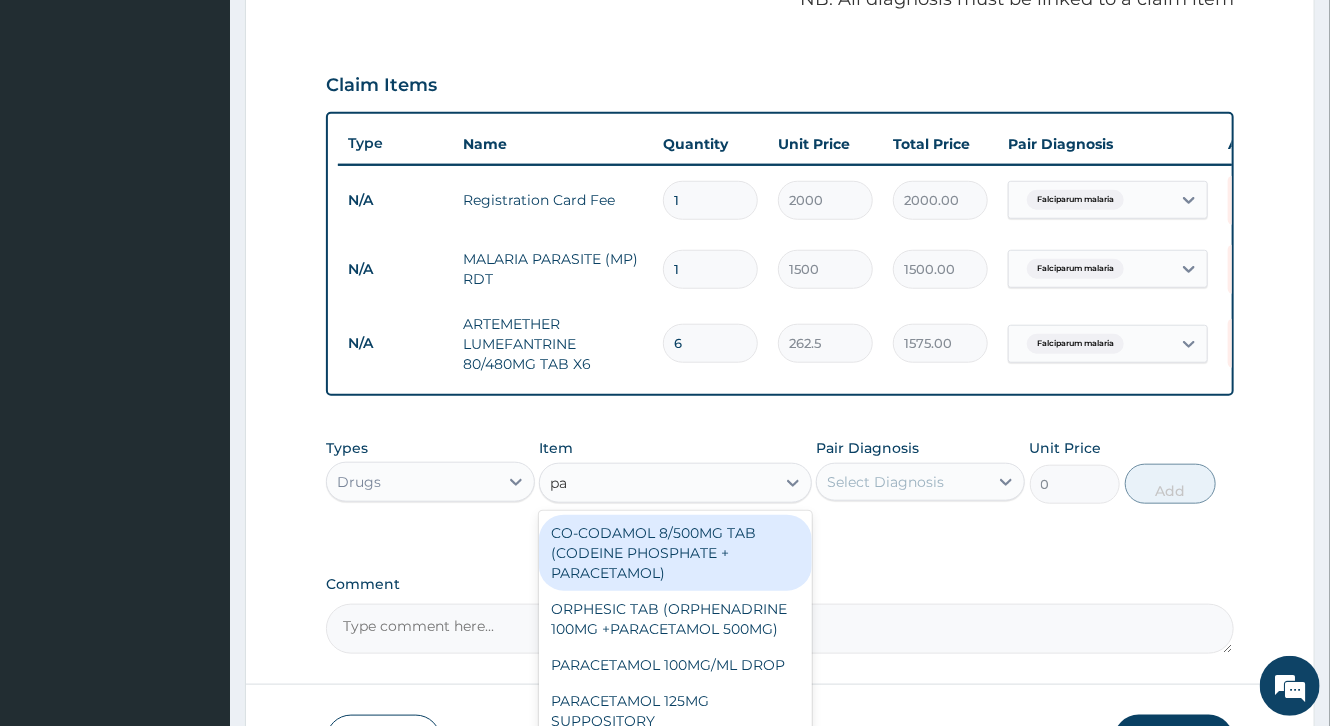 type on "p" 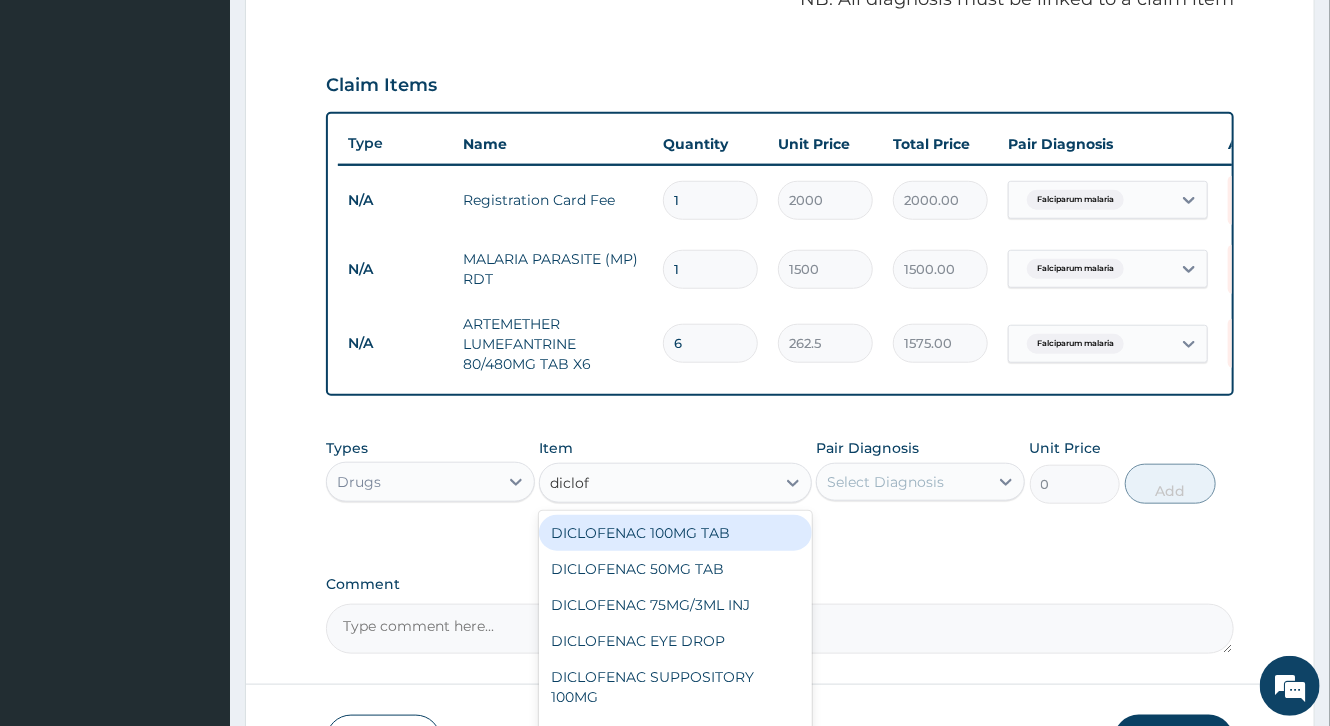 type on "diclofe" 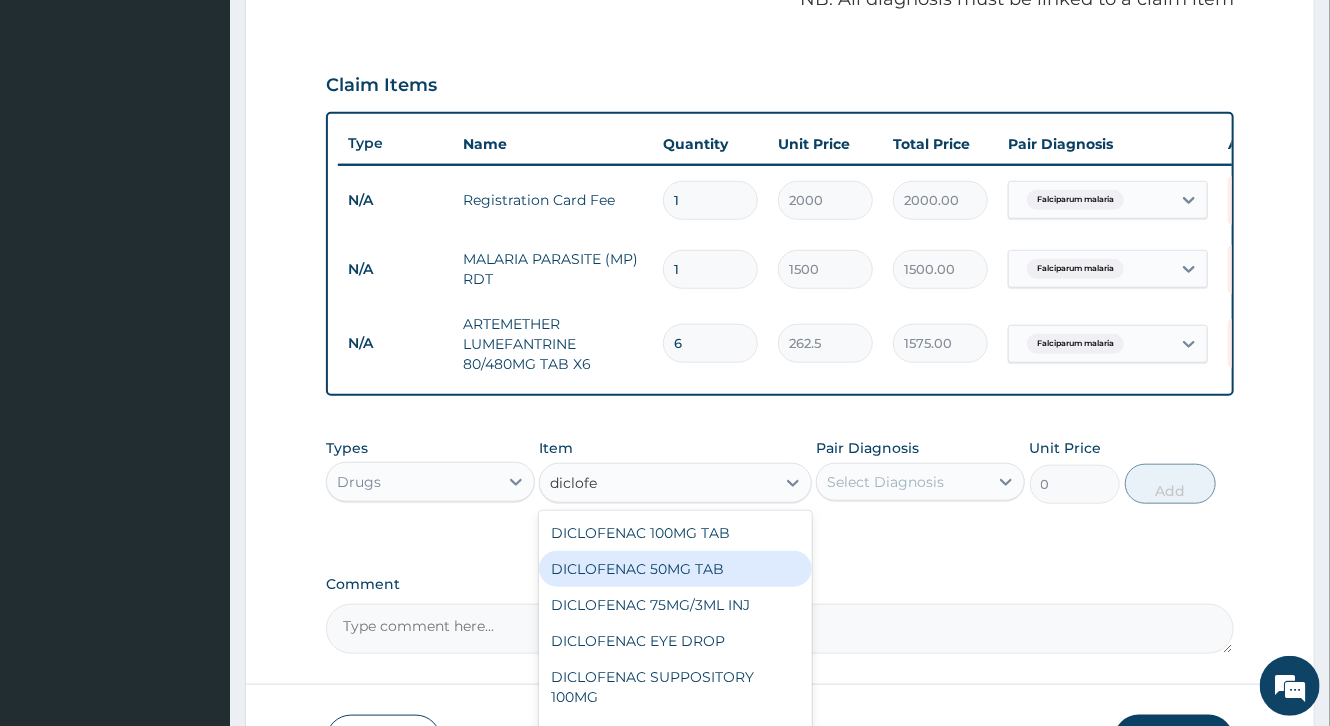 click on "DICLOFENAC 50MG TAB" at bounding box center (675, 569) 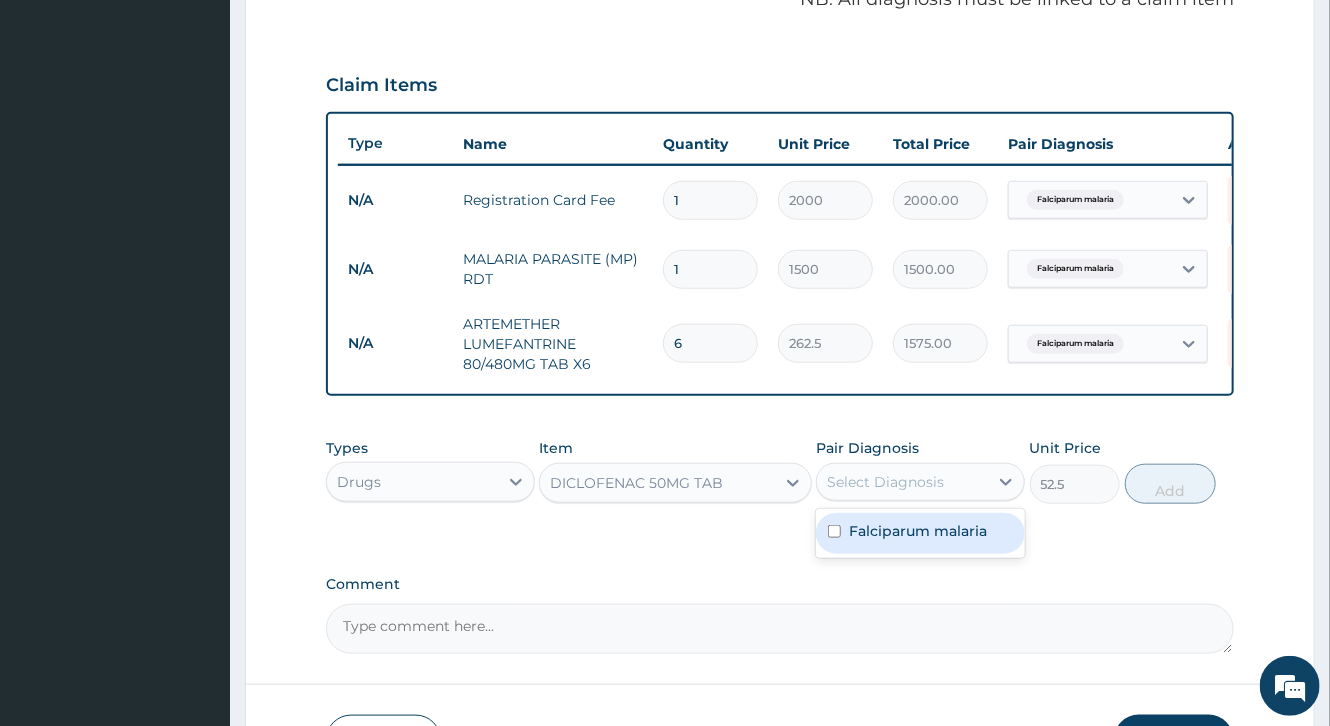 click on "Select Diagnosis" at bounding box center (885, 482) 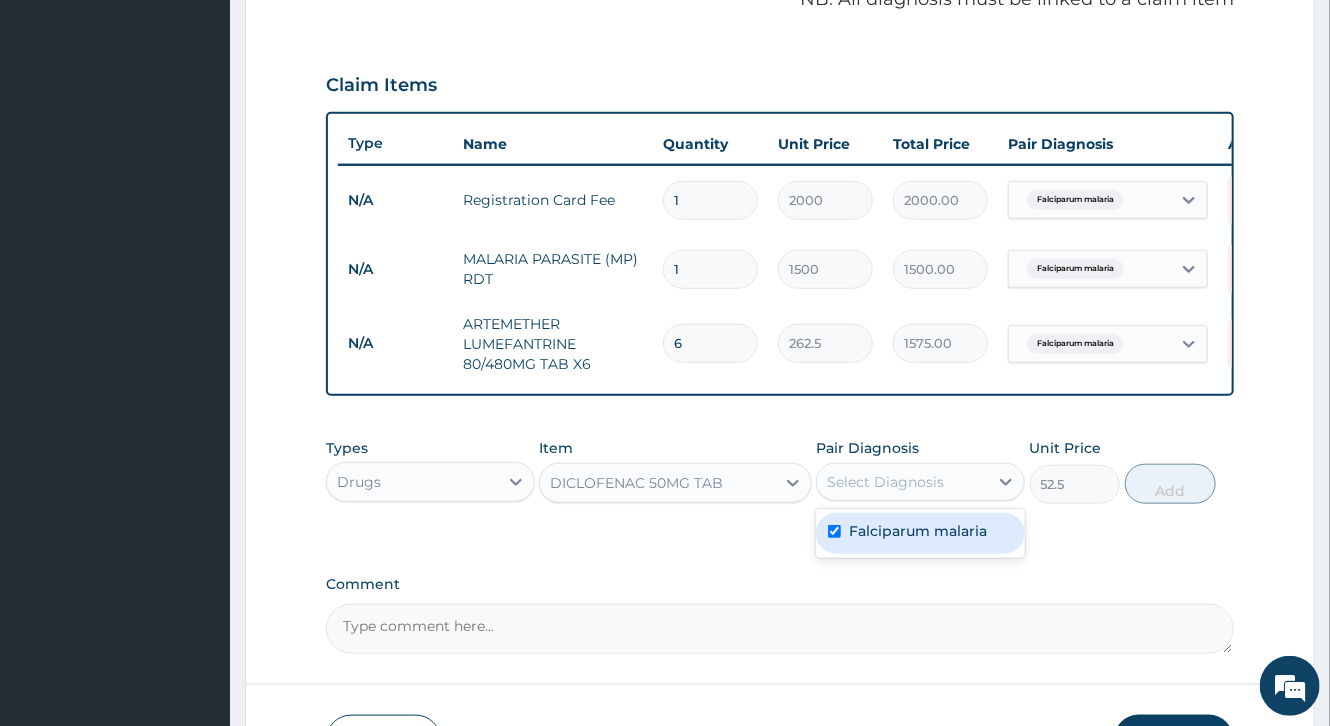 checkbox on "true" 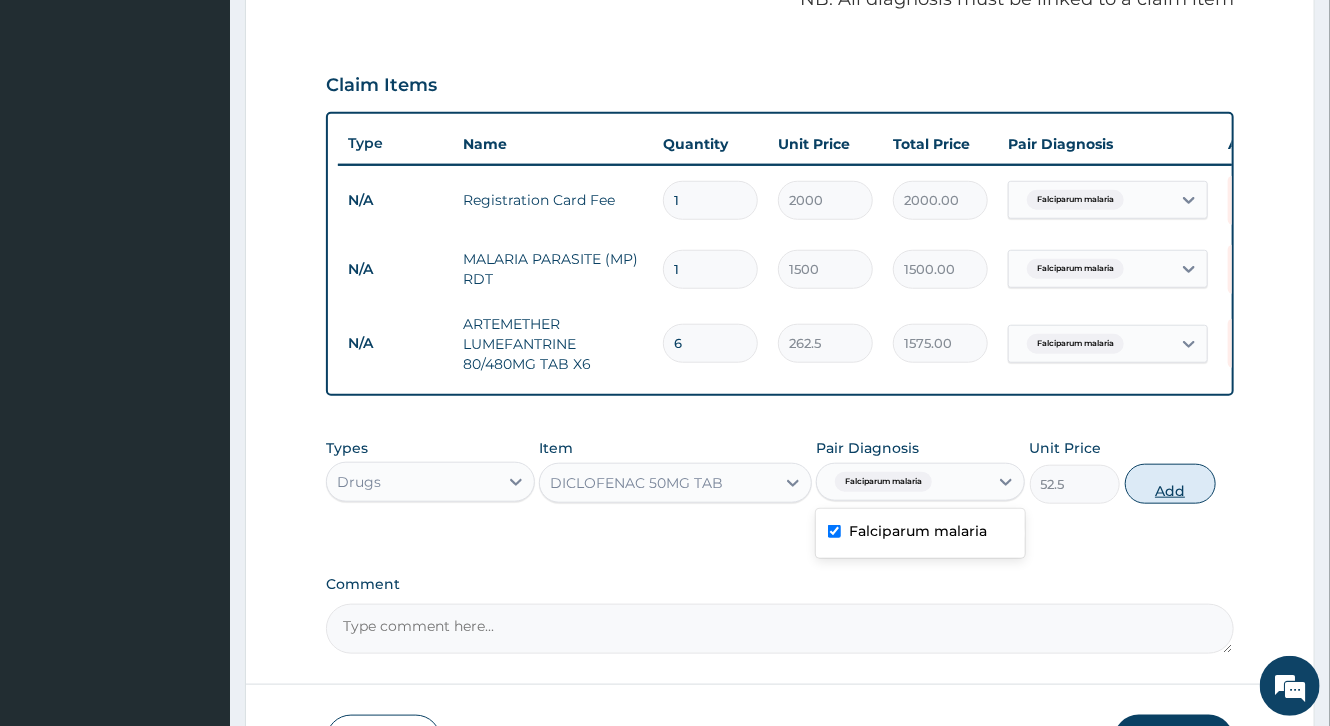 click on "Add" at bounding box center [1170, 484] 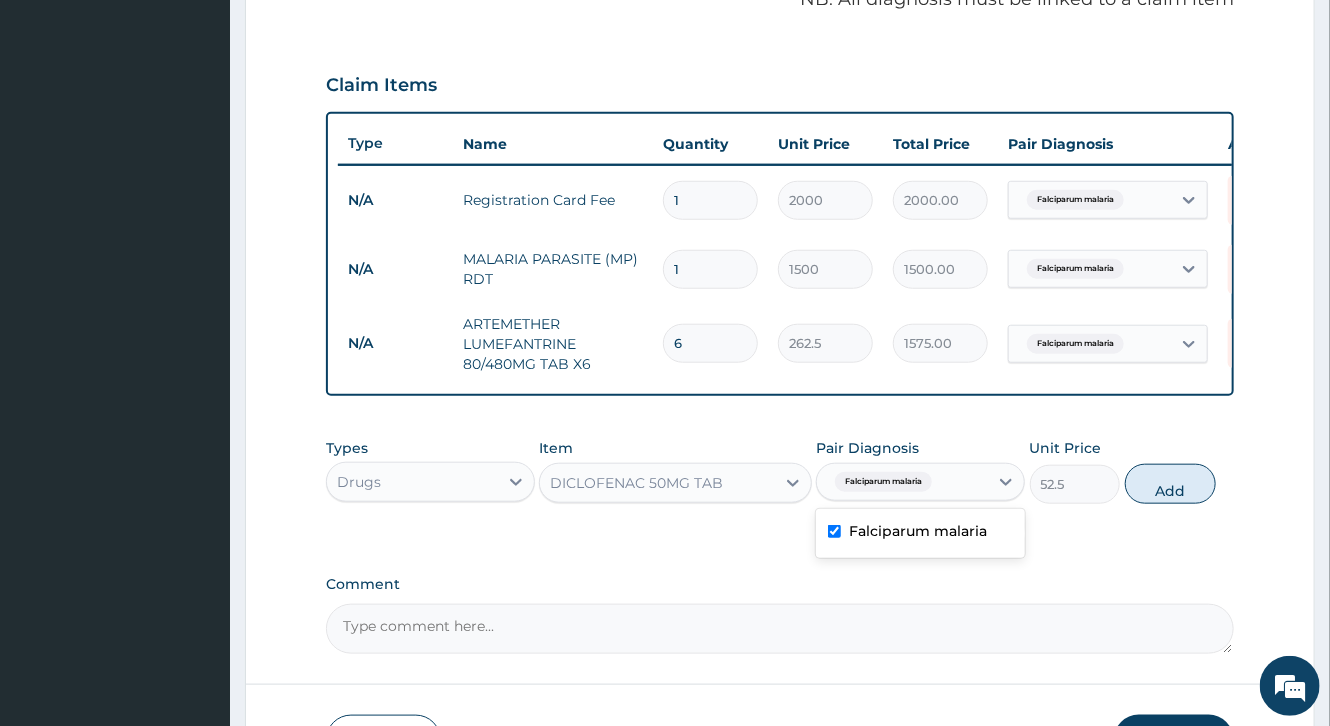 type on "0" 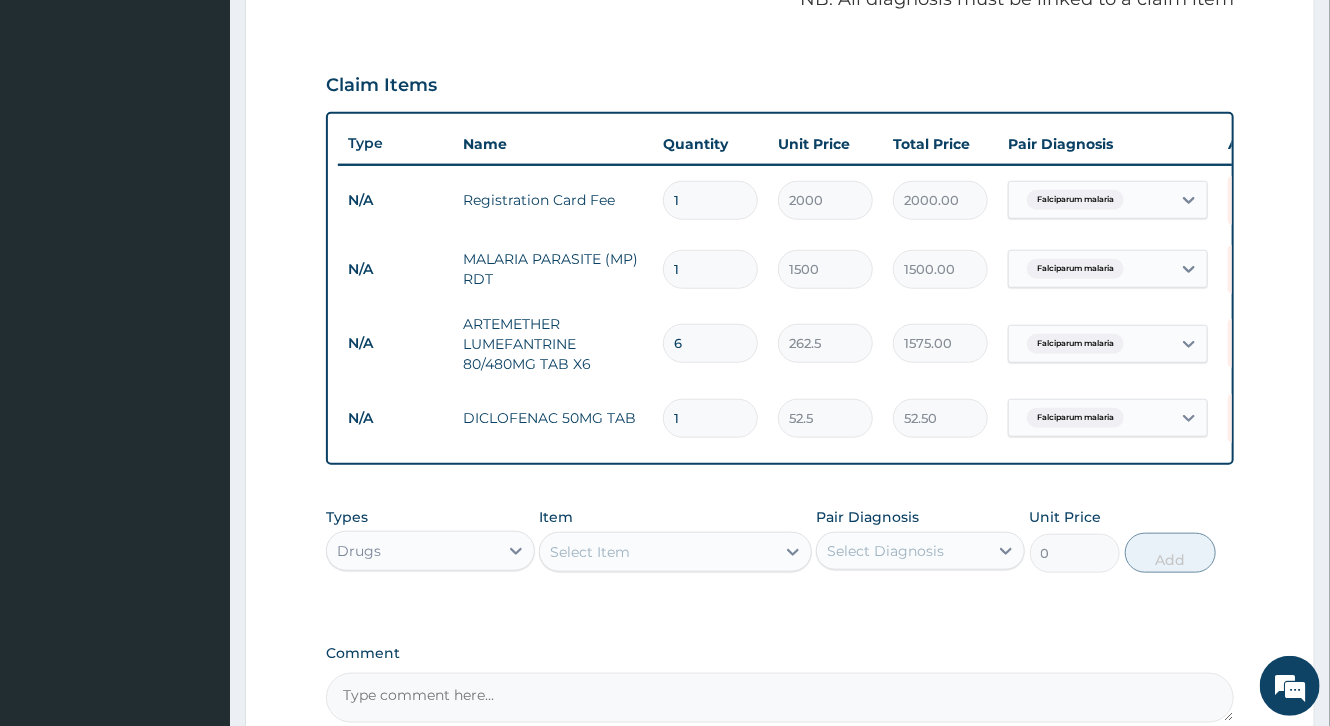 type 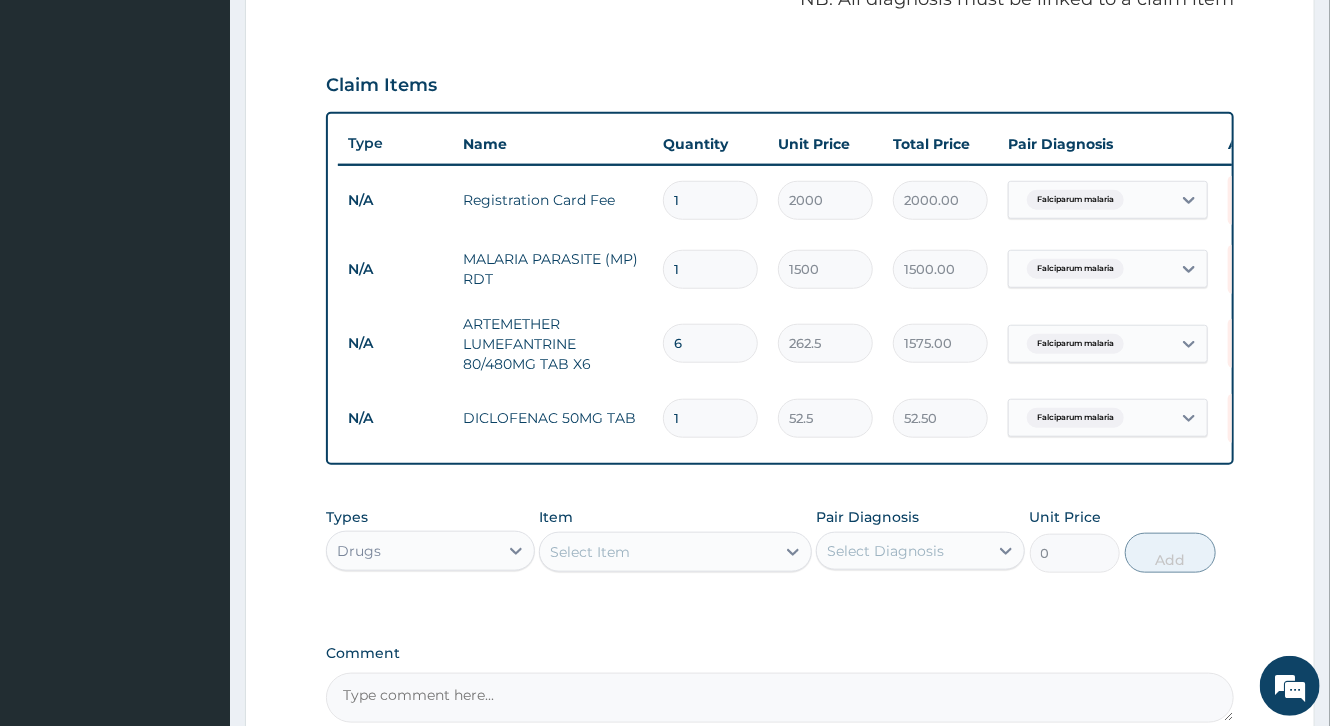 type on "0.00" 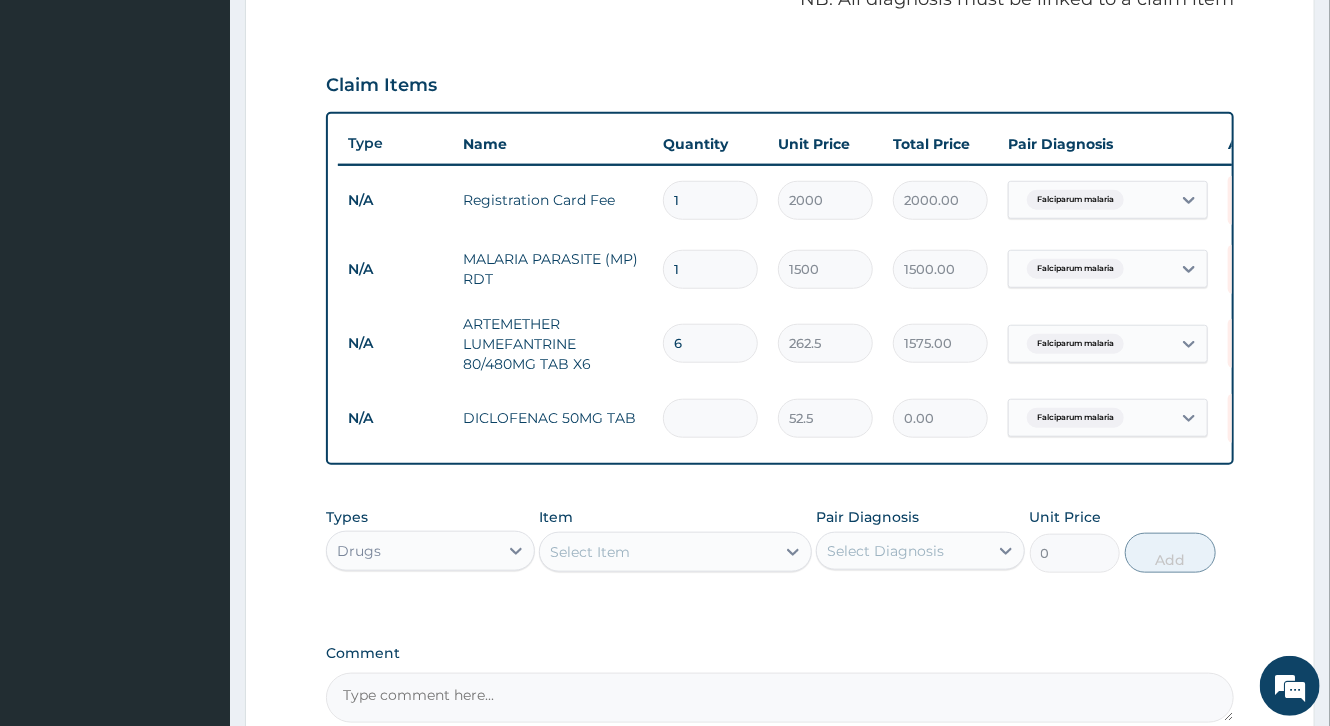 type on "6" 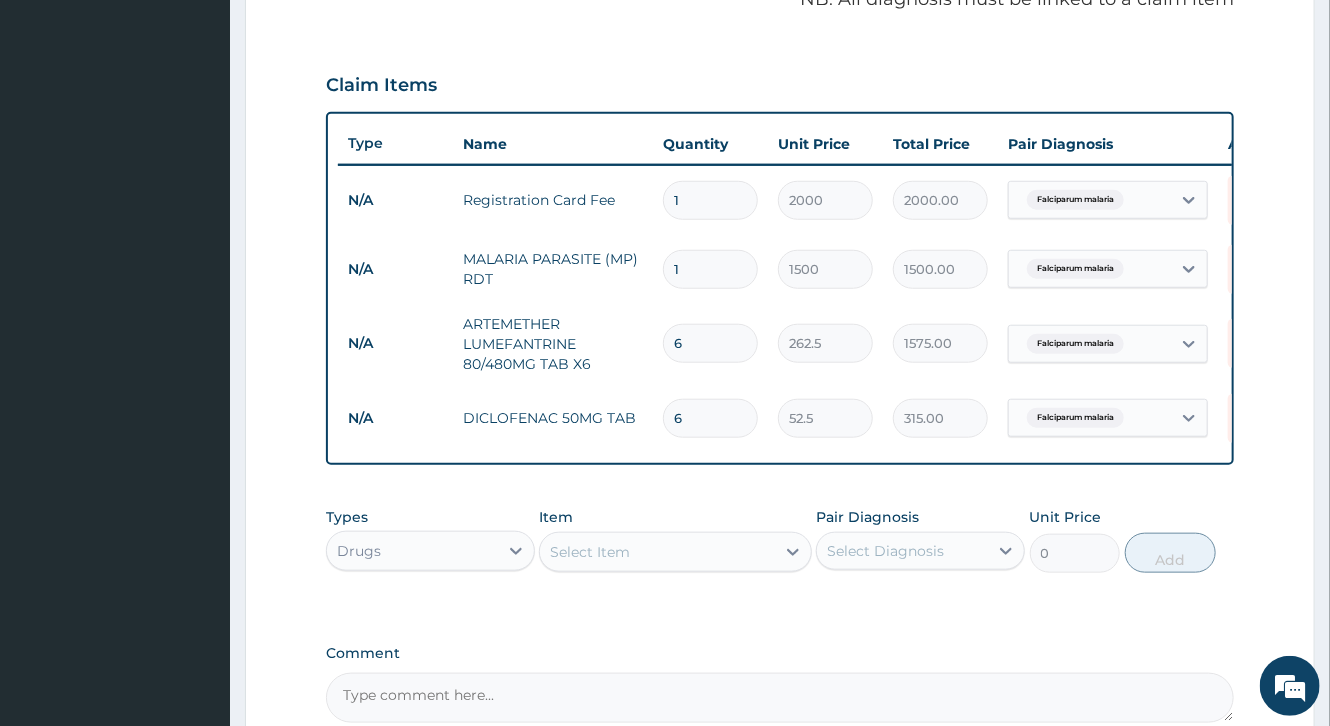 type on "6" 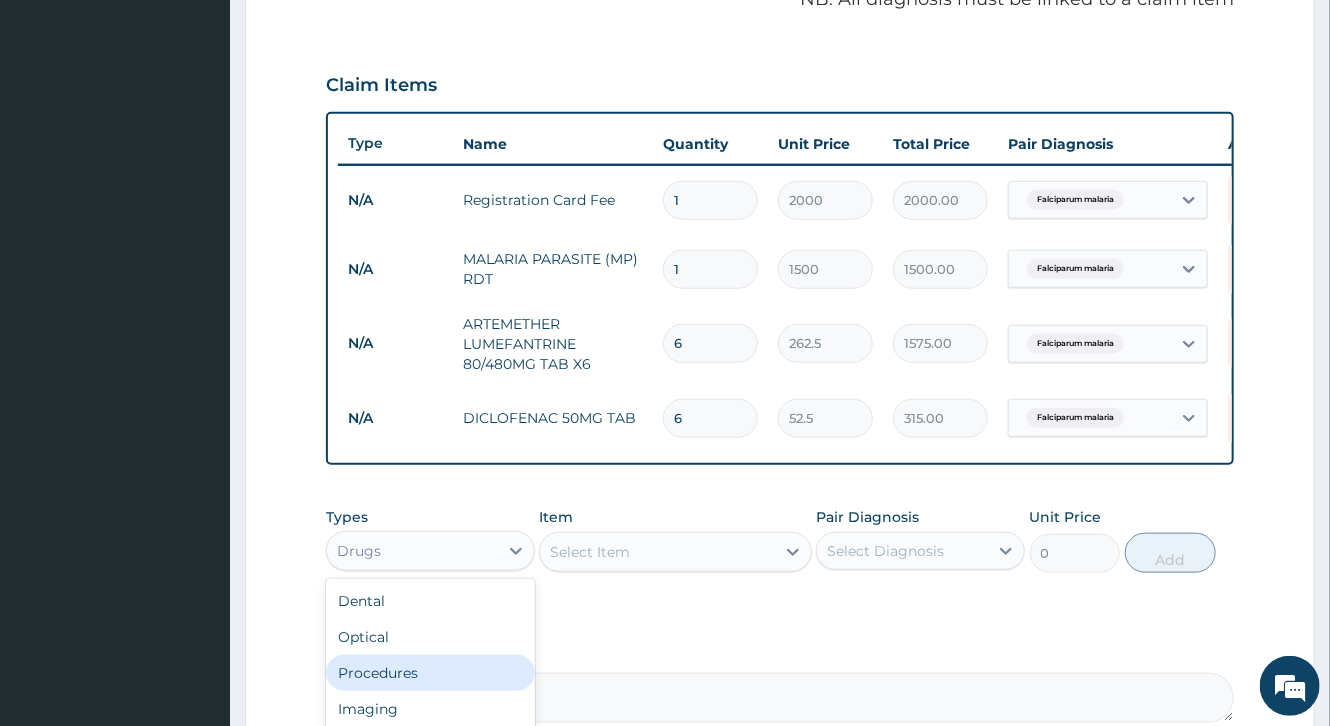 drag, startPoint x: 456, startPoint y: 677, endPoint x: 486, endPoint y: 654, distance: 37.802116 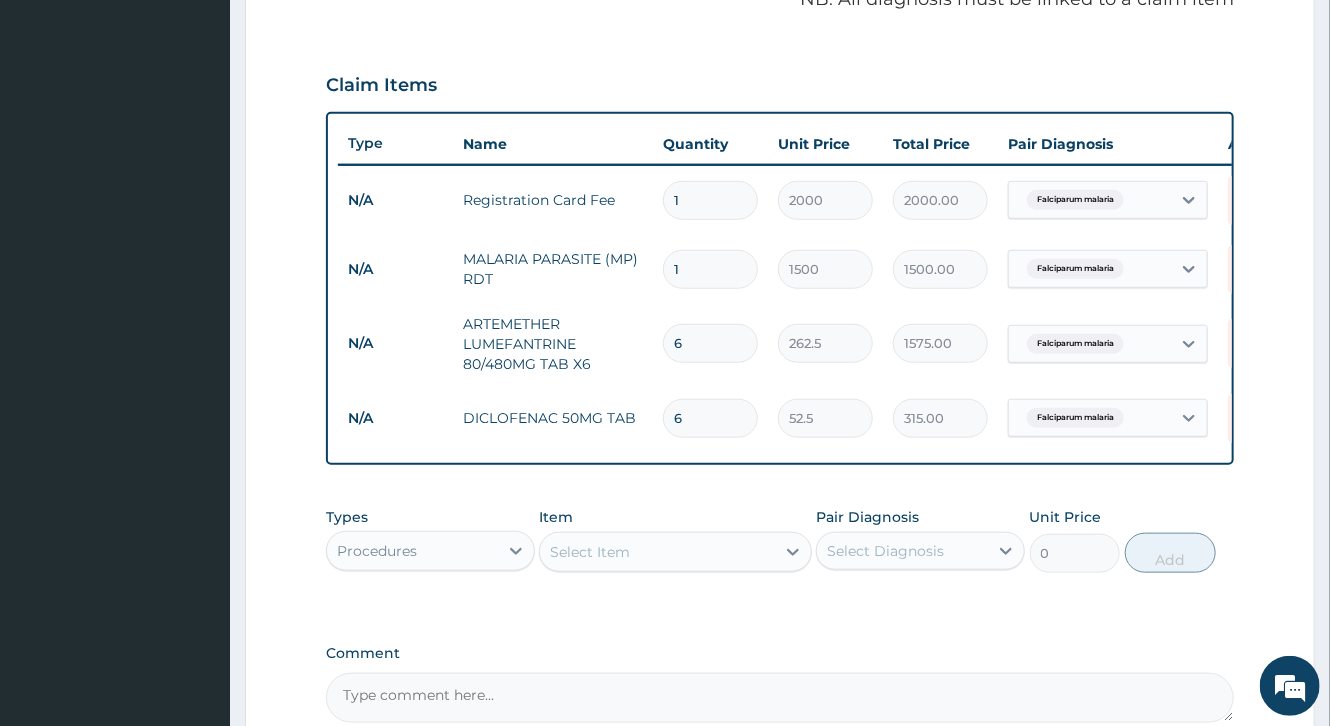 click on "Select Item" at bounding box center [657, 552] 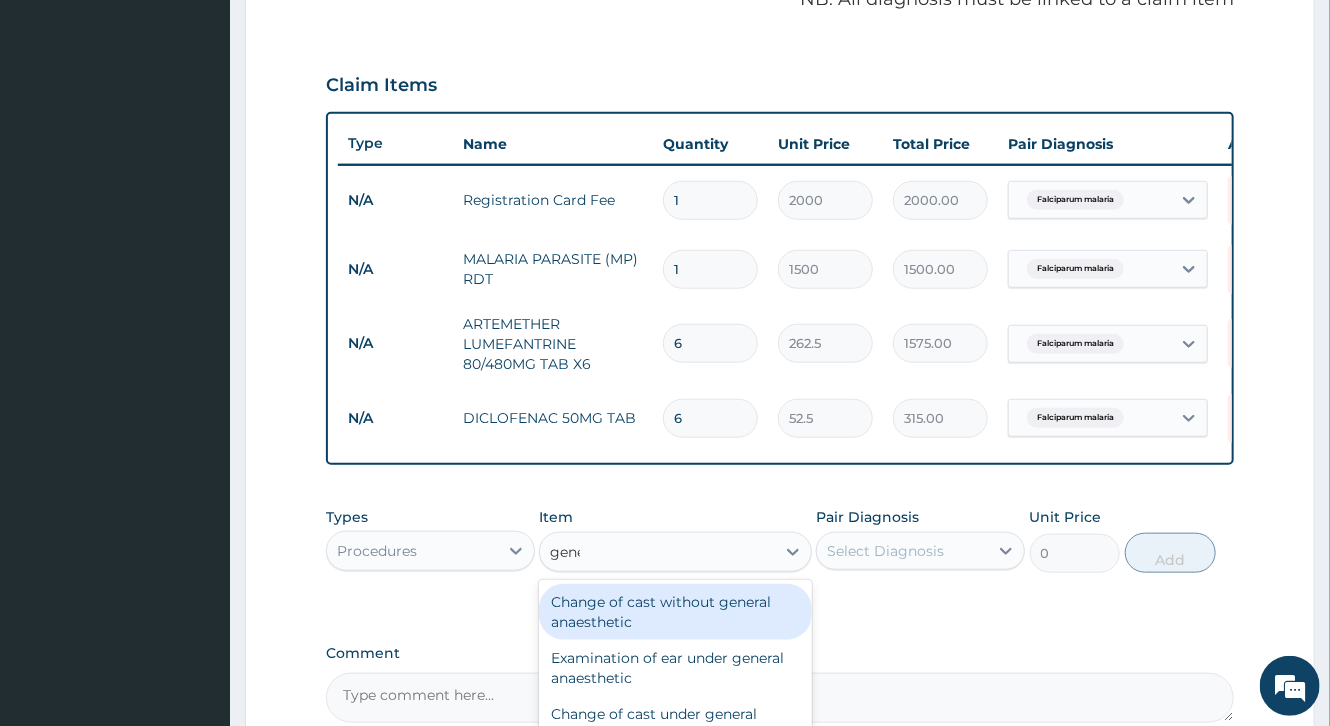 type on "gener" 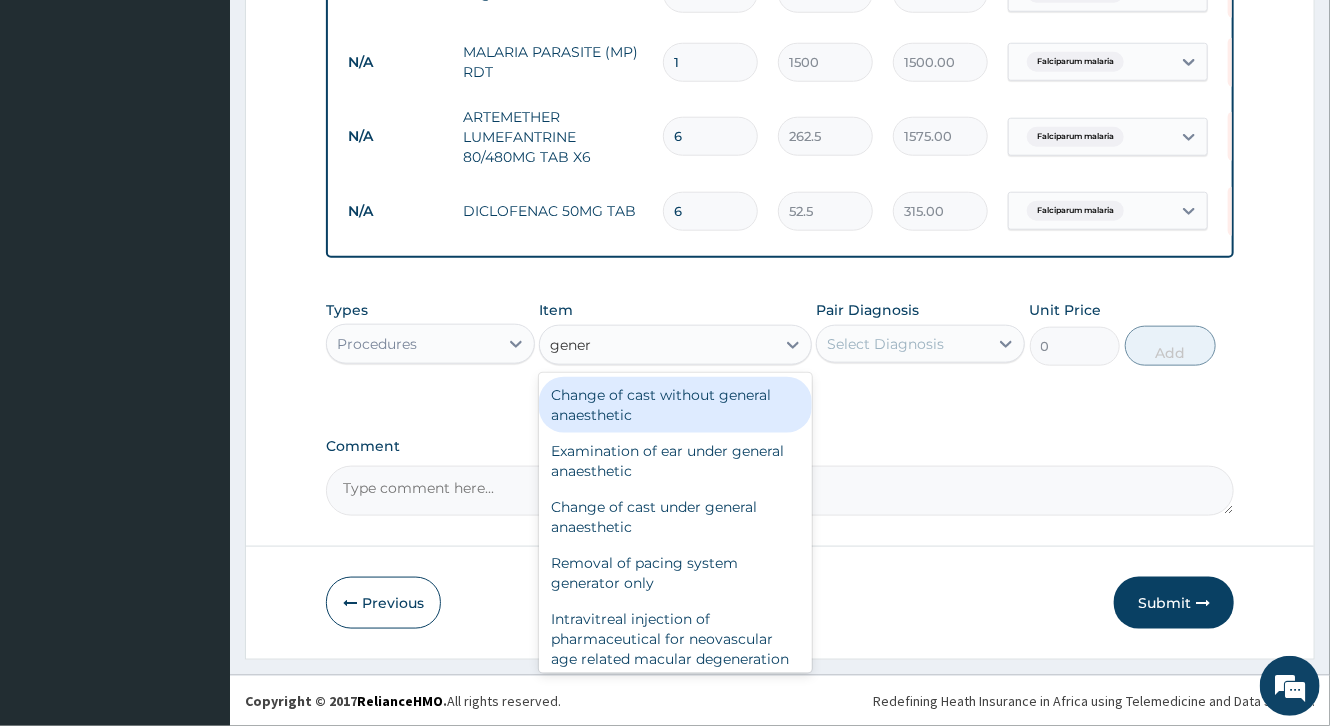 scroll, scrollTop: 849, scrollLeft: 0, axis: vertical 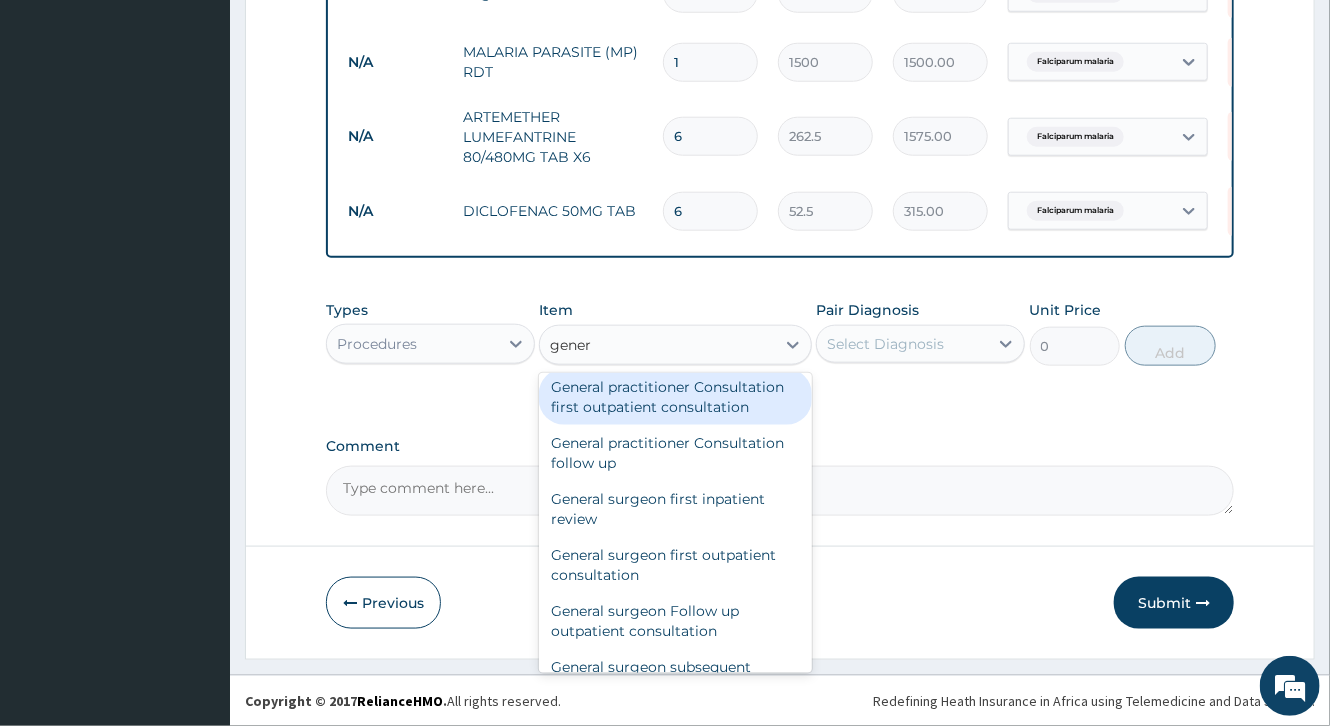 click on "General practitioner Consultation first outpatient consultation" at bounding box center (675, 397) 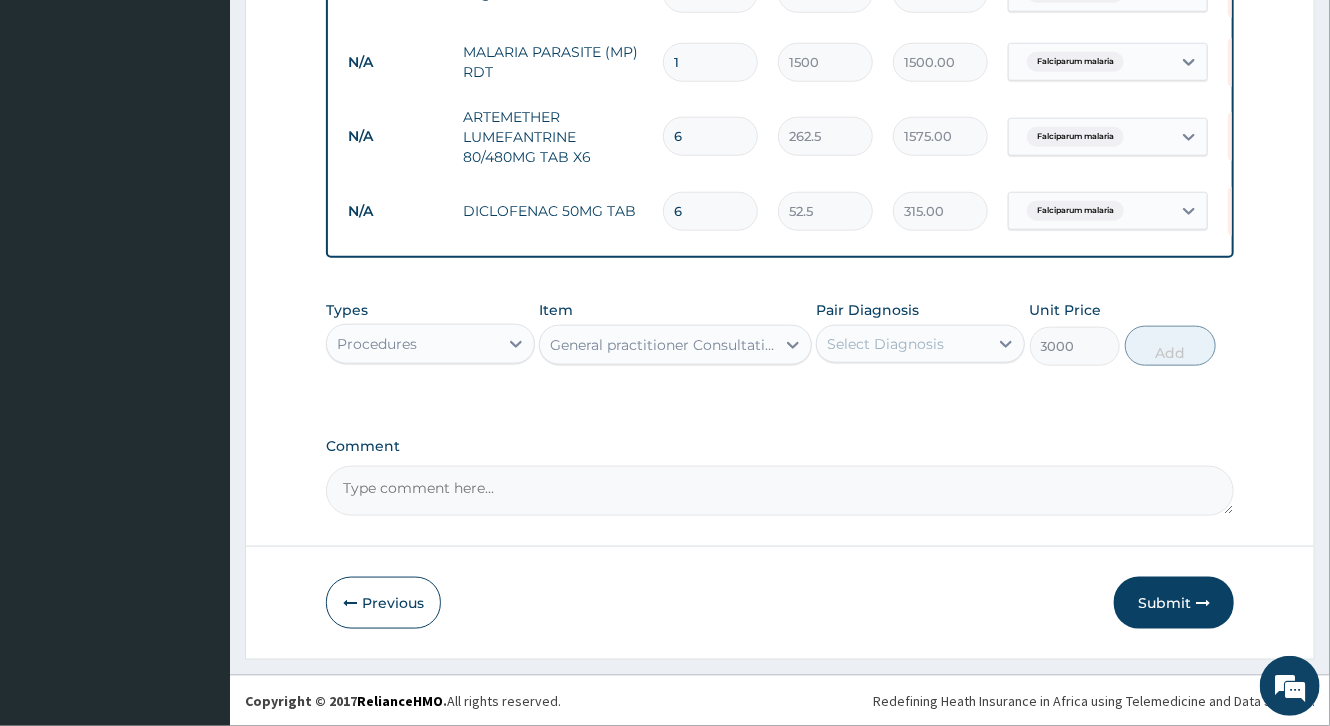 click on "Select Diagnosis" at bounding box center (885, 344) 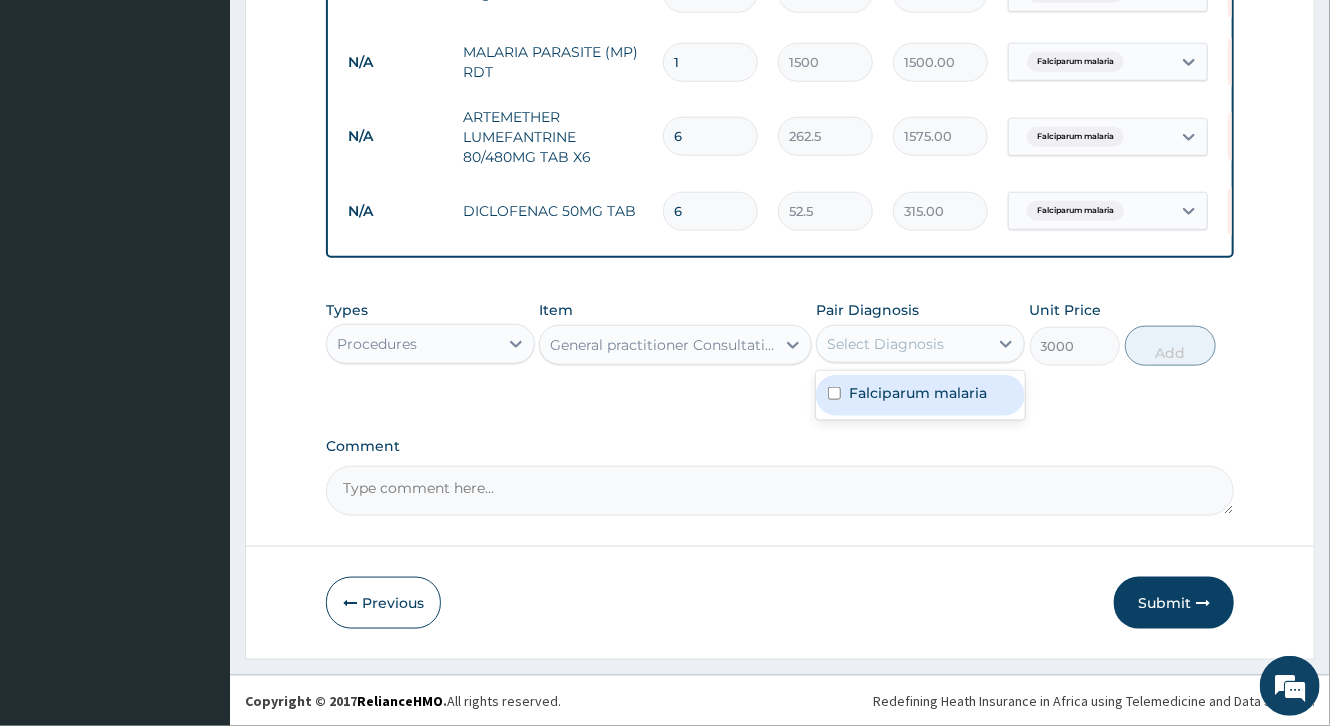 click on "Falciparum malaria" at bounding box center [918, 393] 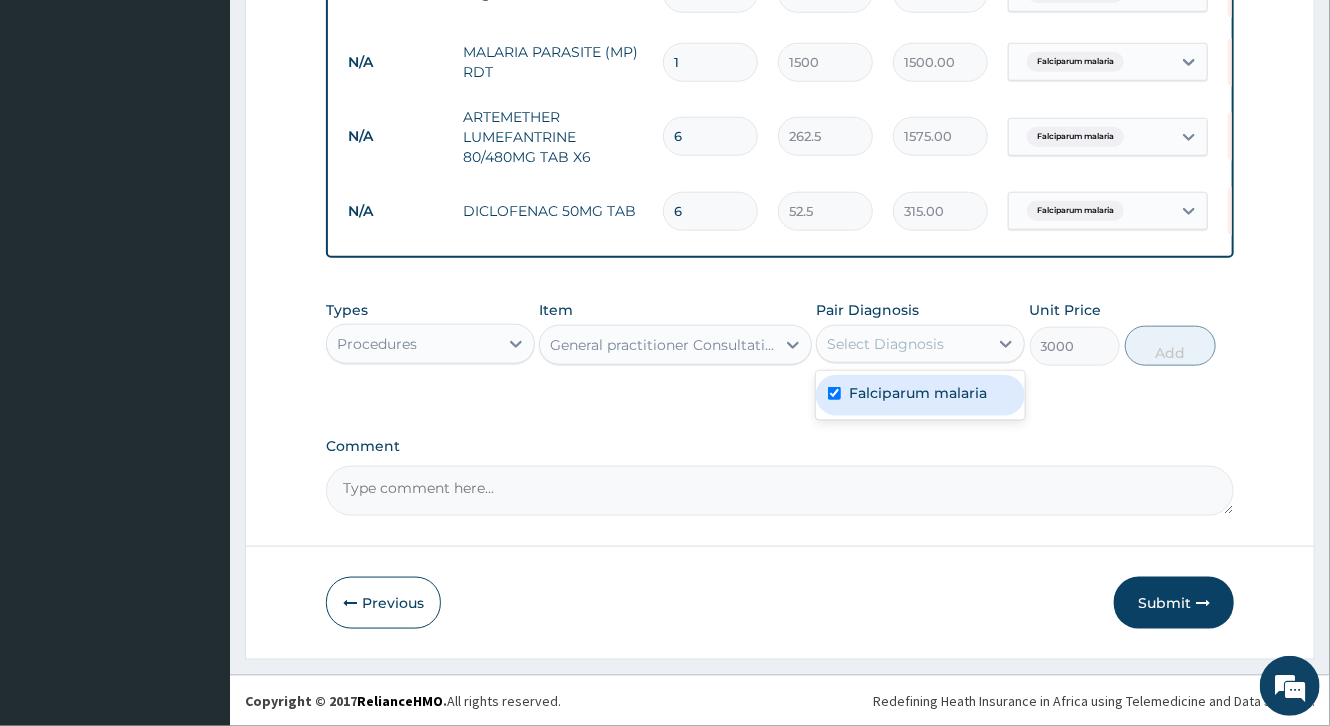 checkbox on "true" 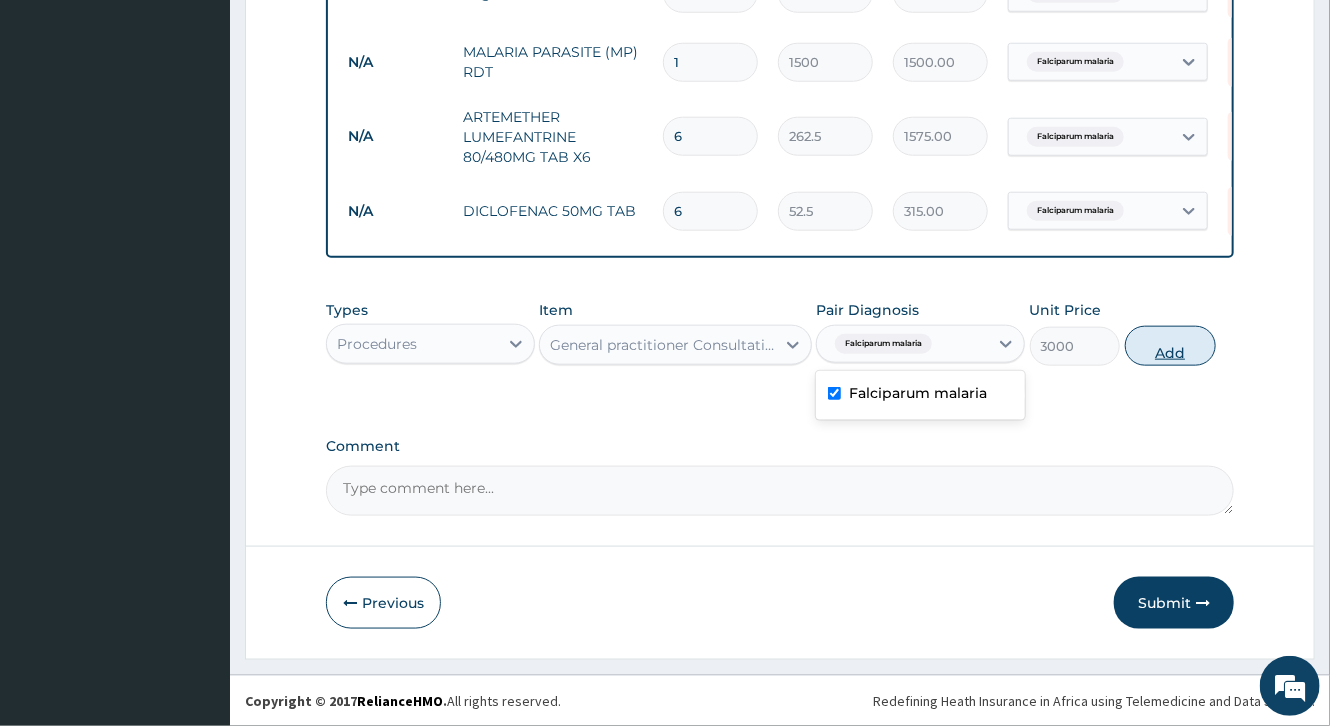click on "Add" at bounding box center (1170, 346) 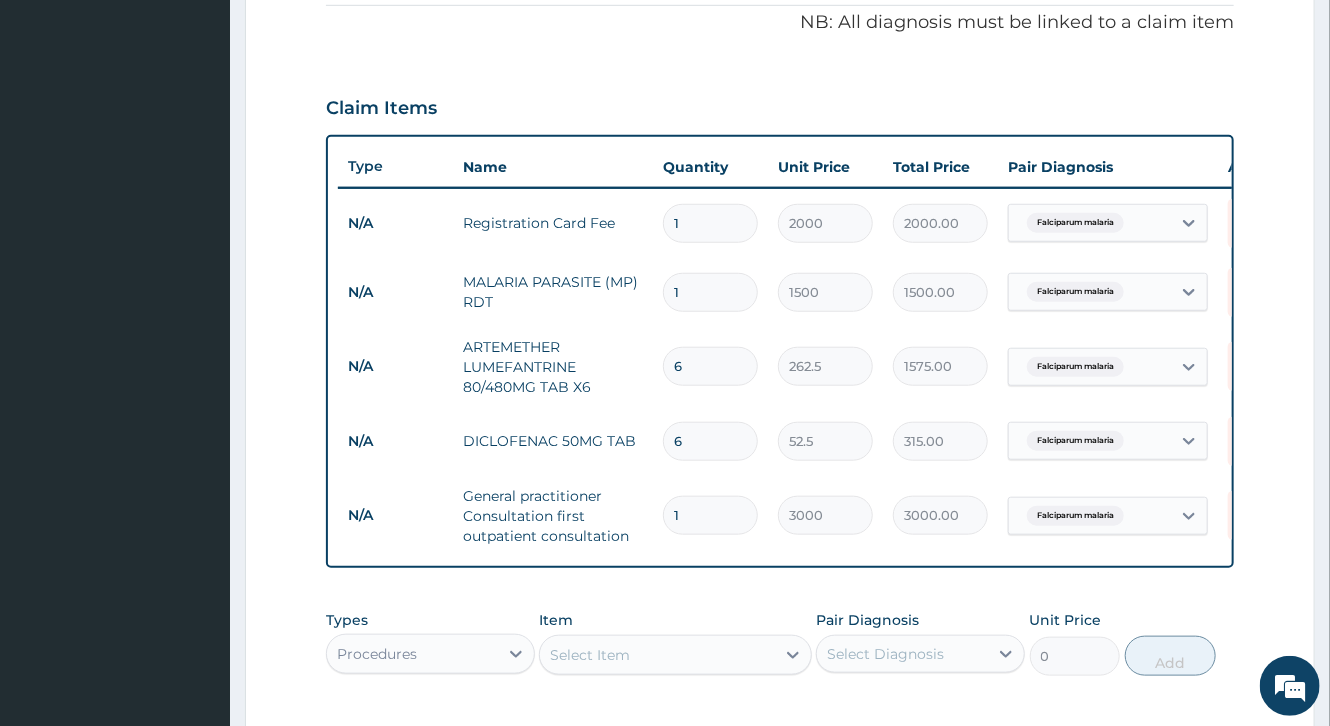 scroll, scrollTop: 929, scrollLeft: 0, axis: vertical 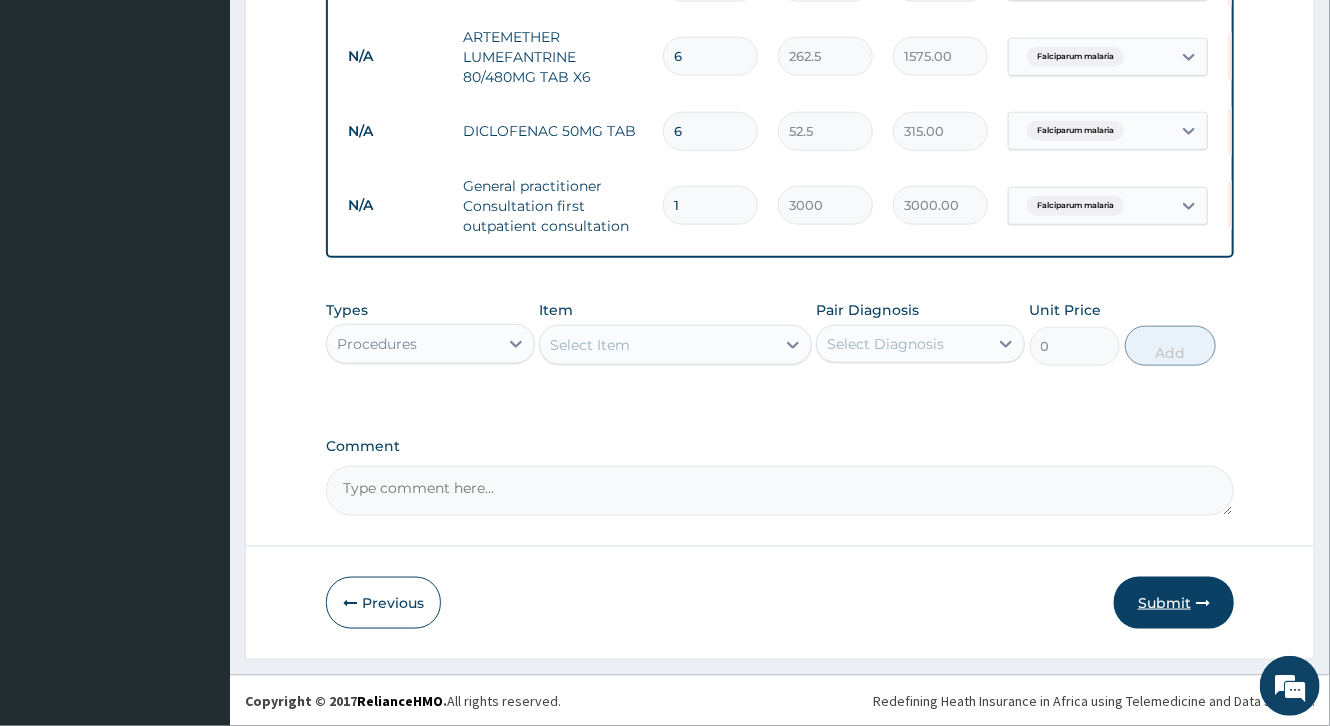 click at bounding box center (1203, 603) 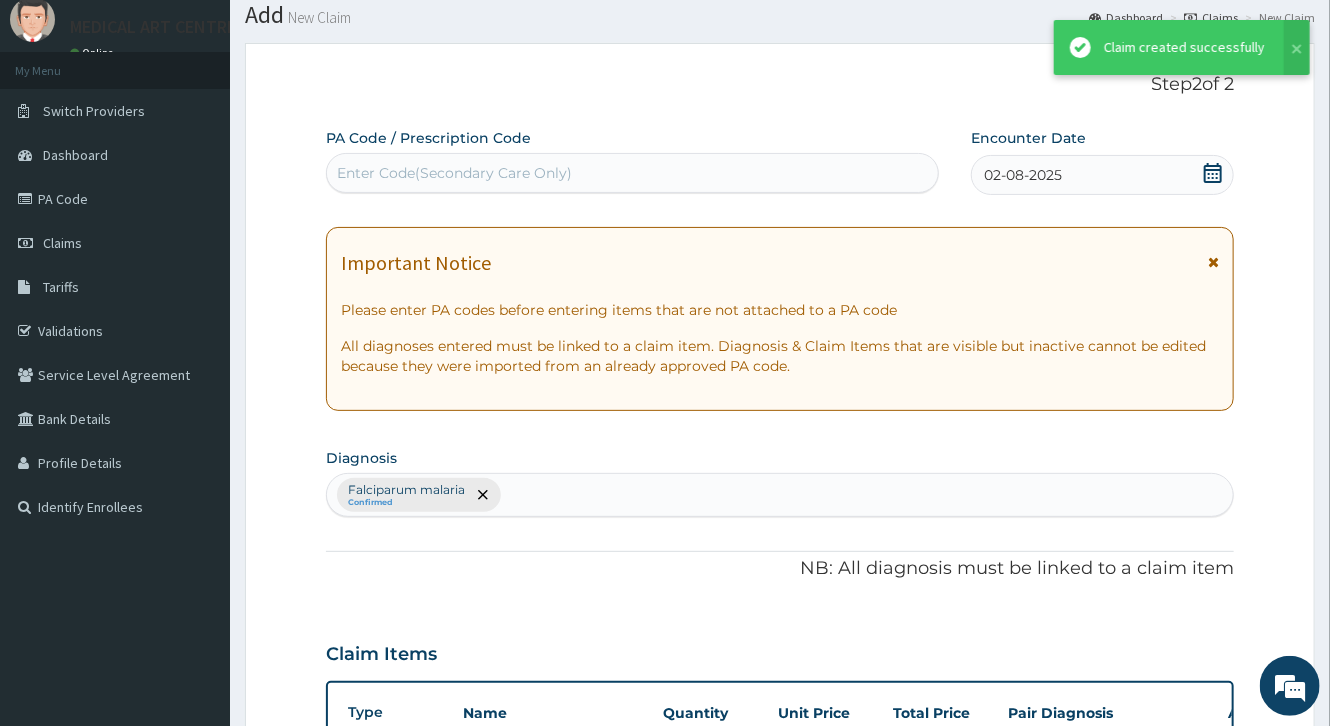 scroll, scrollTop: 929, scrollLeft: 0, axis: vertical 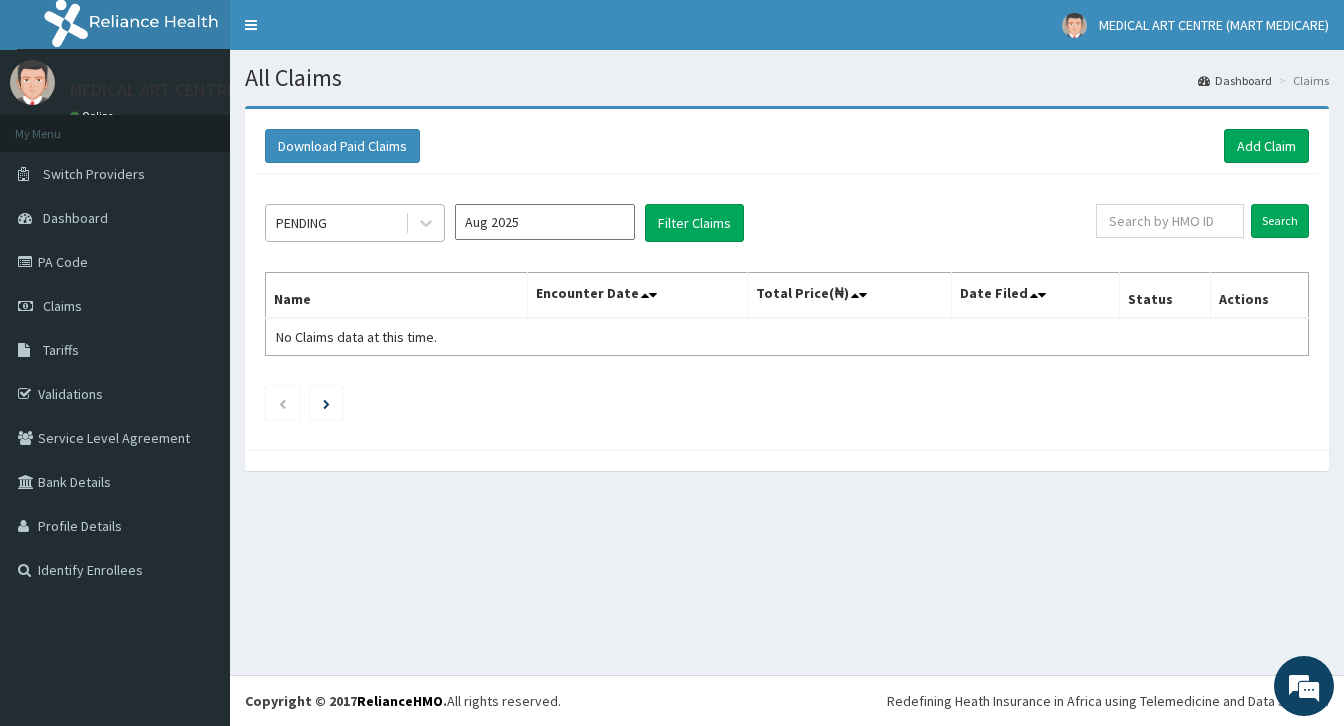 click on "PENDING" at bounding box center (335, 223) 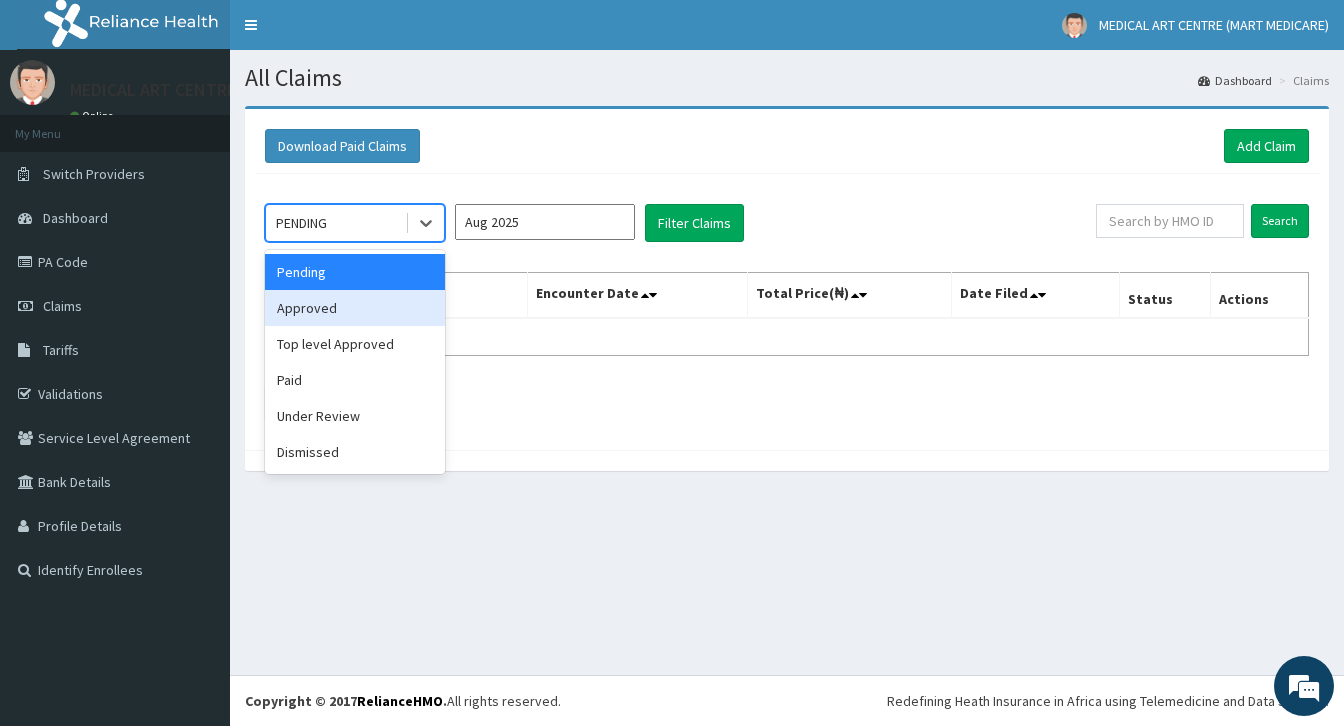 drag, startPoint x: 358, startPoint y: 312, endPoint x: 375, endPoint y: 304, distance: 18.788294 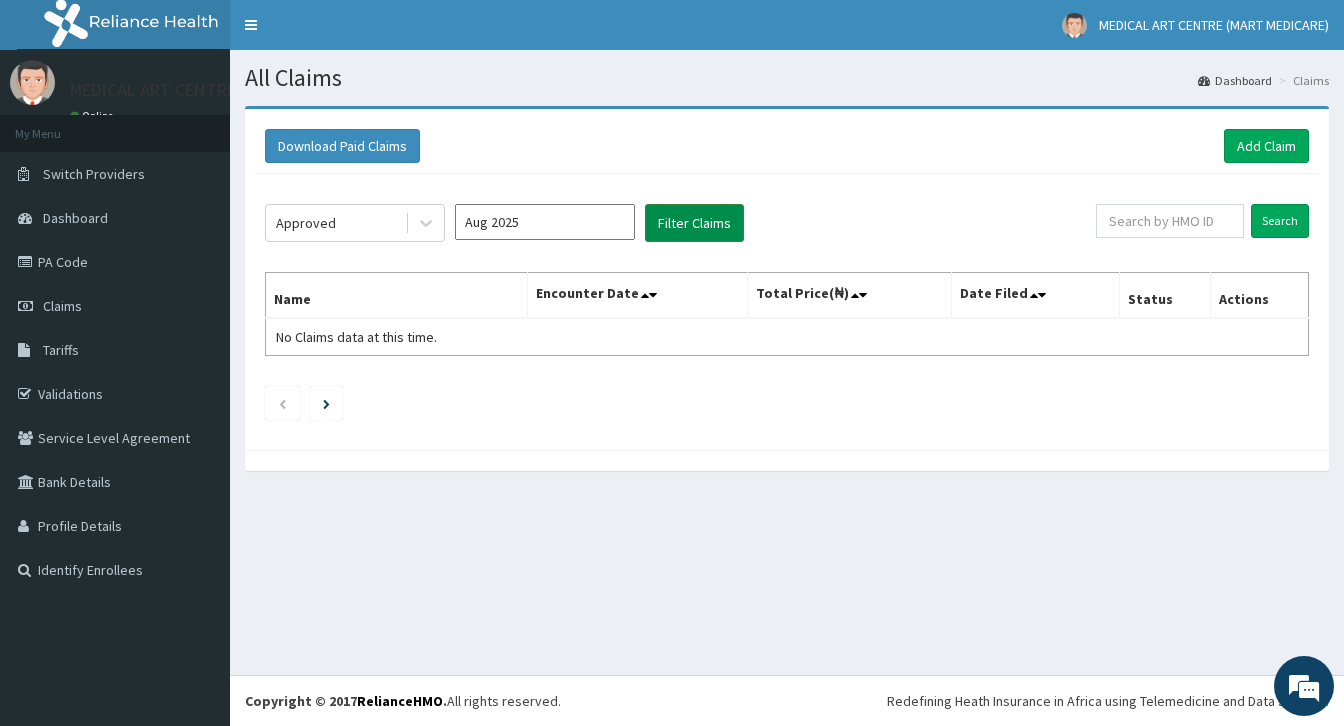 click on "Filter Claims" at bounding box center (694, 223) 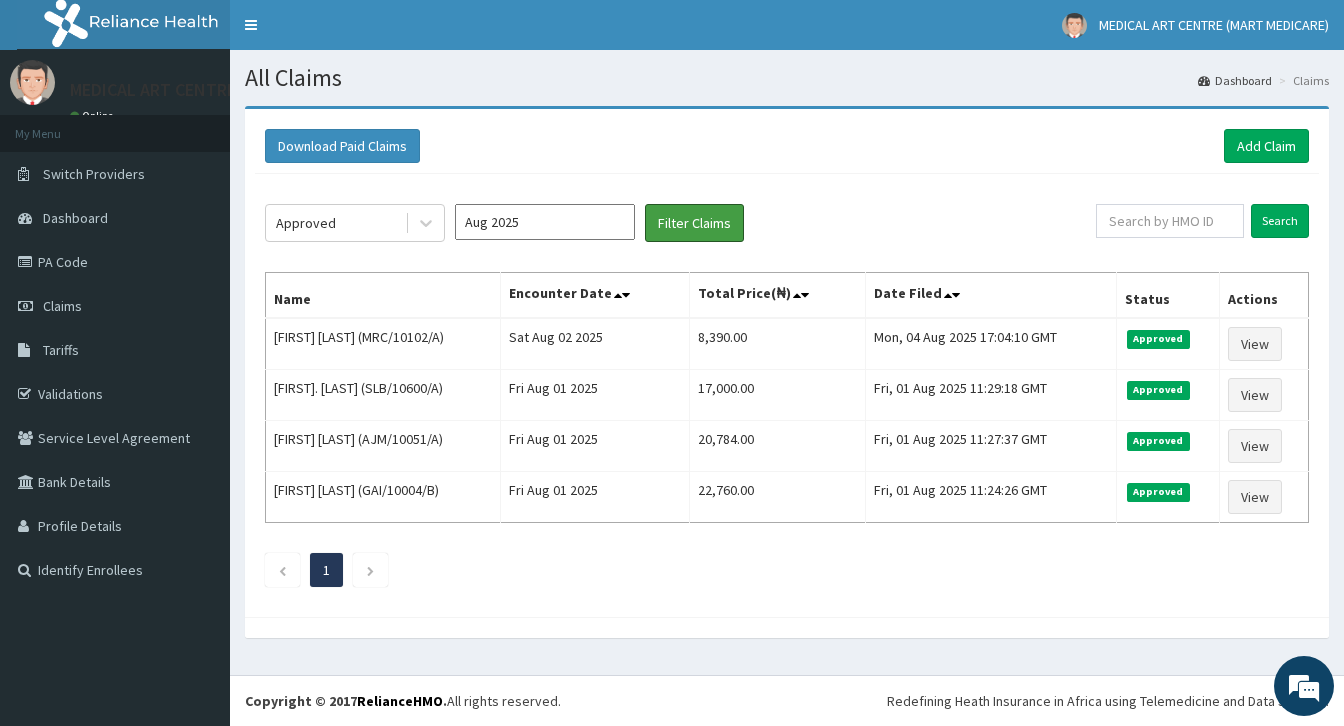 scroll, scrollTop: 0, scrollLeft: 0, axis: both 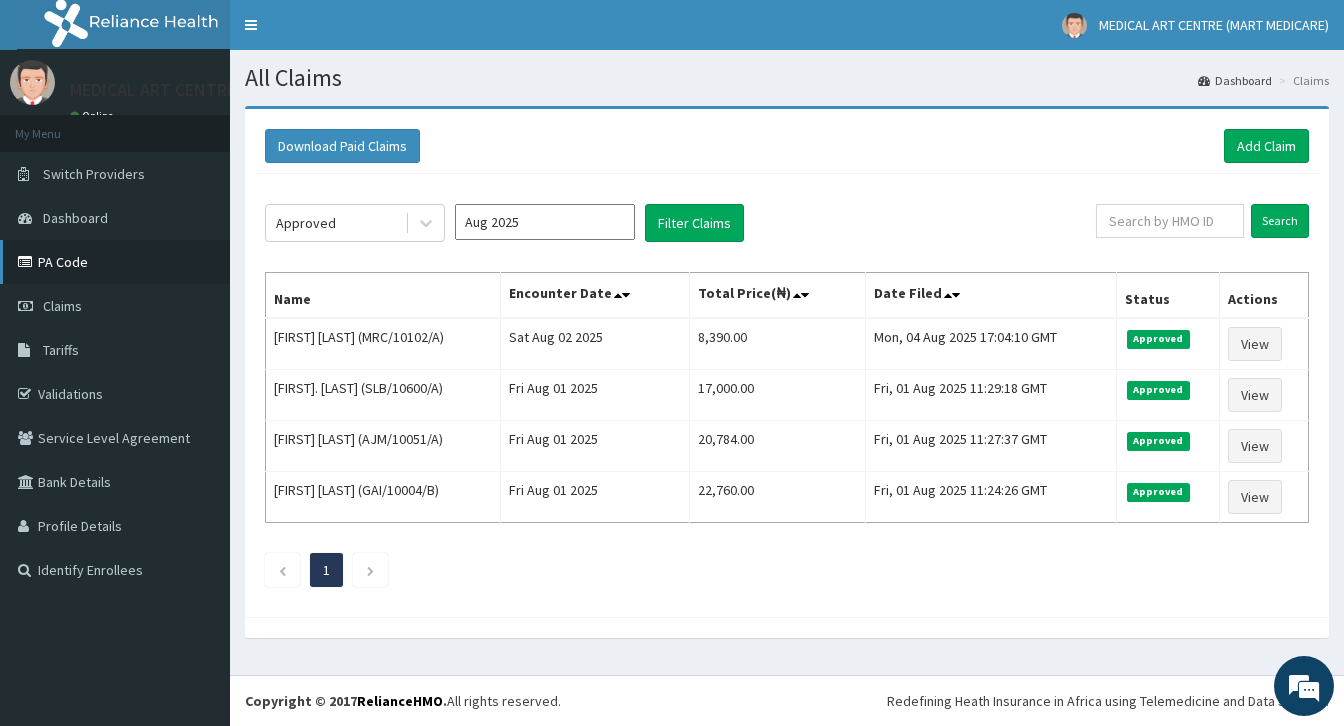 click on "PA Code" at bounding box center [115, 262] 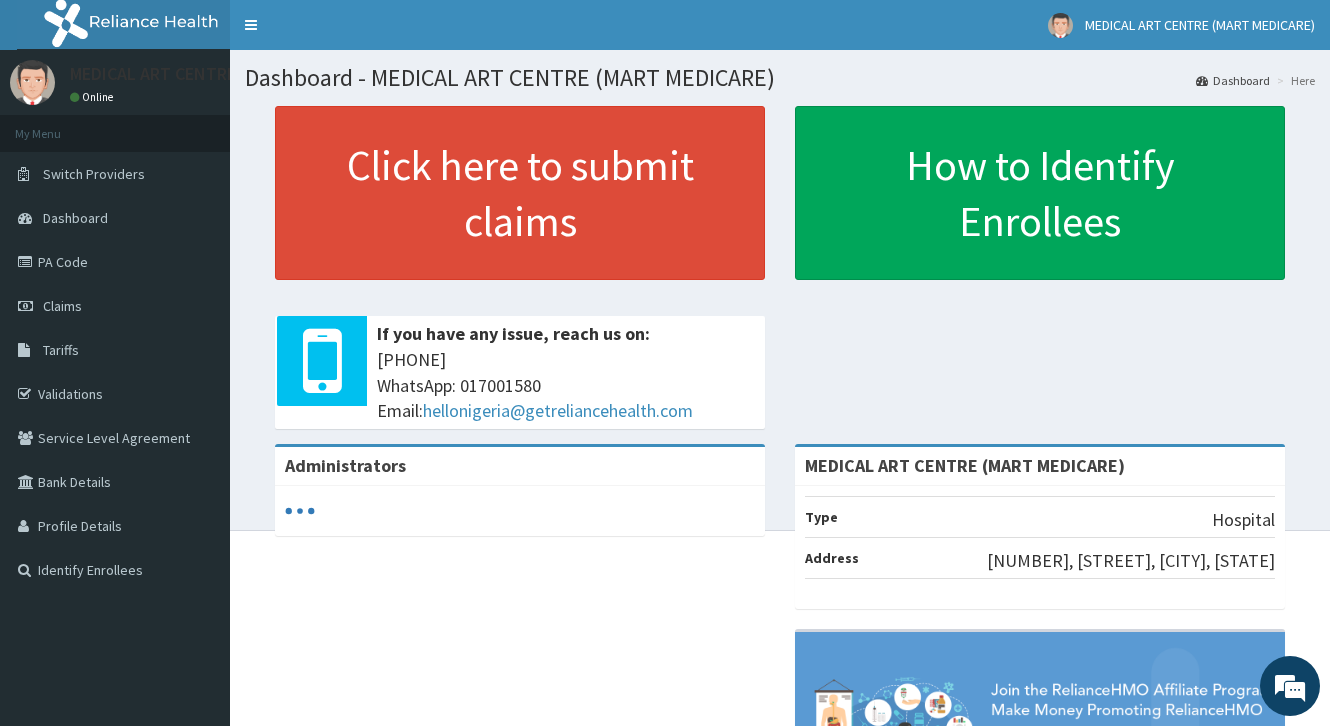 scroll, scrollTop: 0, scrollLeft: 0, axis: both 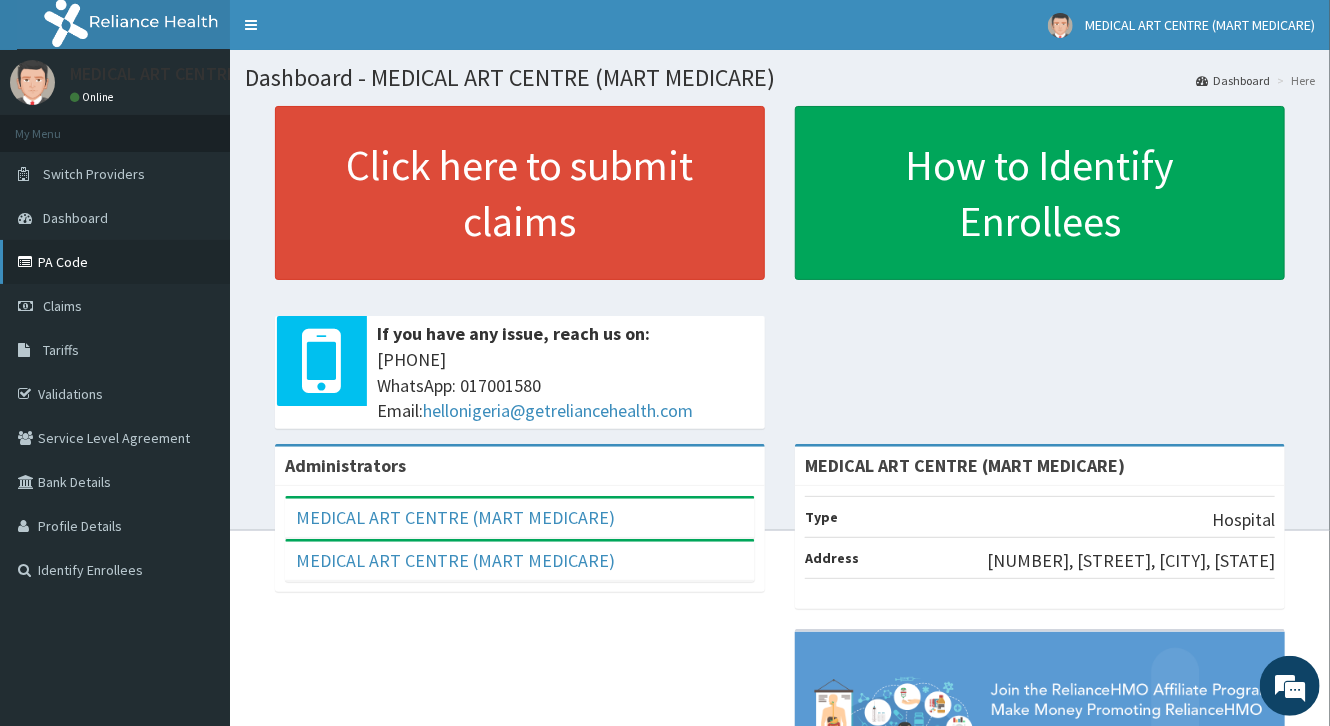 click on "PA Code" at bounding box center (115, 262) 